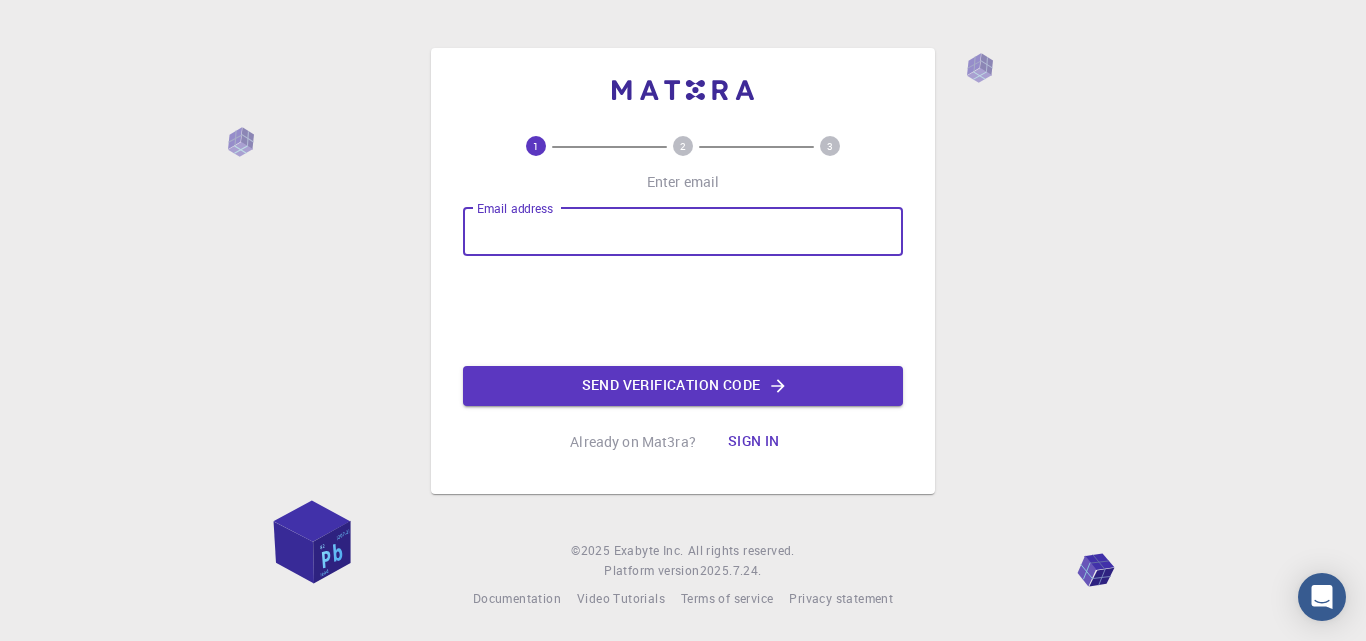 scroll, scrollTop: 0, scrollLeft: 0, axis: both 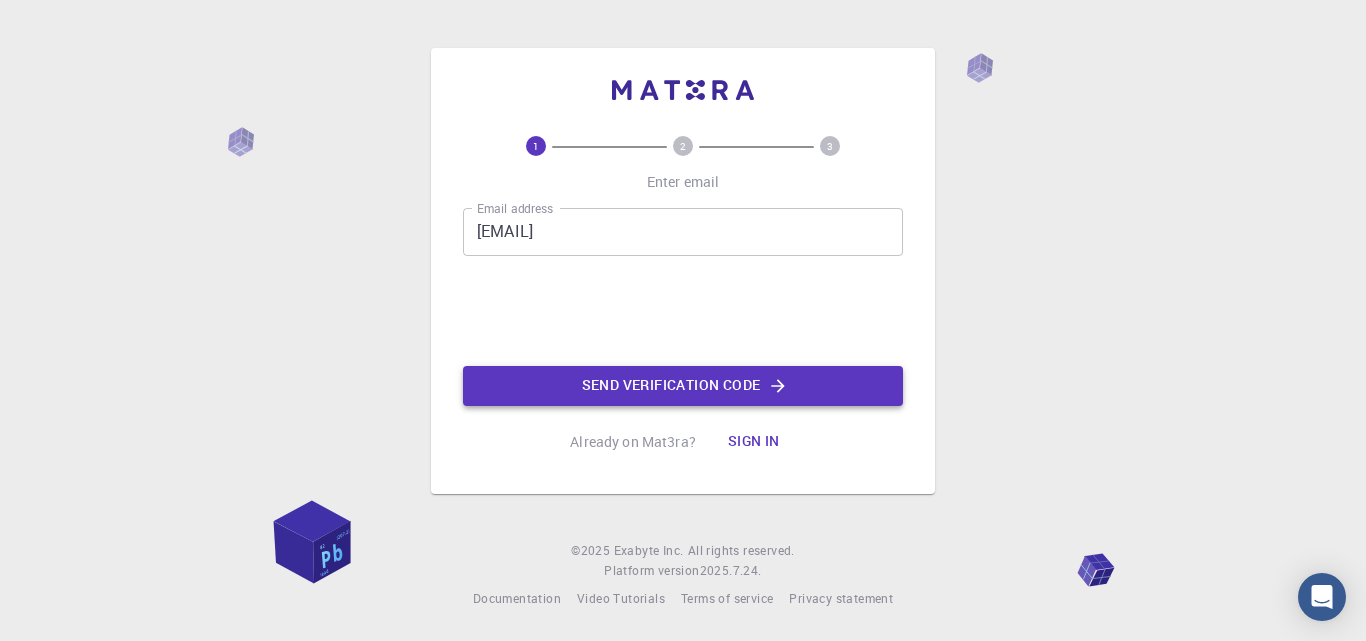 click on "Send verification code" 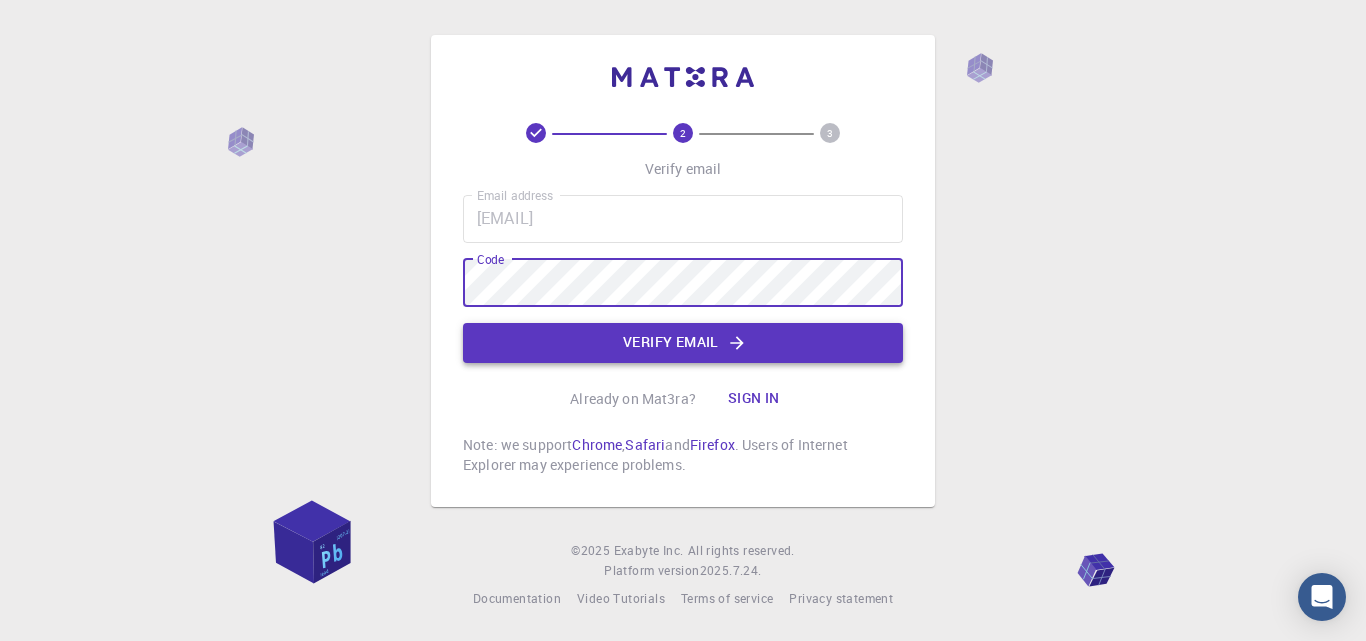 click on "Verify email" 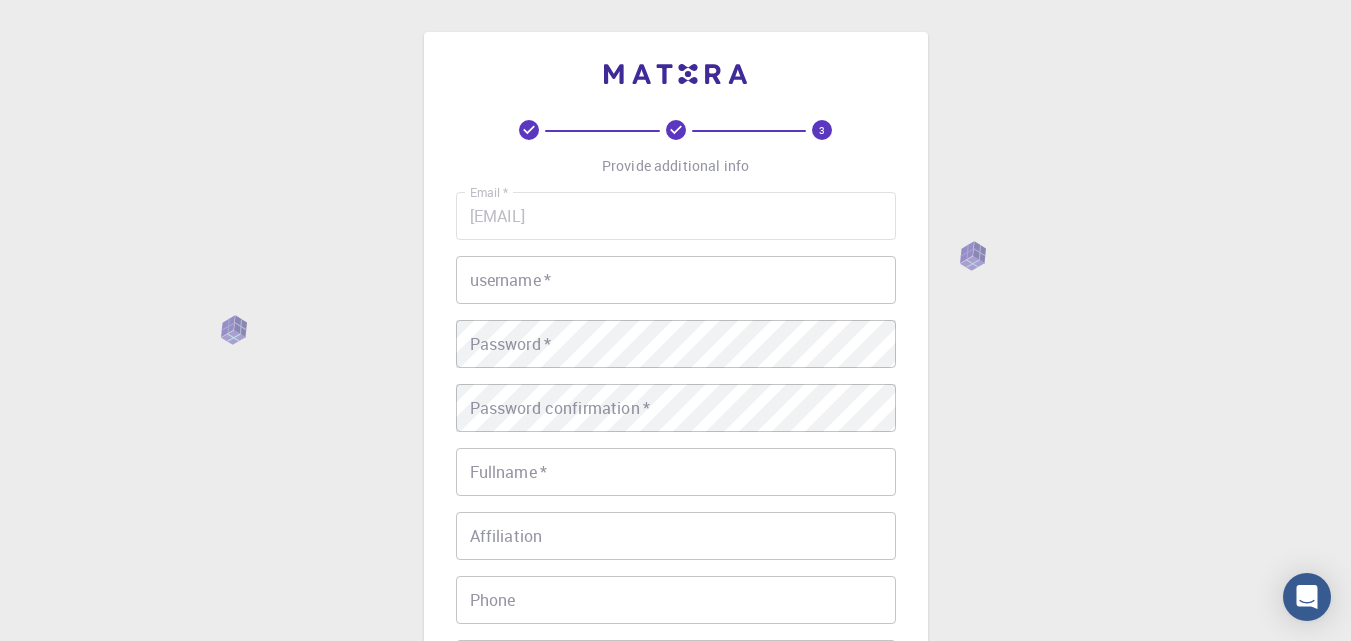 click on "username   *" at bounding box center [676, 280] 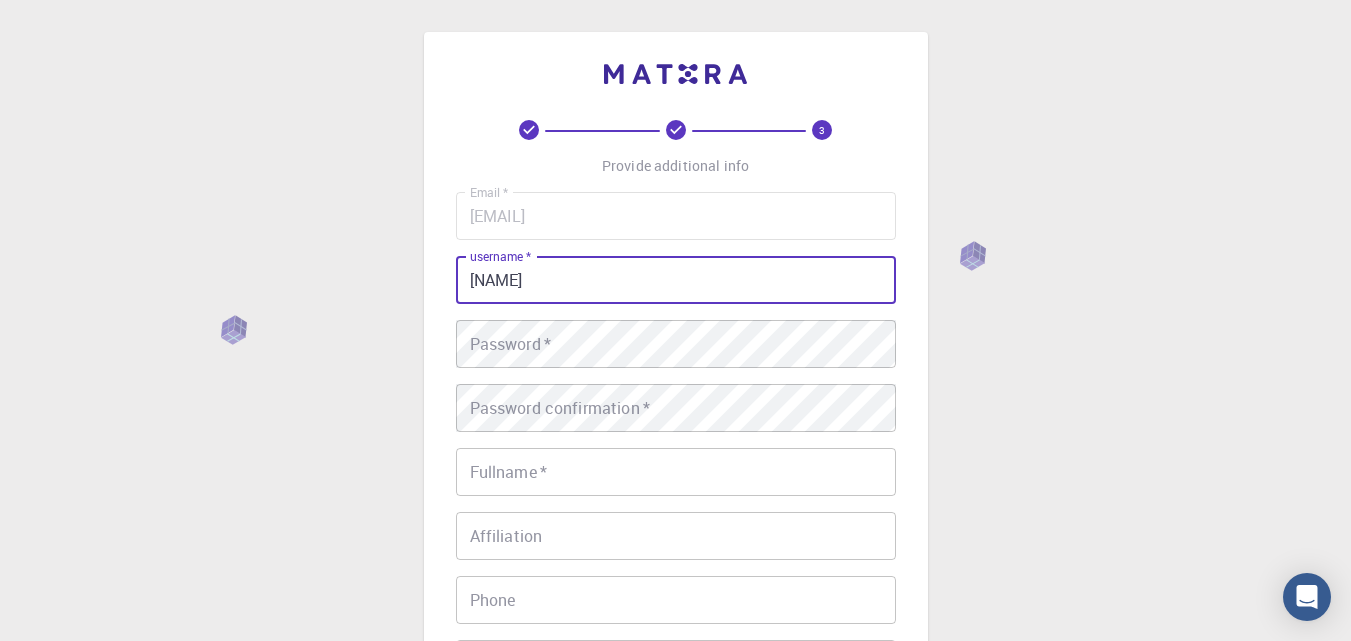 type on "[NAME]" 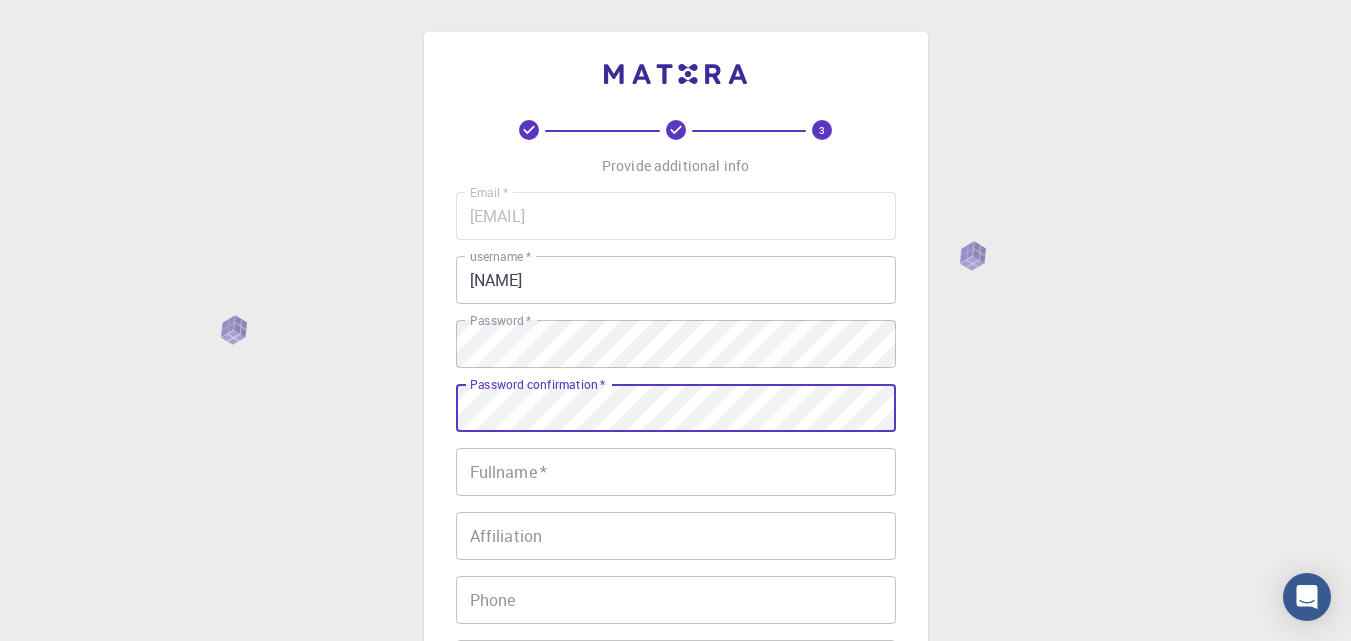 click on "Fullname   *" at bounding box center (676, 472) 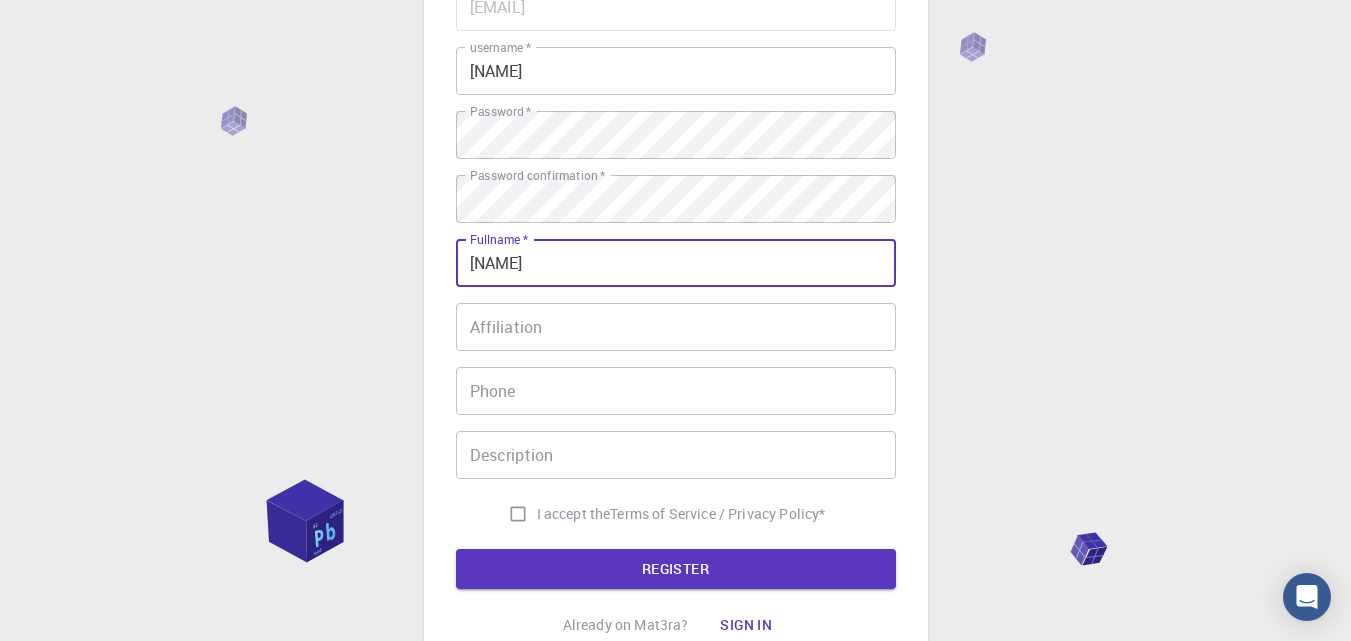 scroll, scrollTop: 274, scrollLeft: 0, axis: vertical 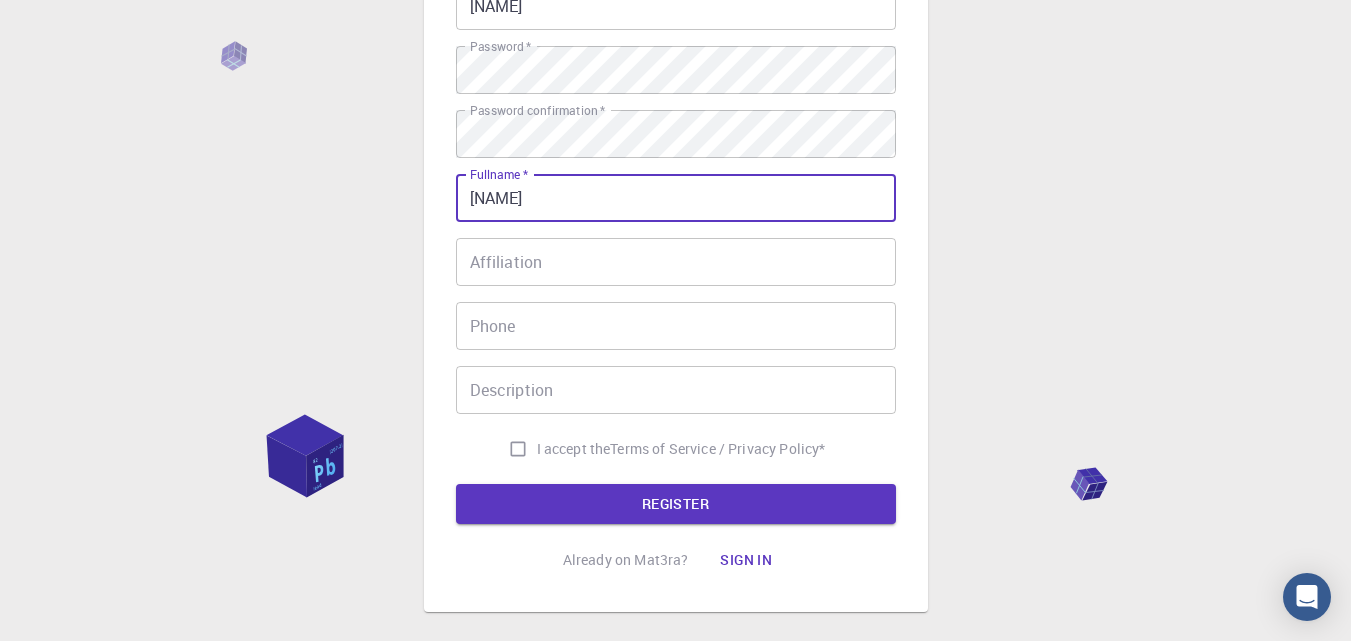 type on "[NAME]" 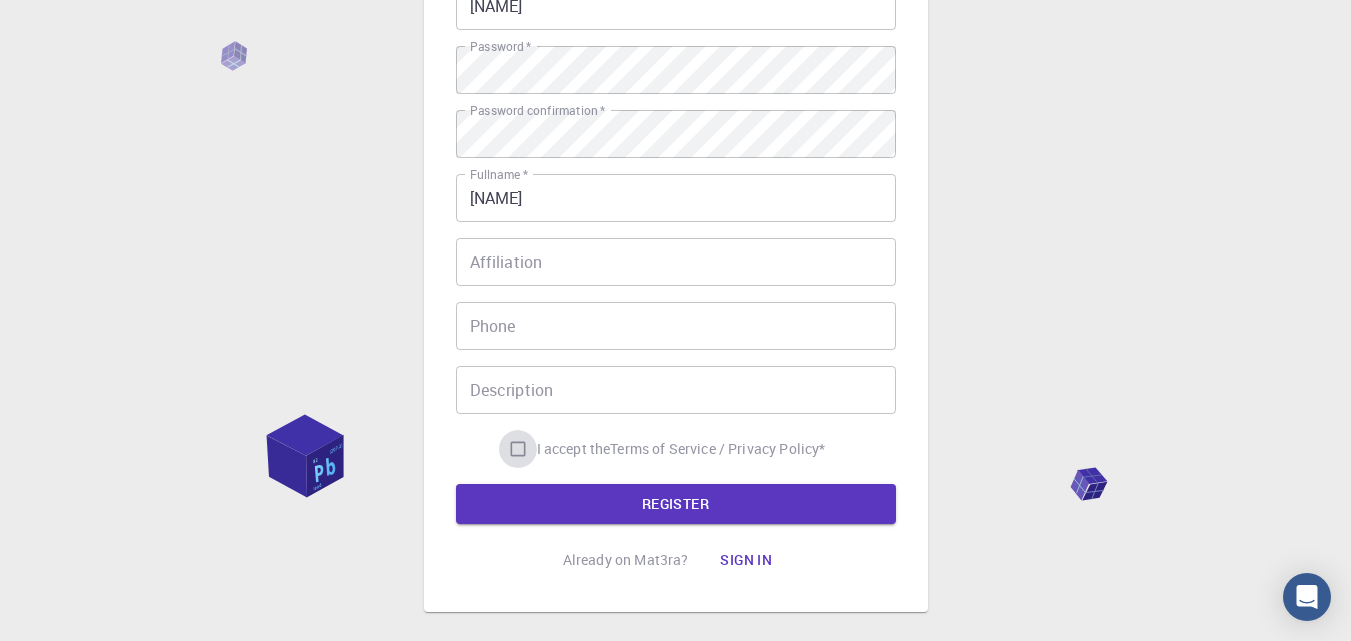 click on "I accept the  Terms of Service / Privacy Policy  *" at bounding box center [518, 449] 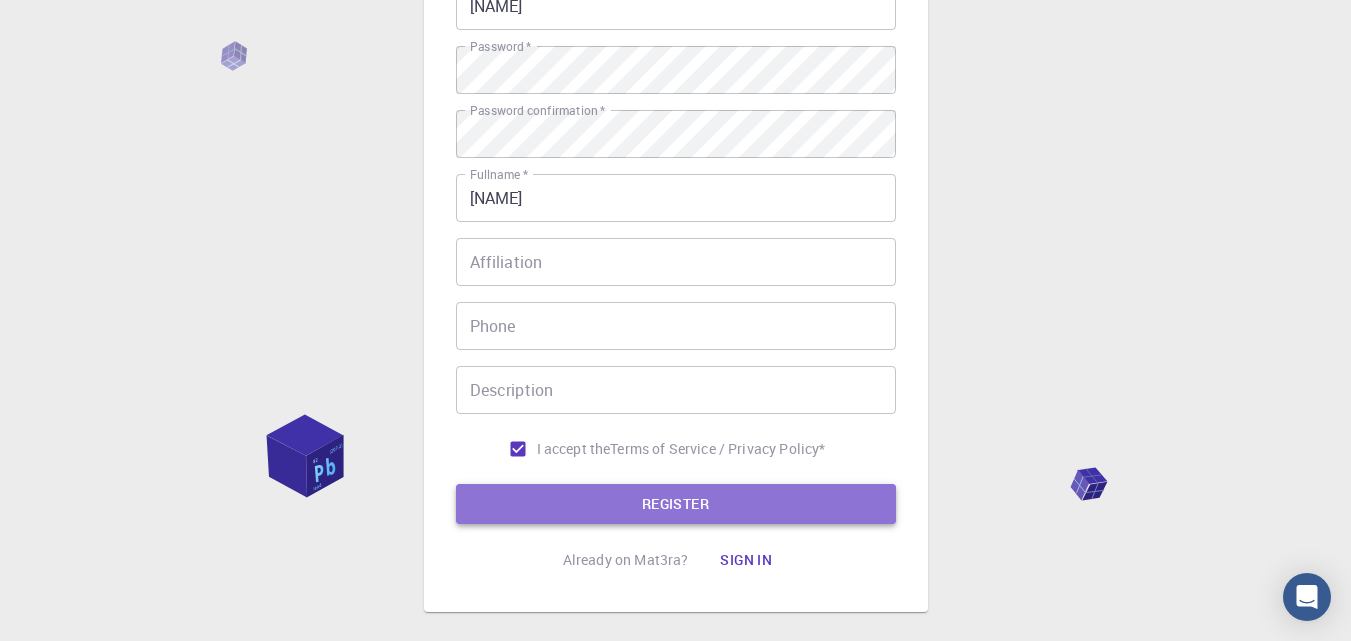 click on "REGISTER" at bounding box center [676, 504] 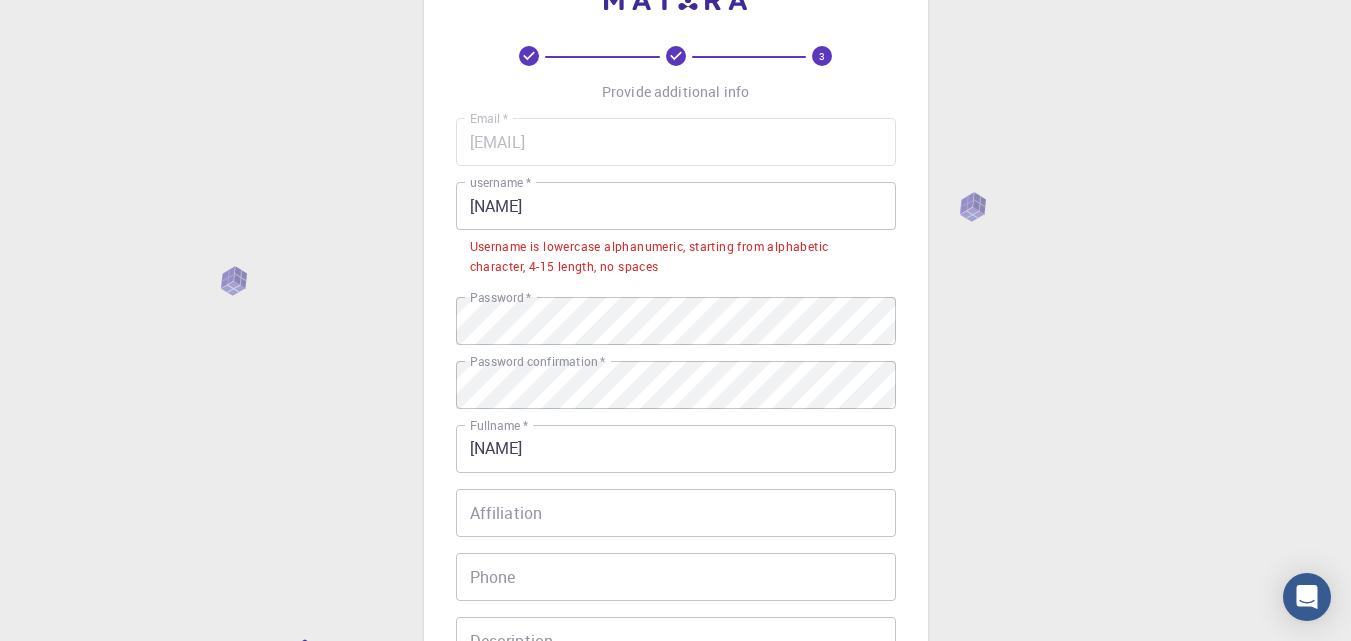 scroll, scrollTop: 64, scrollLeft: 0, axis: vertical 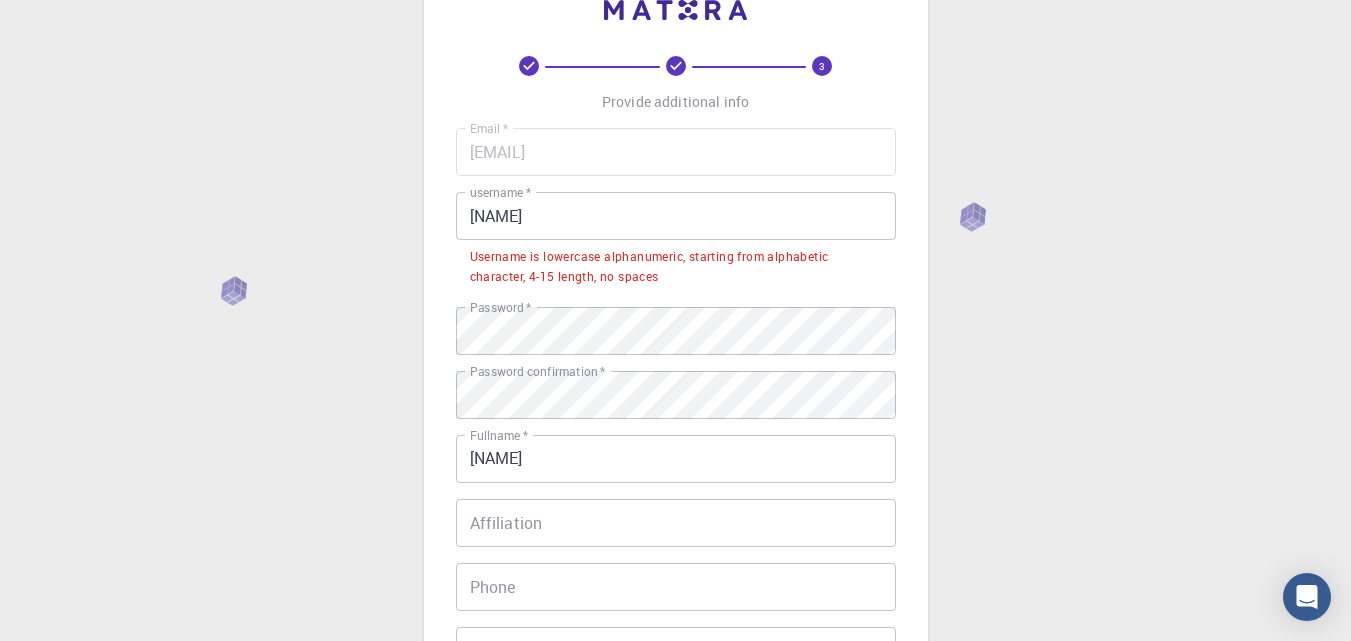 click on "[NAME]" at bounding box center (676, 216) 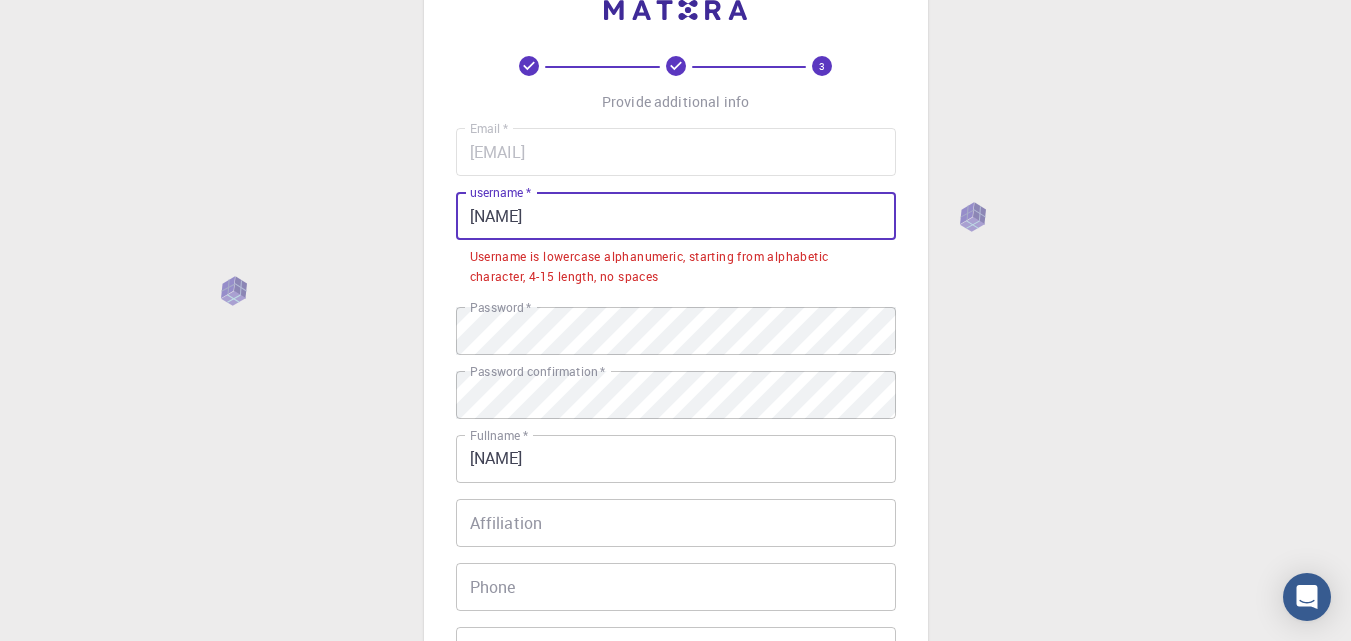 click on "[NAME]" at bounding box center [676, 216] 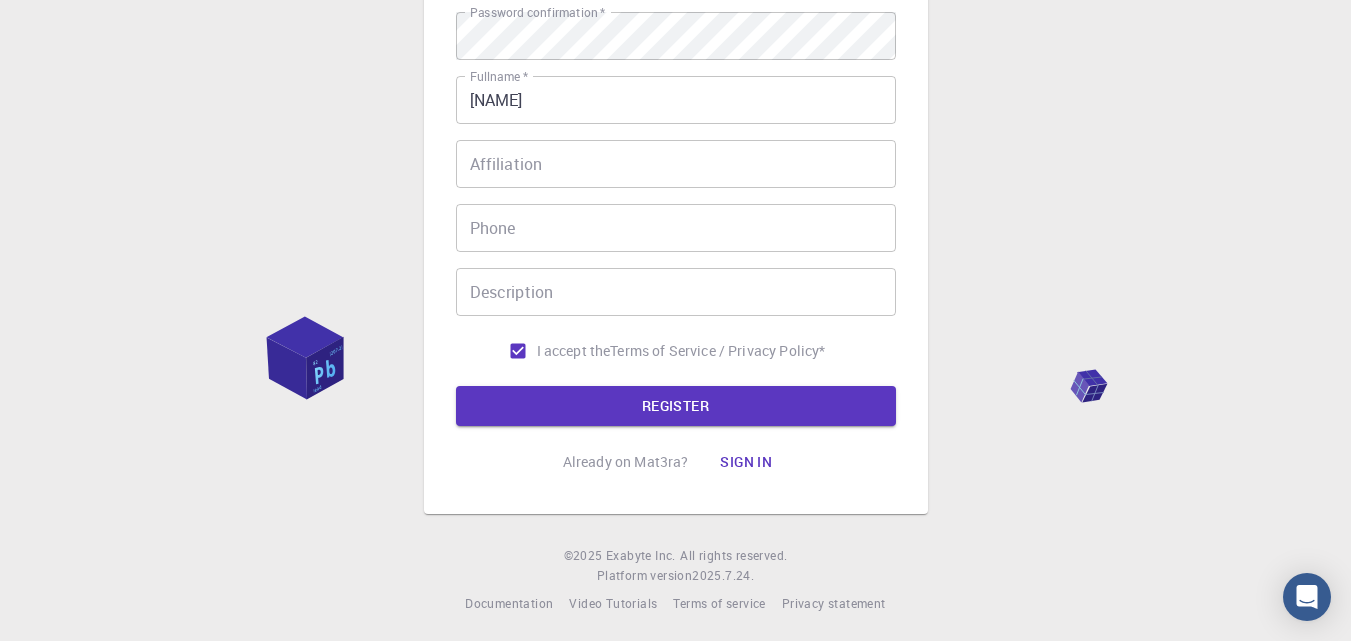 scroll, scrollTop: 377, scrollLeft: 0, axis: vertical 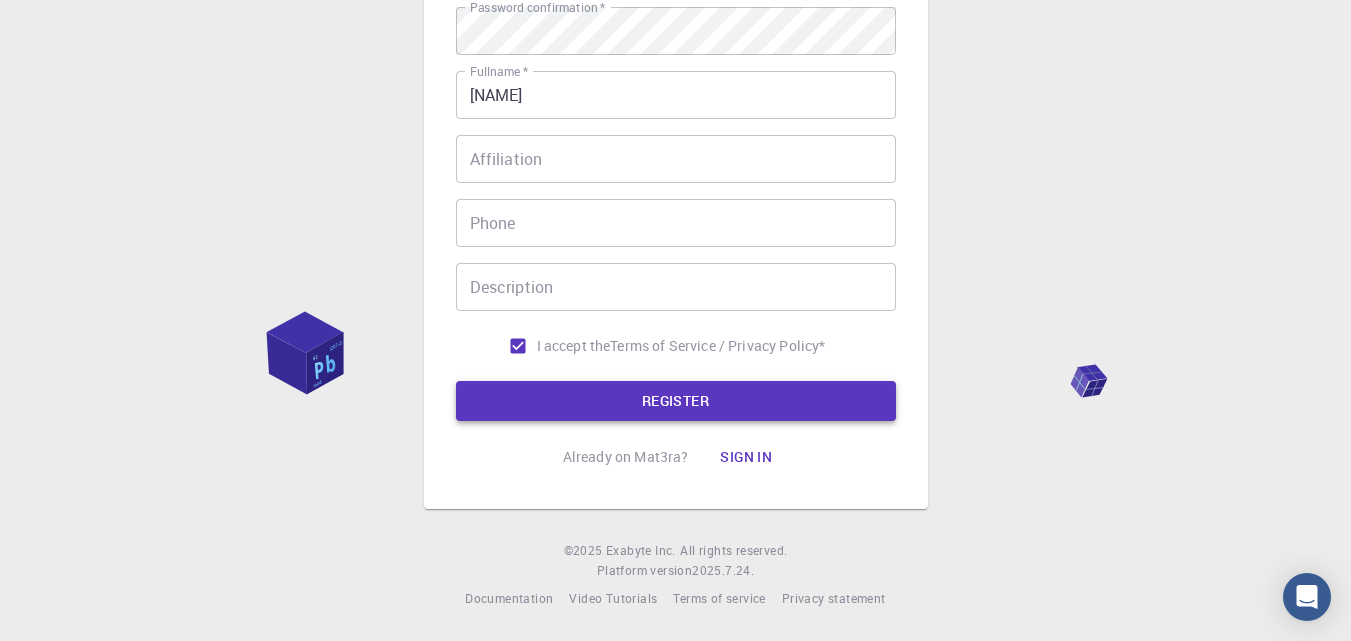 click on "REGISTER" at bounding box center (676, 401) 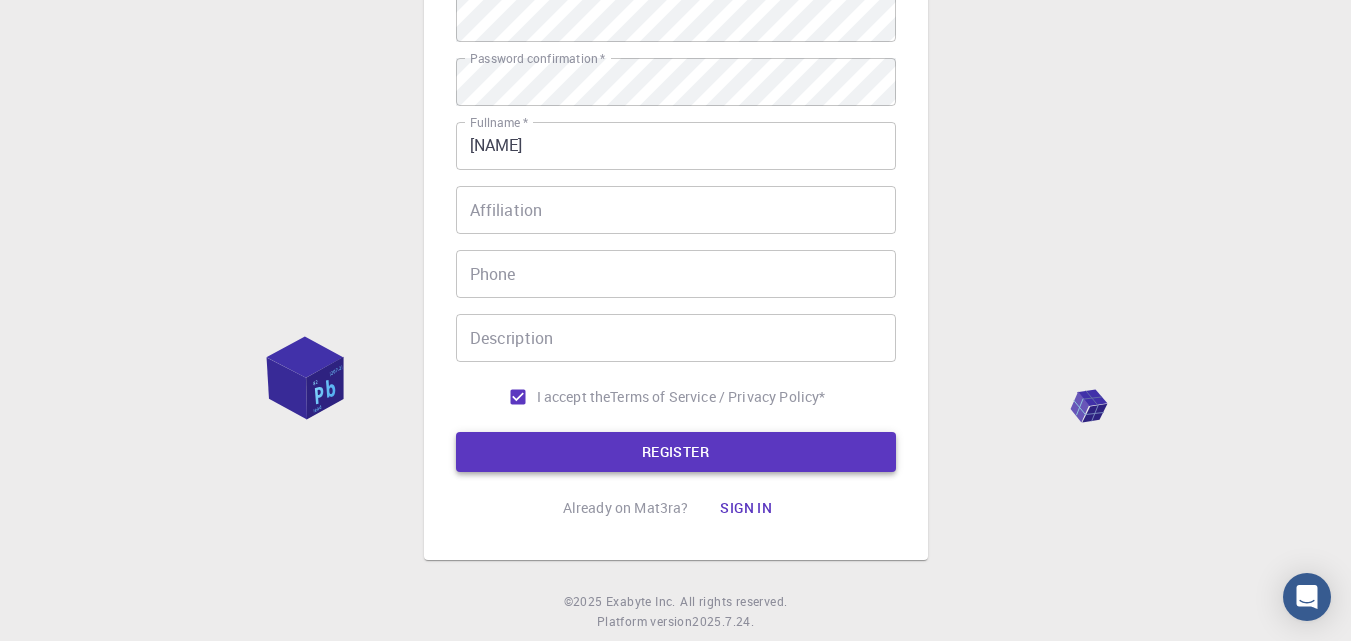scroll, scrollTop: 428, scrollLeft: 0, axis: vertical 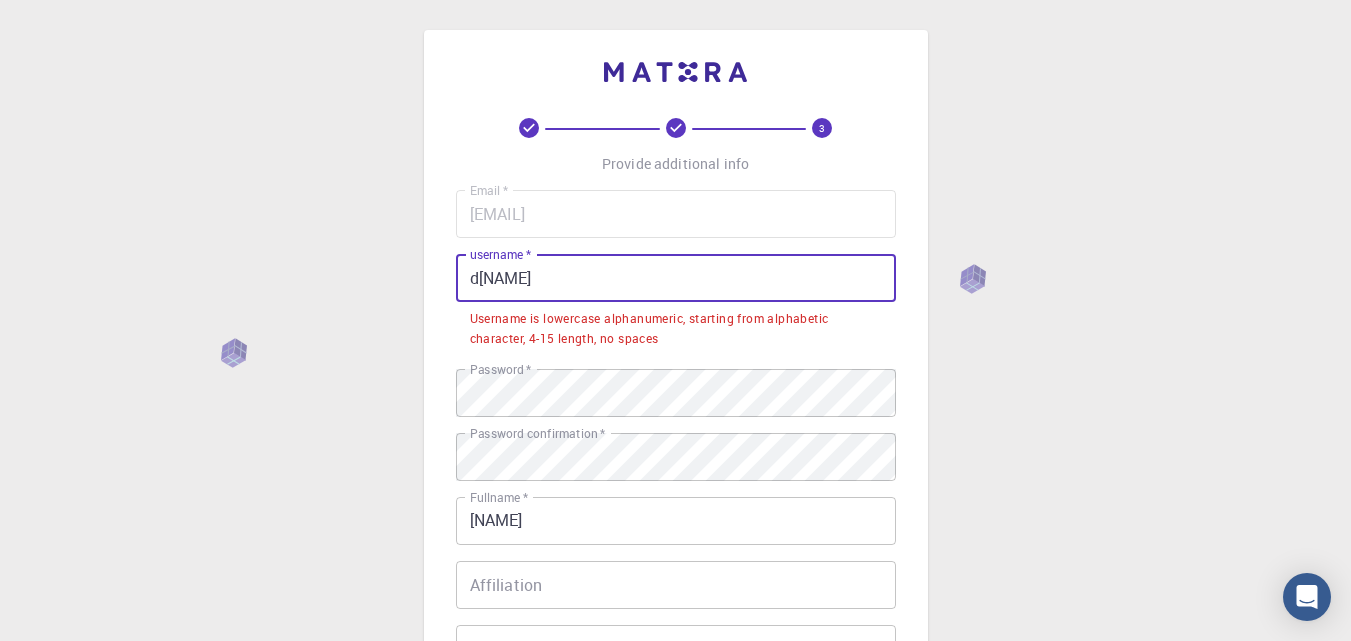 click on "d[NAME]" at bounding box center (676, 278) 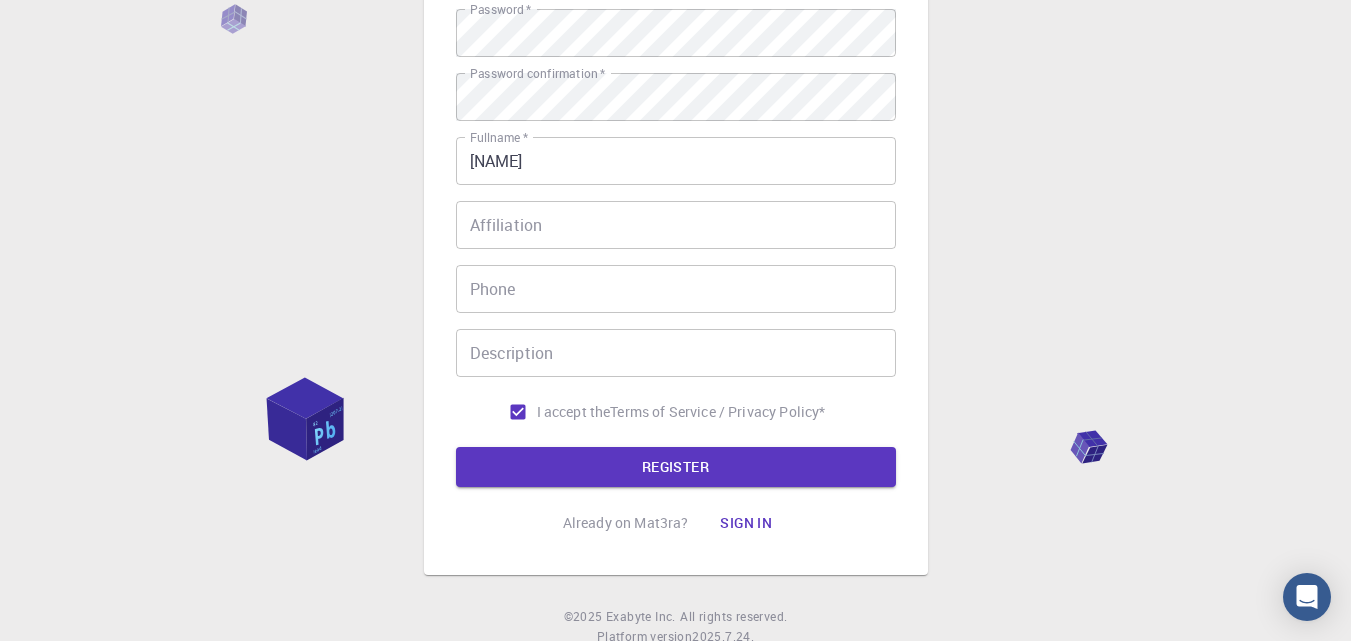 scroll, scrollTop: 338, scrollLeft: 0, axis: vertical 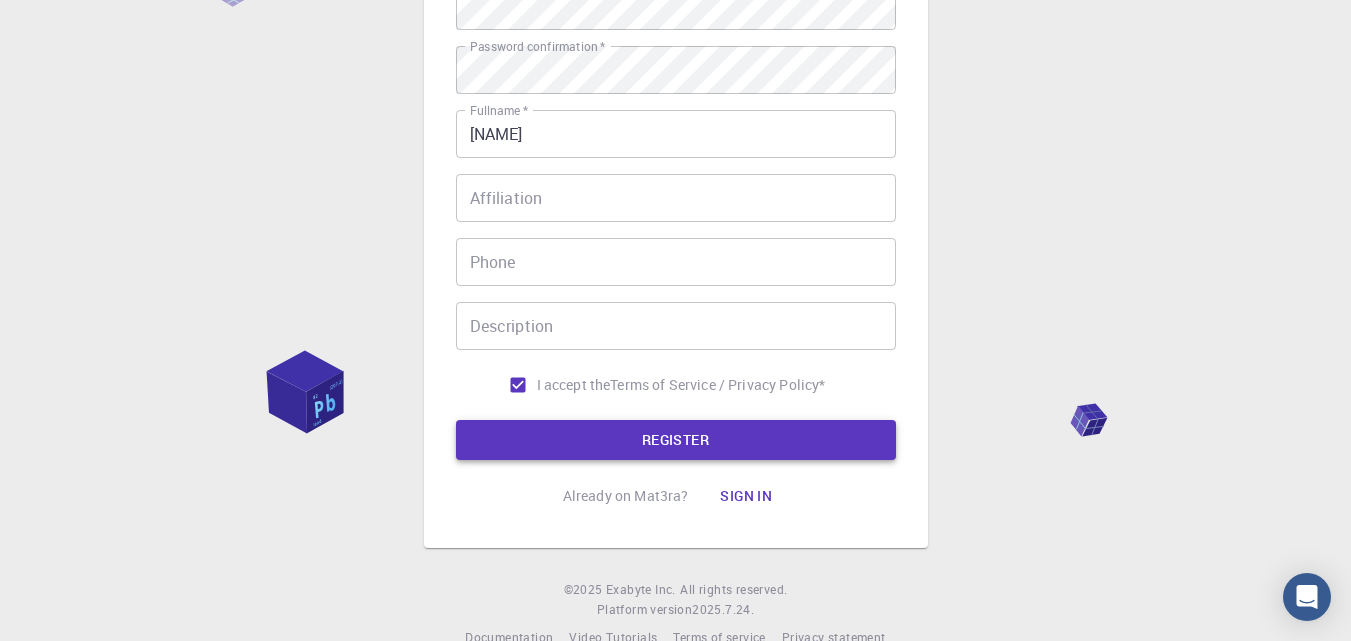 type on "d[NAME][YEAR]" 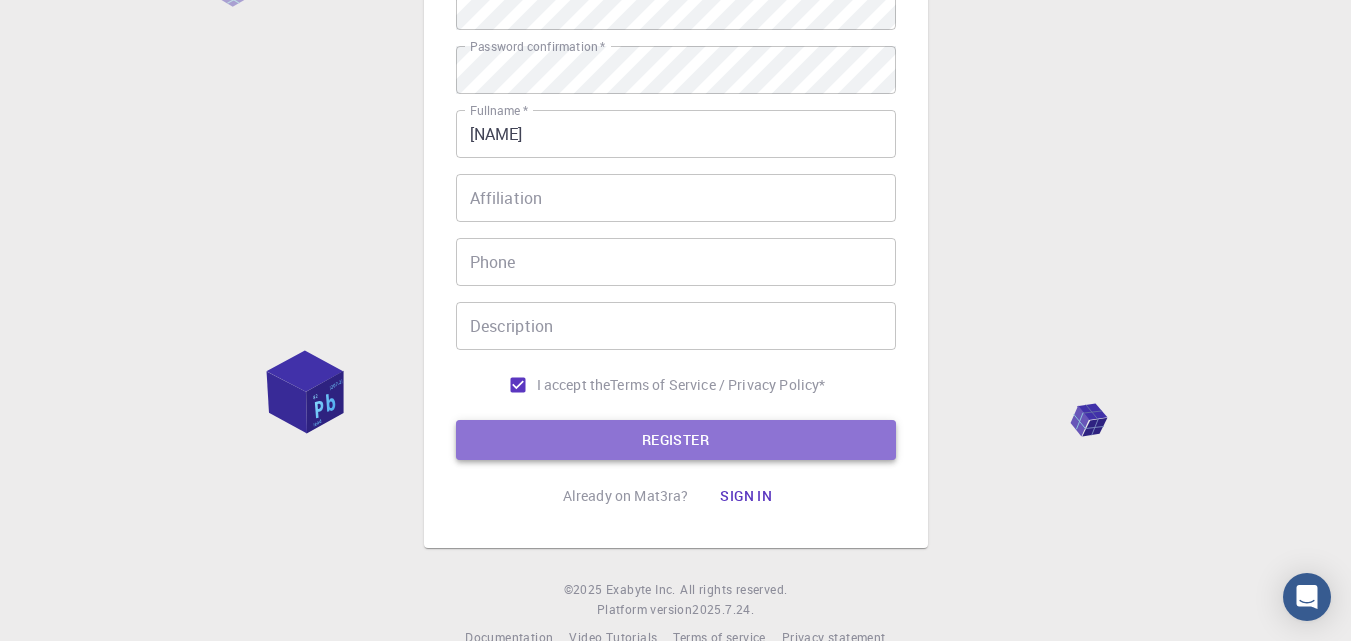 click on "REGISTER" at bounding box center (676, 440) 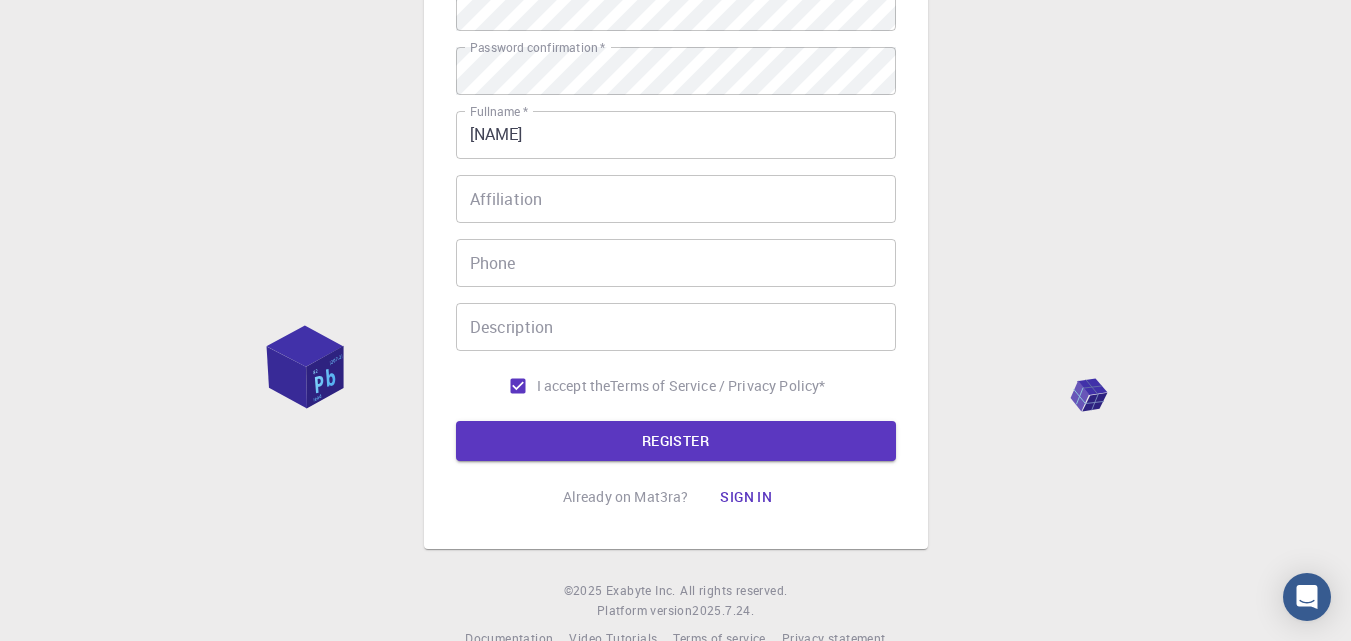 scroll, scrollTop: 0, scrollLeft: 0, axis: both 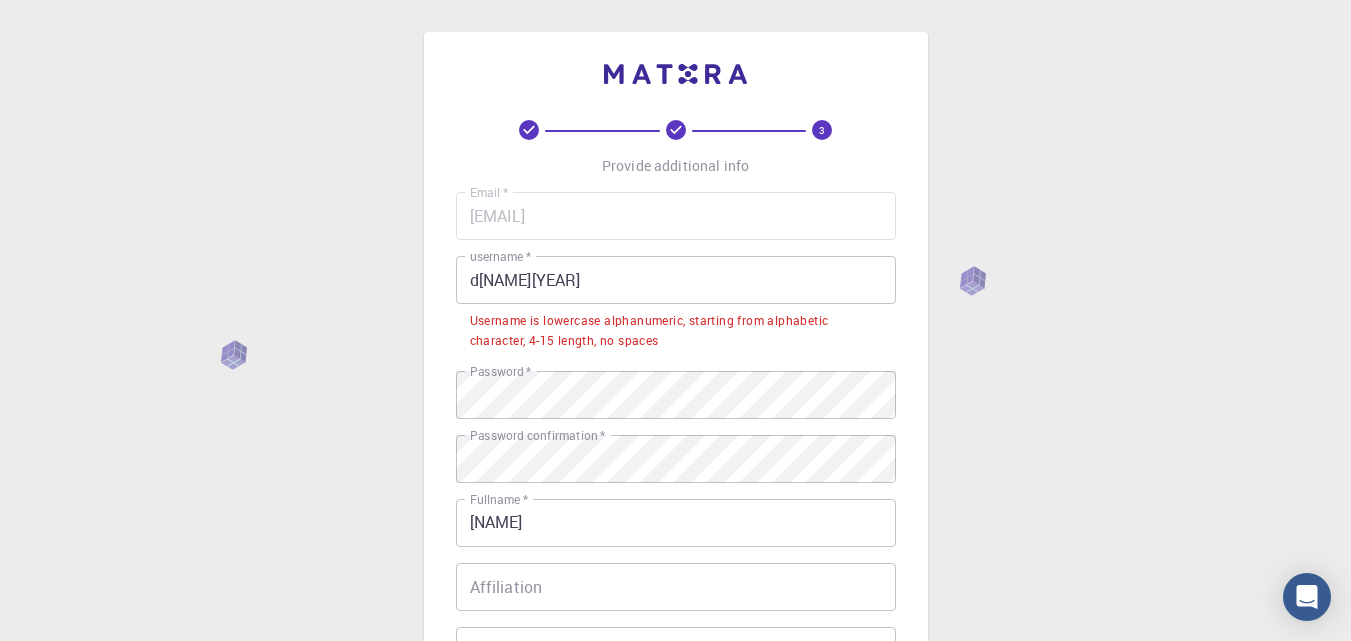 click on "Username is lowercase alphanumeric, starting from alphabetic character, 4-15 length, no spaces" at bounding box center [676, 331] 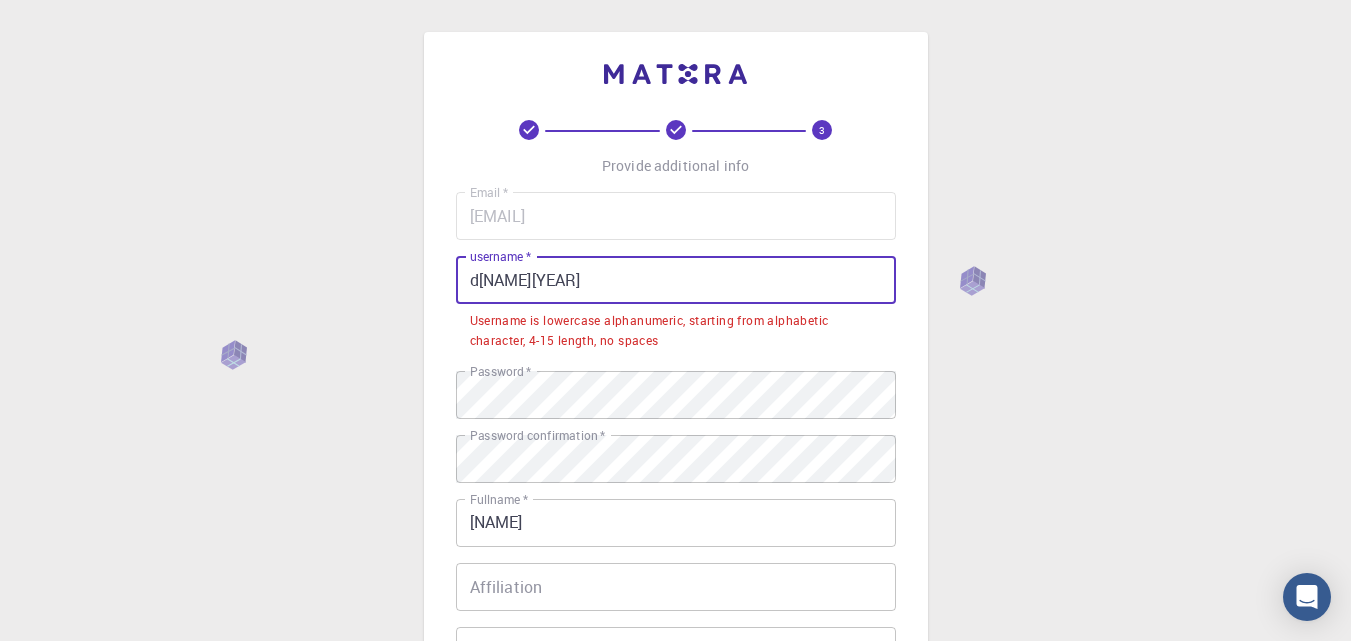 drag, startPoint x: 601, startPoint y: 268, endPoint x: 412, endPoint y: 275, distance: 189.12958 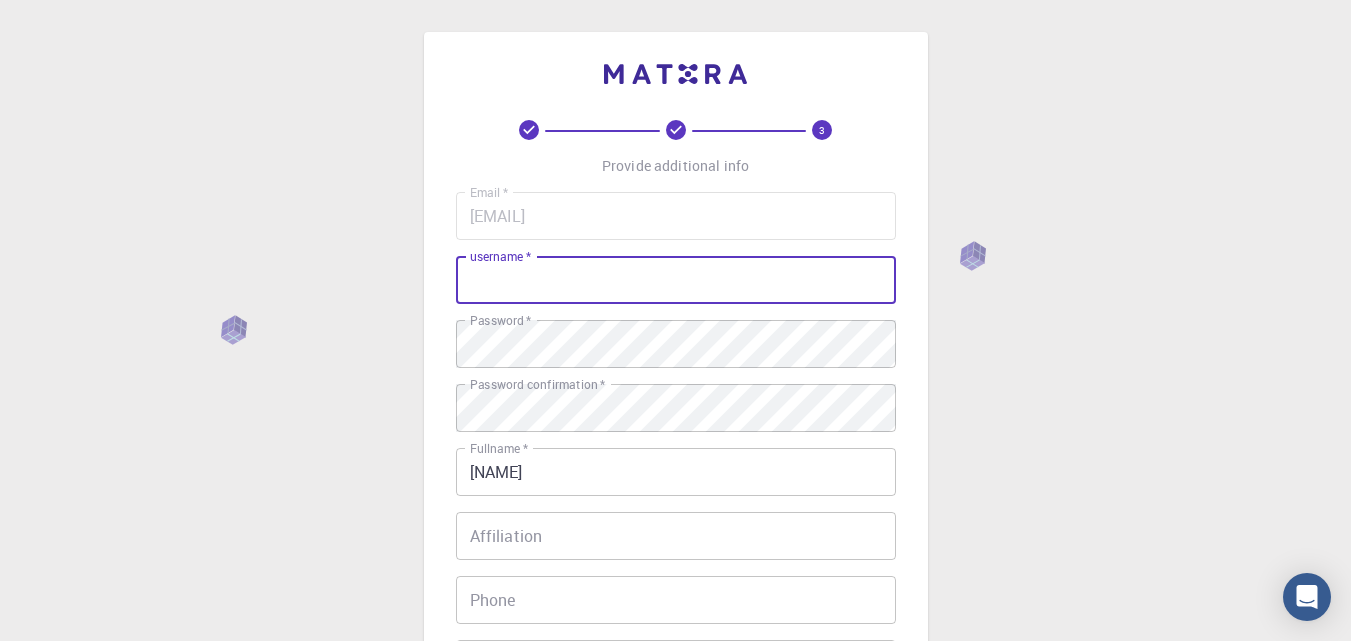 click on "username   *" at bounding box center (676, 280) 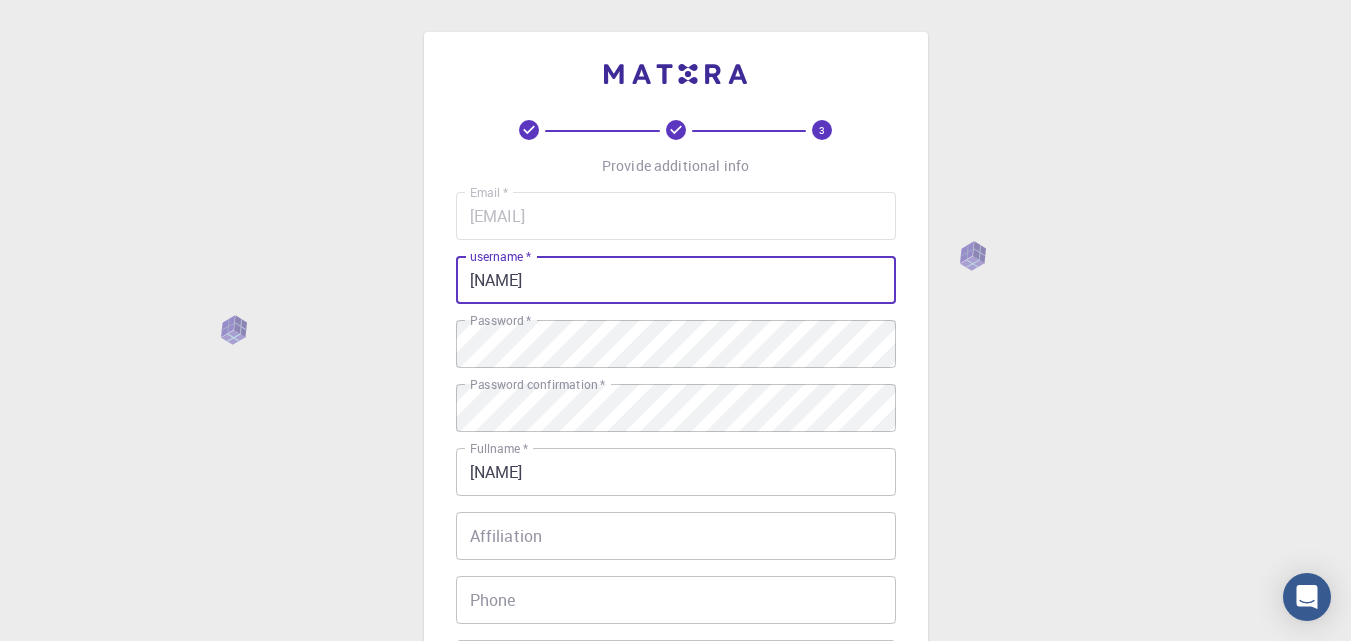scroll, scrollTop: 377, scrollLeft: 0, axis: vertical 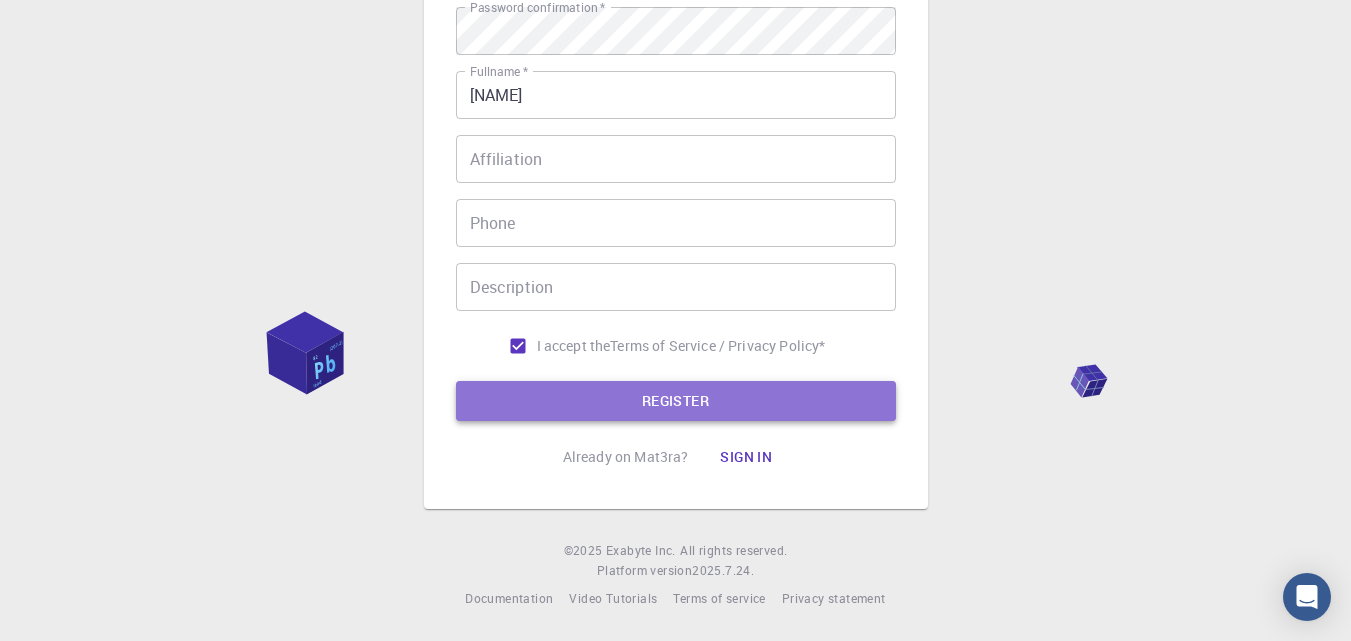 click on "REGISTER" at bounding box center [676, 401] 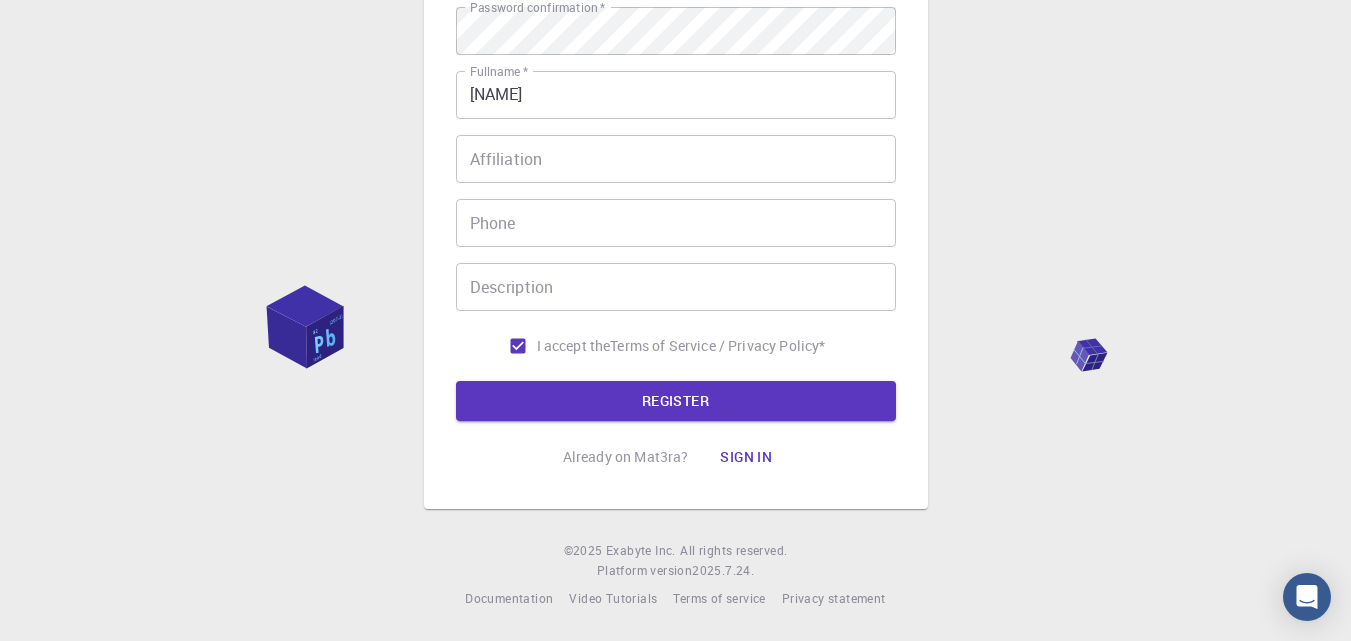 scroll, scrollTop: 0, scrollLeft: 0, axis: both 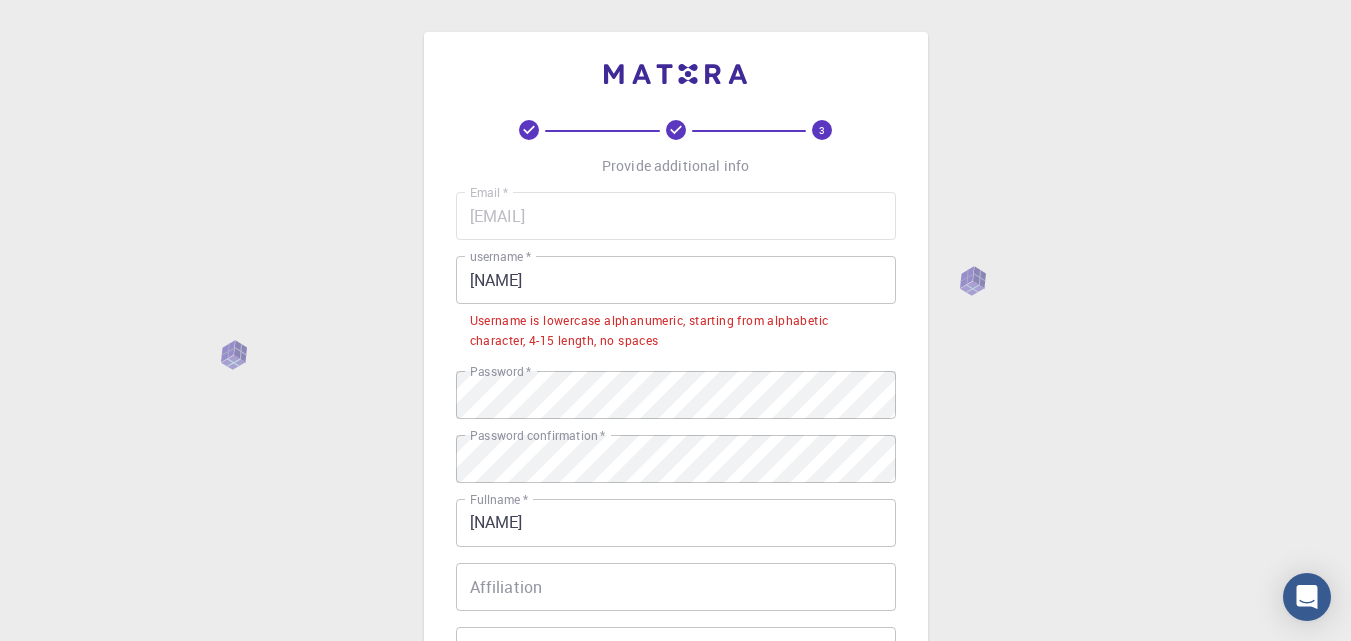 click on "[NAME]" at bounding box center (676, 280) 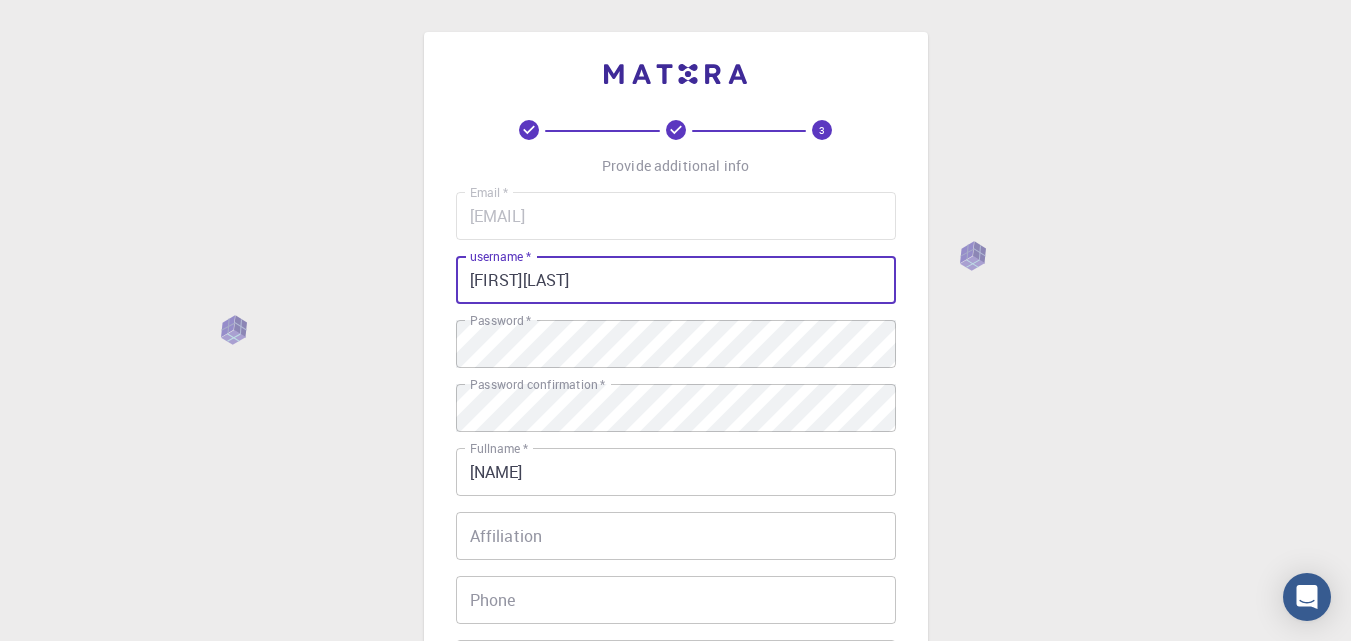 scroll, scrollTop: 377, scrollLeft: 0, axis: vertical 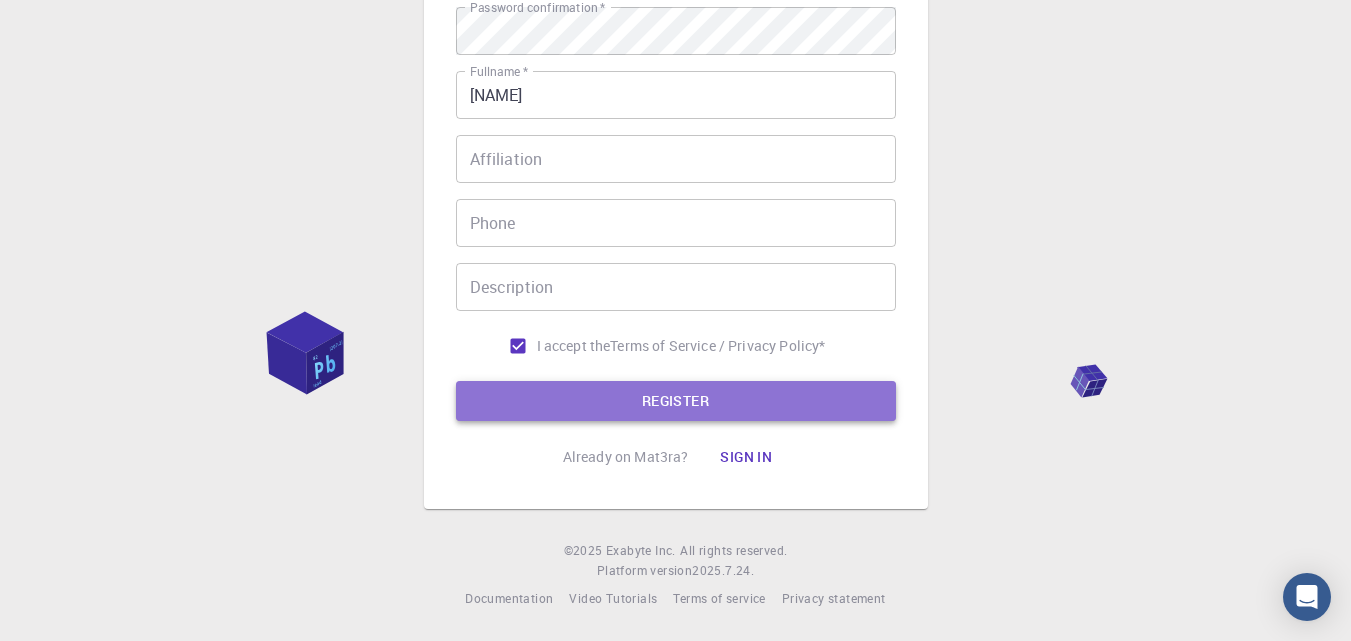 click on "REGISTER" at bounding box center (676, 401) 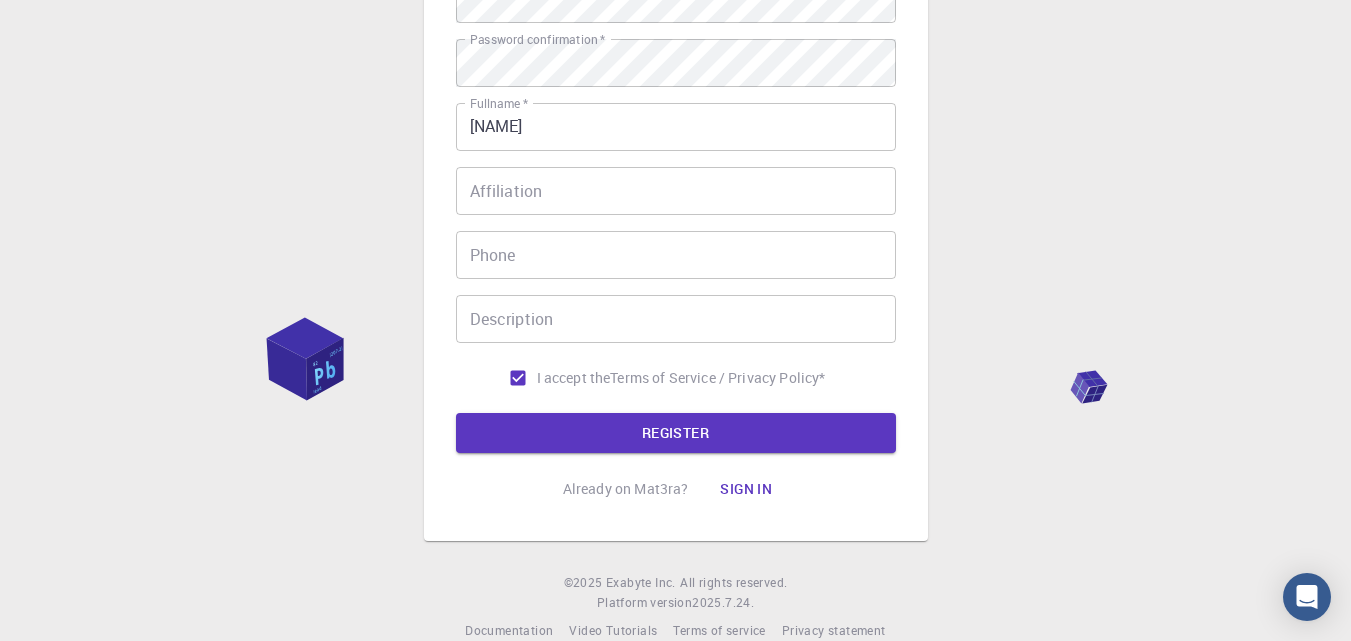 scroll, scrollTop: 0, scrollLeft: 0, axis: both 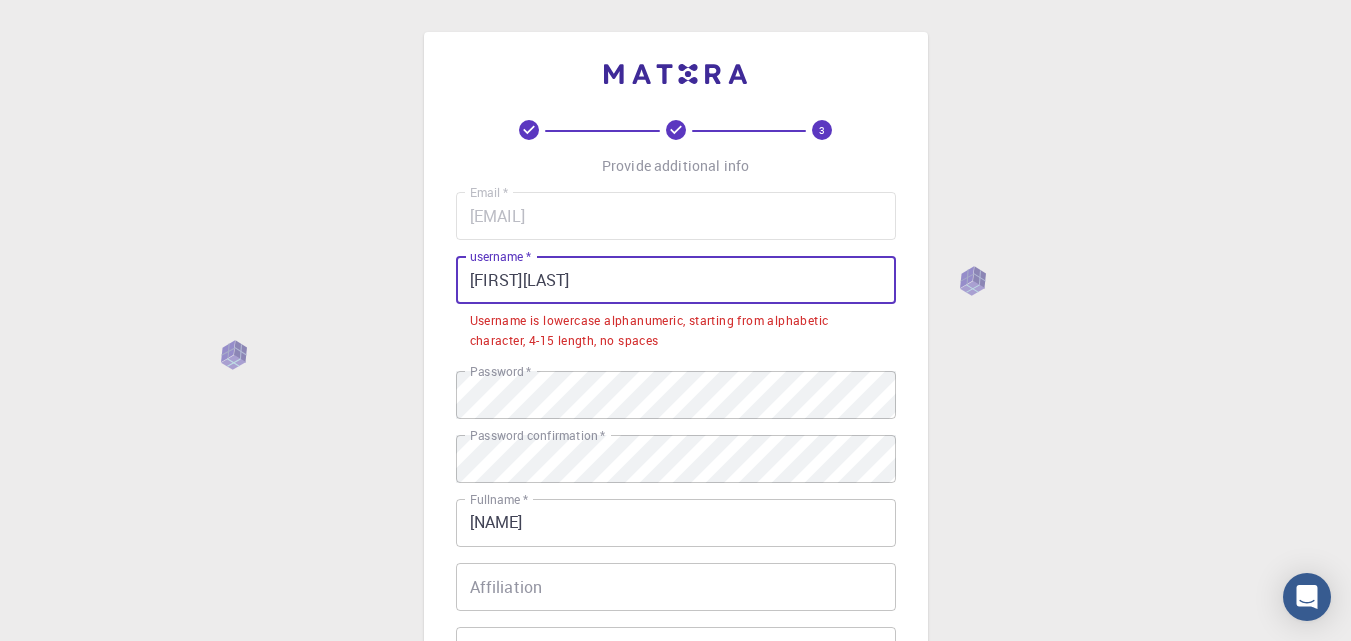 click on "[FIRST][LAST]" at bounding box center (676, 280) 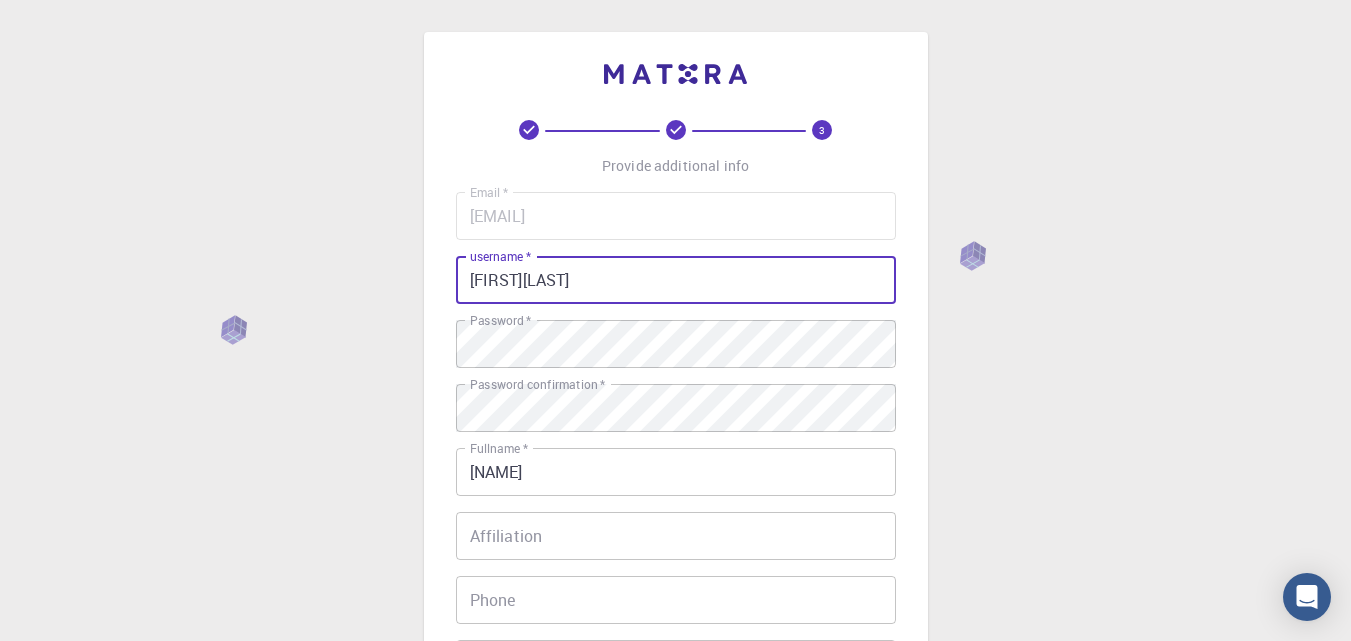 scroll, scrollTop: 377, scrollLeft: 0, axis: vertical 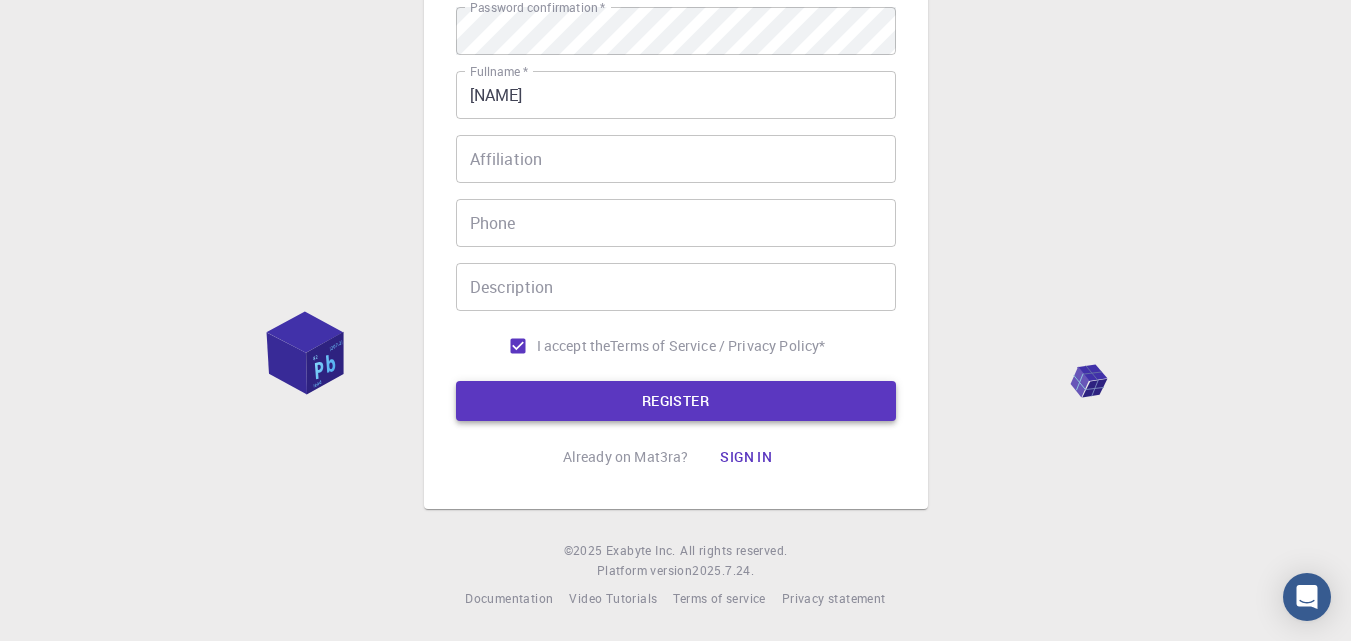 click on "REGISTER" at bounding box center (676, 401) 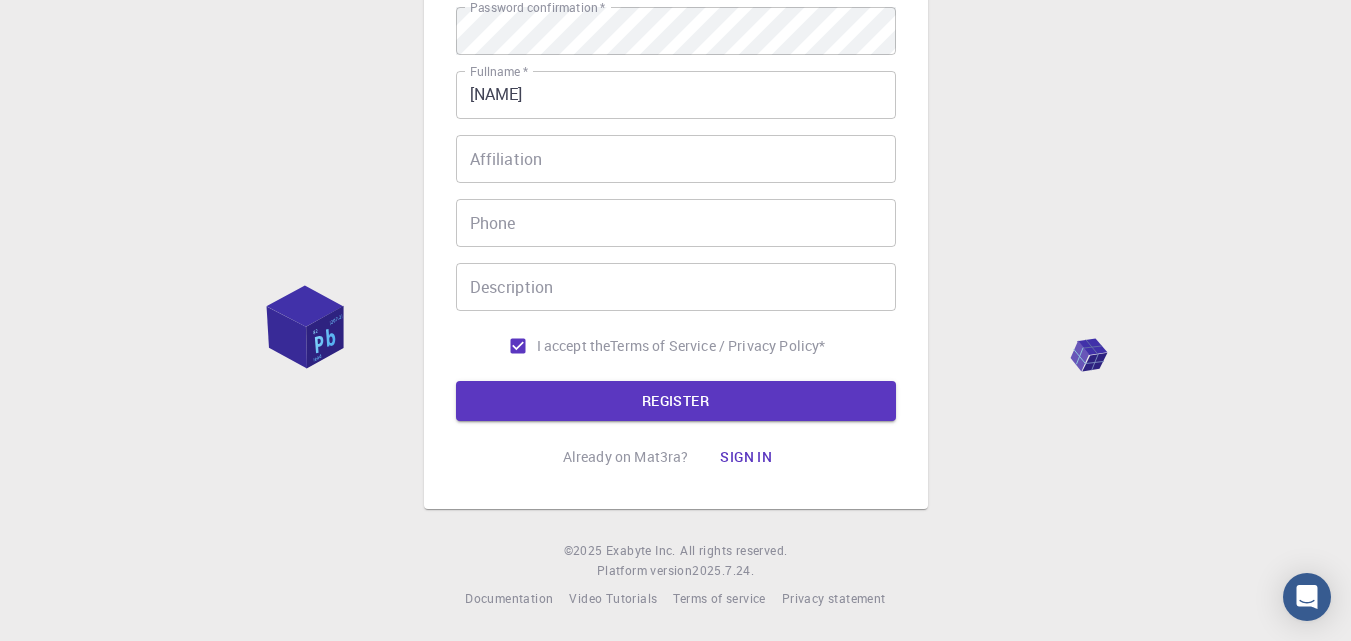 scroll, scrollTop: 0, scrollLeft: 0, axis: both 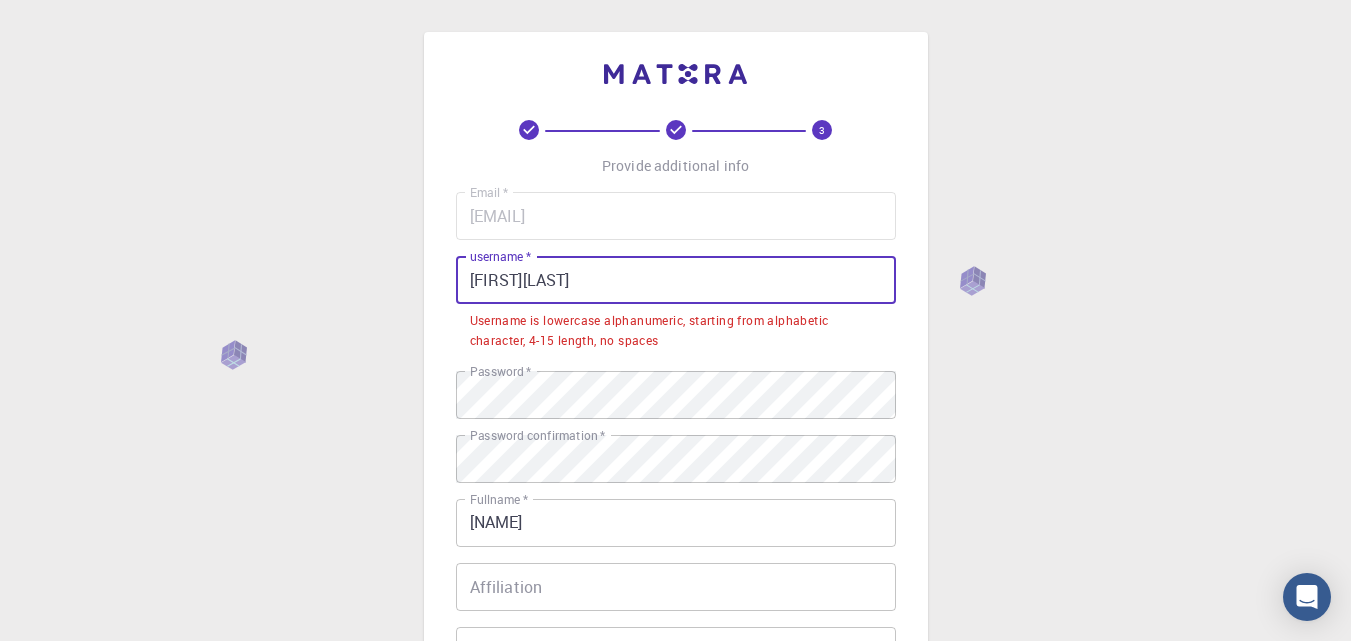 click on "[FIRST][LAST]" at bounding box center (676, 280) 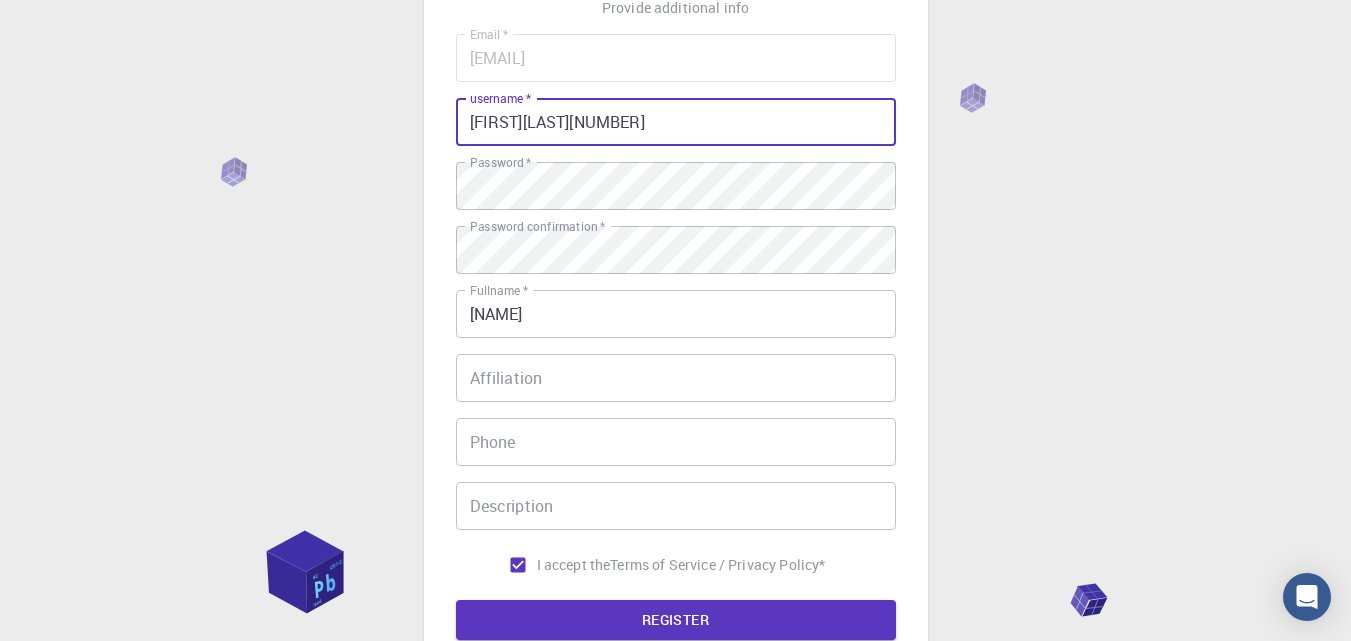 scroll, scrollTop: 377, scrollLeft: 0, axis: vertical 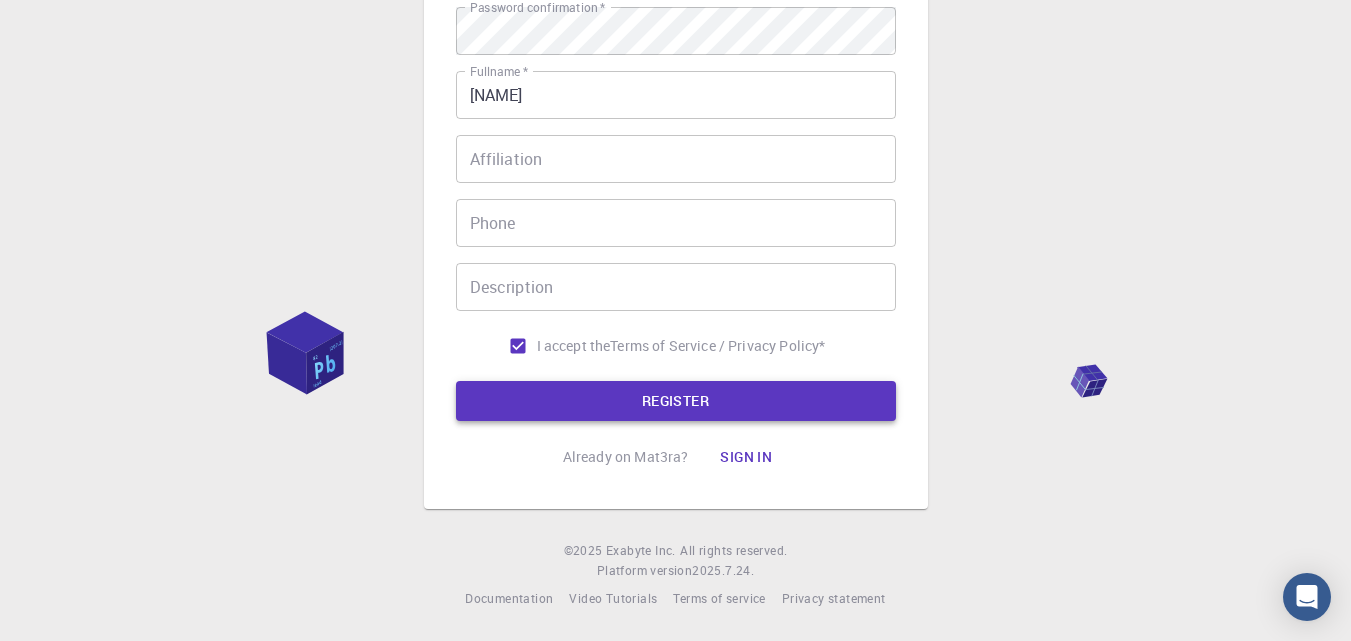 click on "REGISTER" at bounding box center [676, 401] 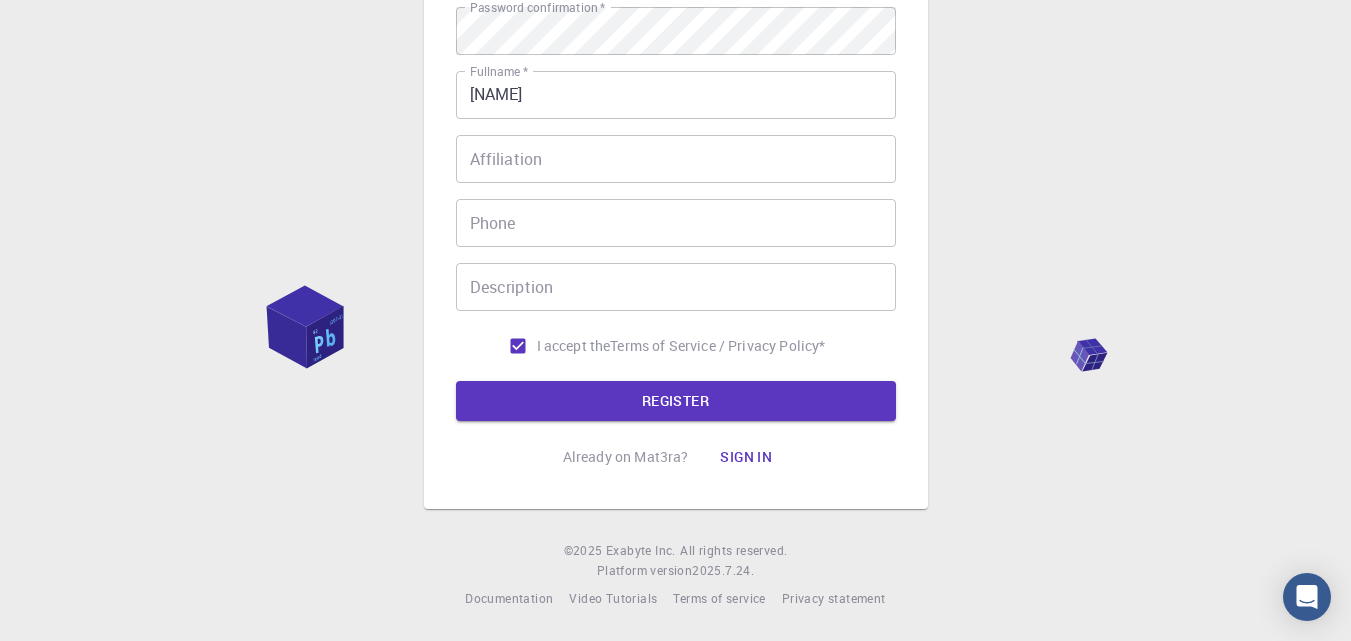 scroll, scrollTop: 0, scrollLeft: 0, axis: both 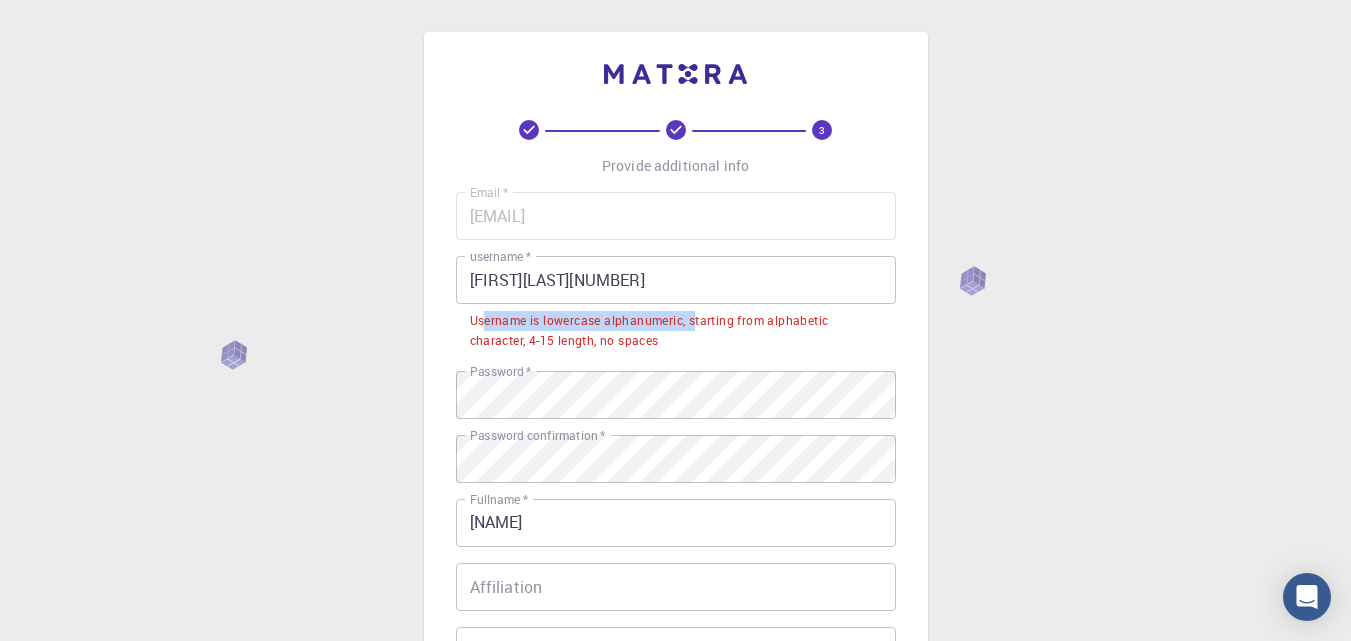 drag, startPoint x: 695, startPoint y: 326, endPoint x: 487, endPoint y: 326, distance: 208 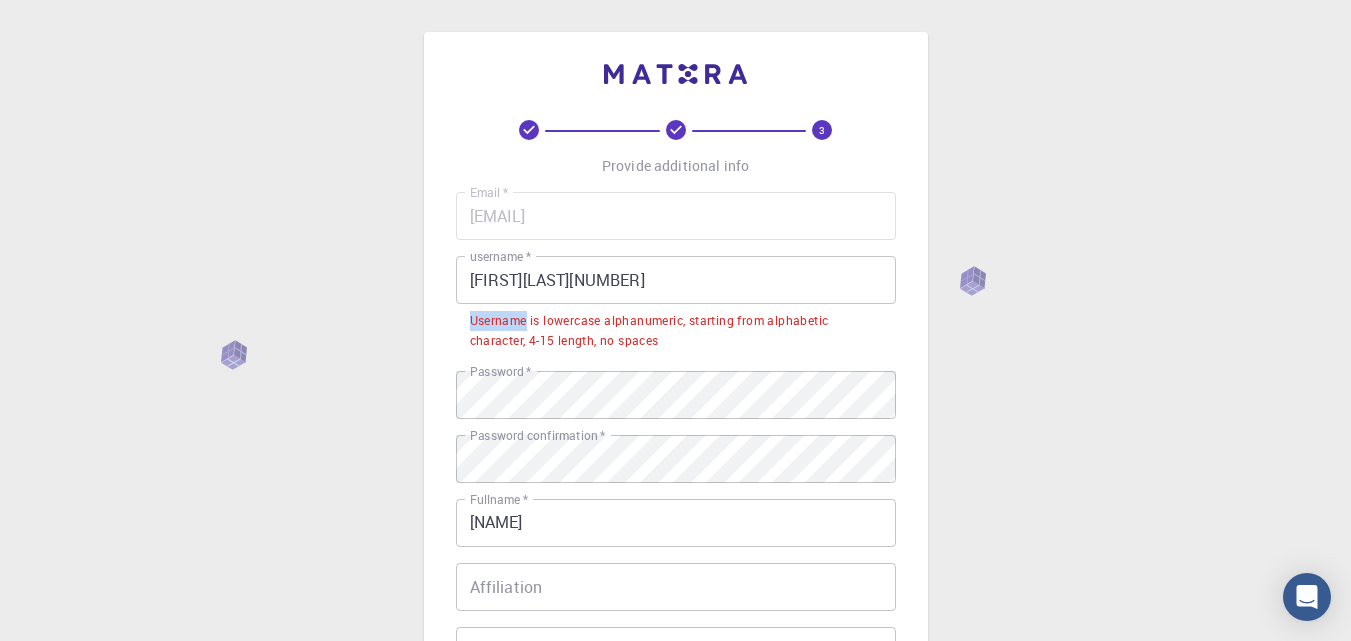 drag, startPoint x: 487, startPoint y: 326, endPoint x: 469, endPoint y: 317, distance: 20.12461 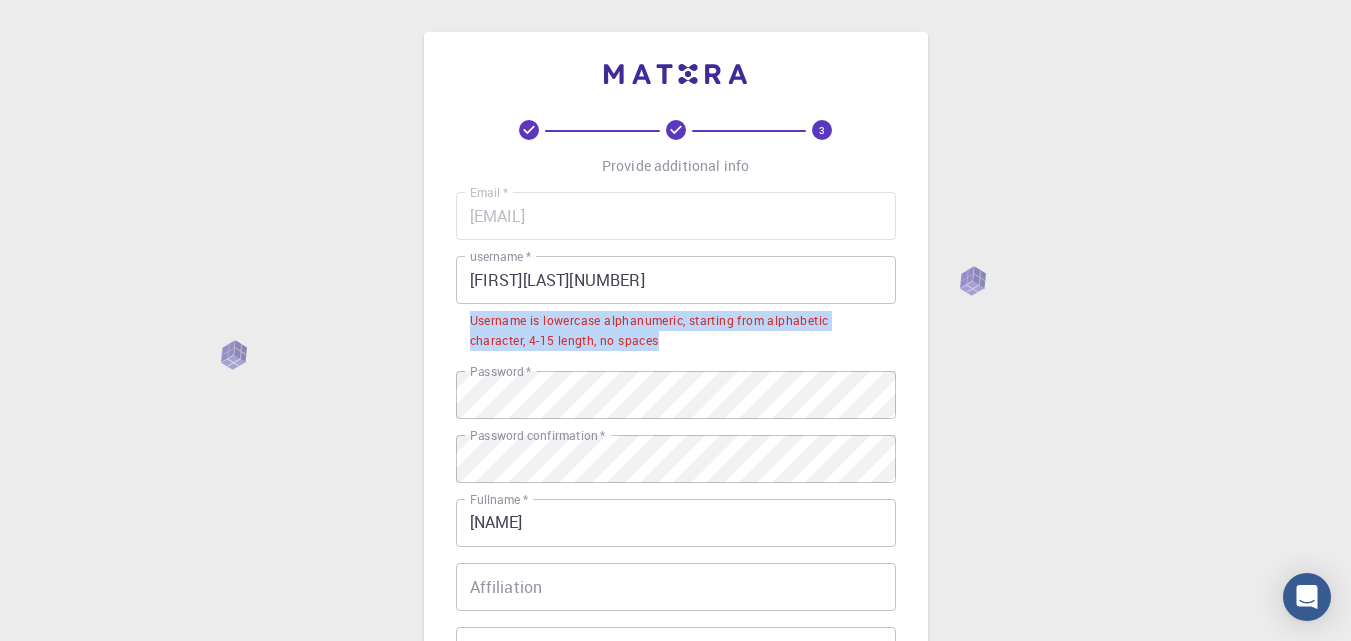 drag, startPoint x: 472, startPoint y: 319, endPoint x: 664, endPoint y: 356, distance: 195.53261 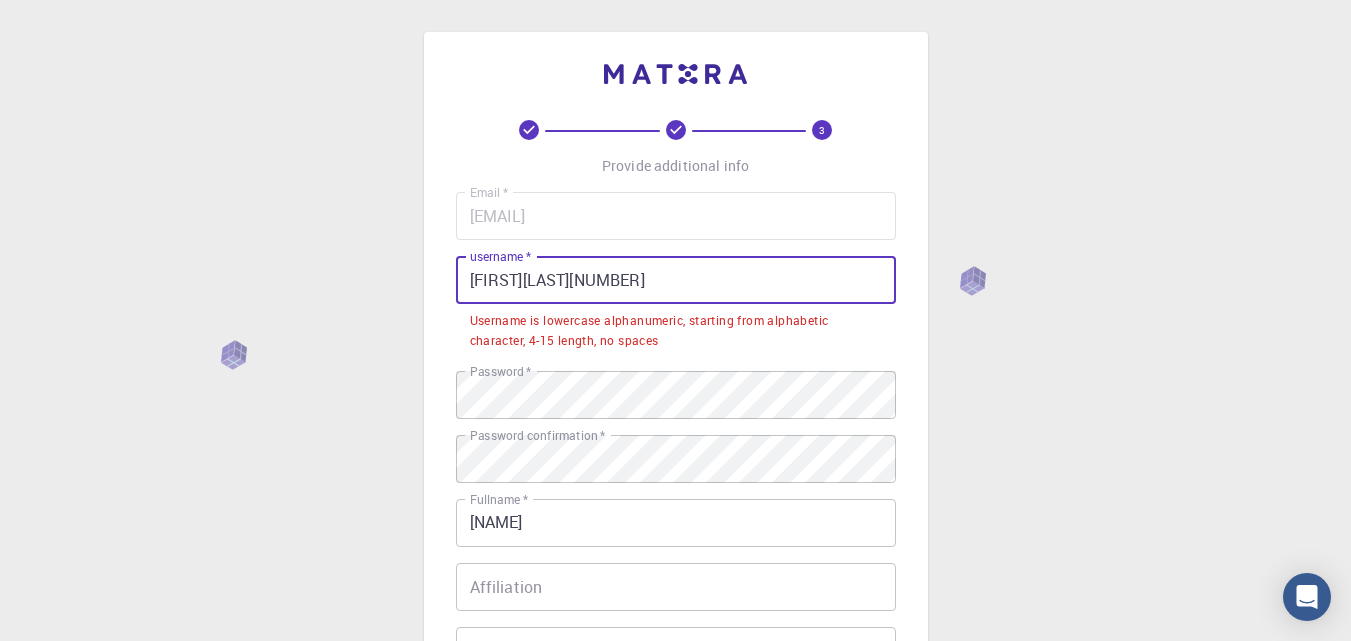 drag, startPoint x: 659, startPoint y: 275, endPoint x: 328, endPoint y: 234, distance: 333.5296 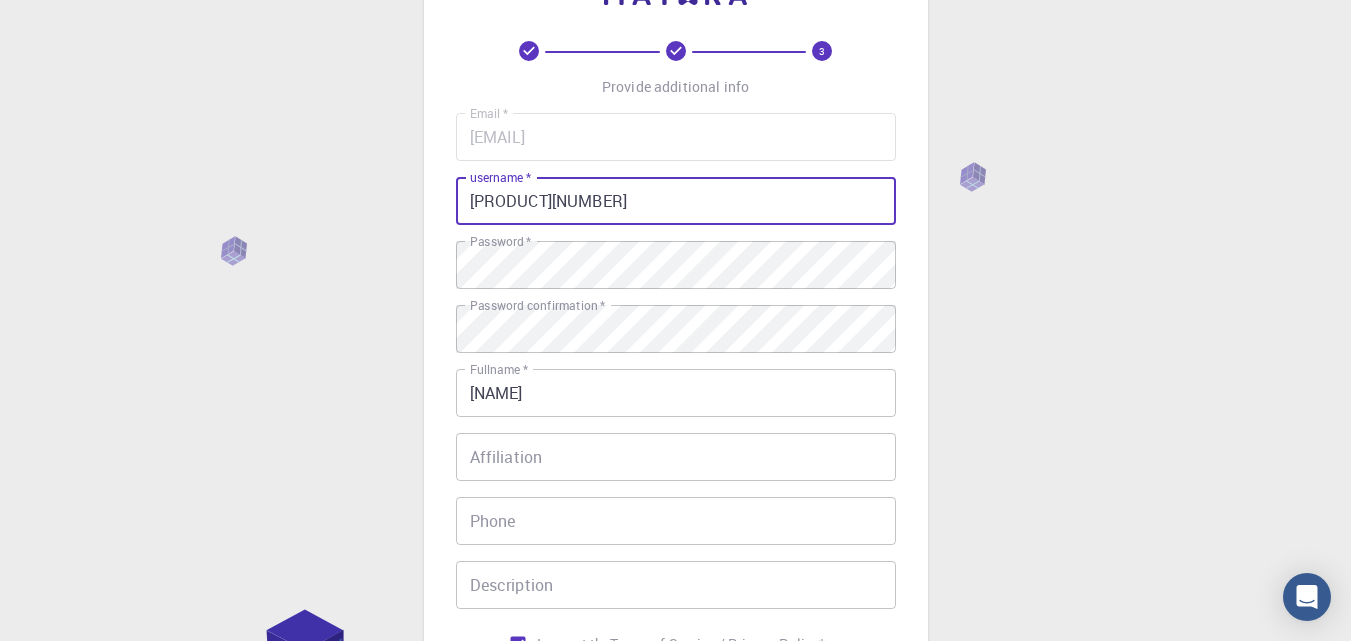 scroll, scrollTop: 377, scrollLeft: 0, axis: vertical 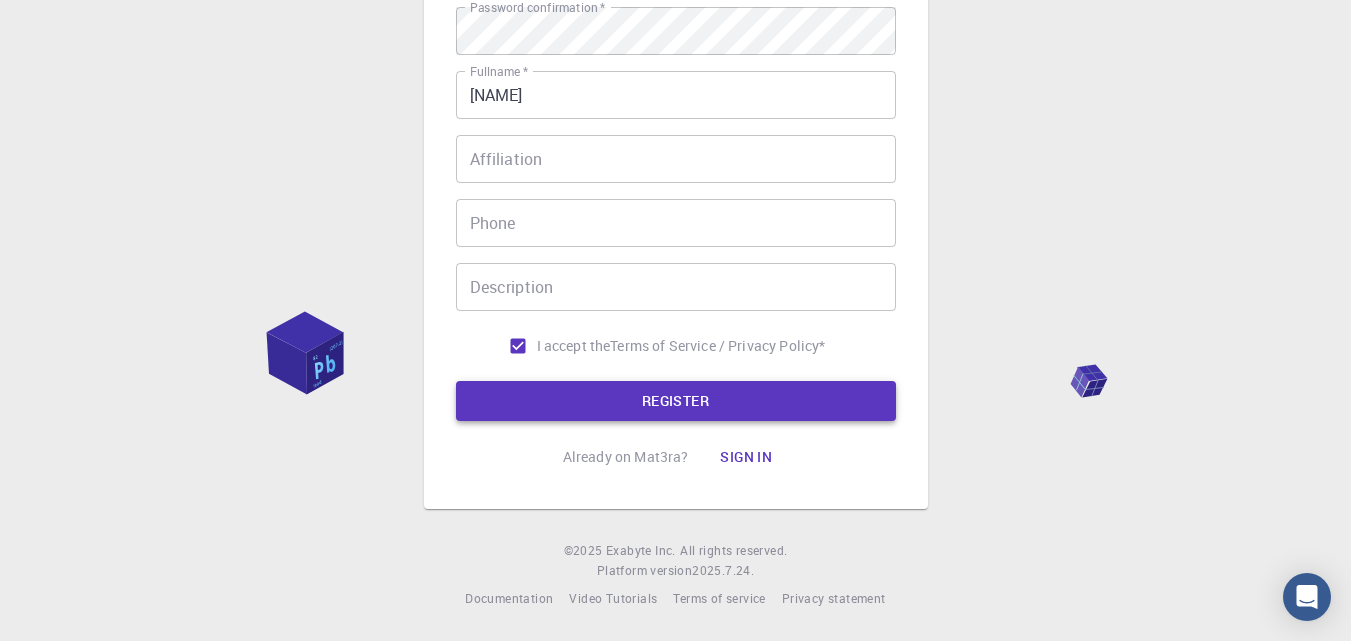 type on "[PRODUCT][NUMBER]" 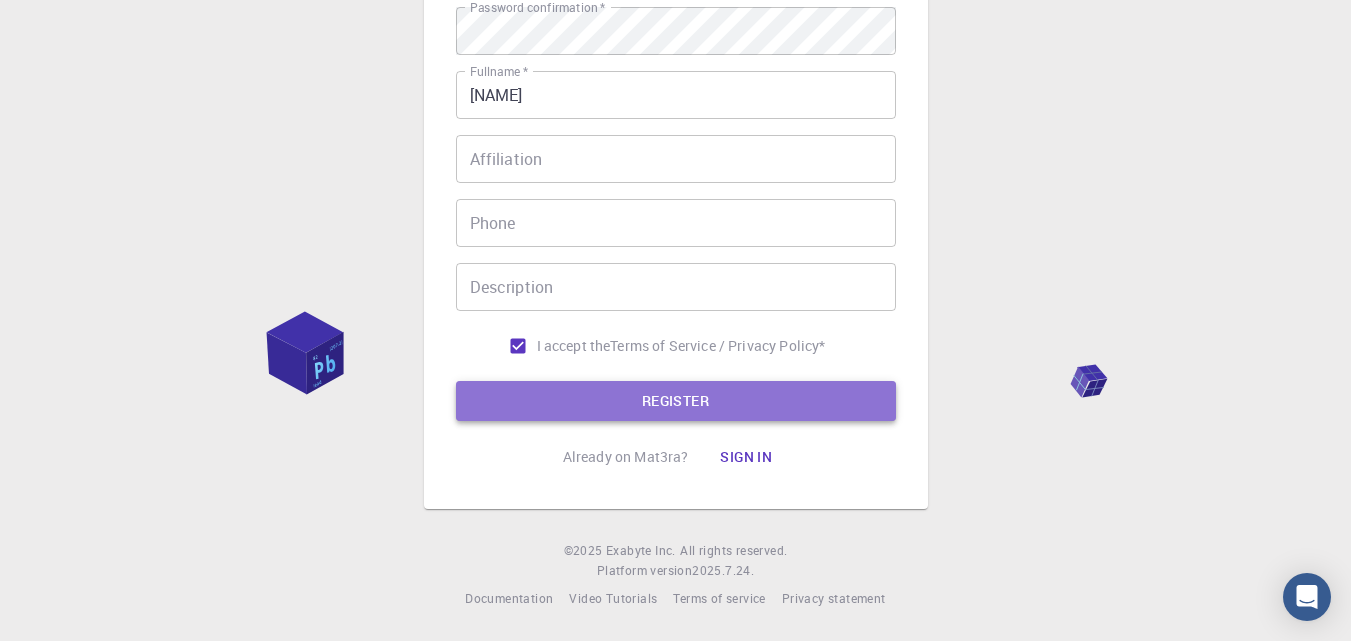 click on "REGISTER" at bounding box center [676, 401] 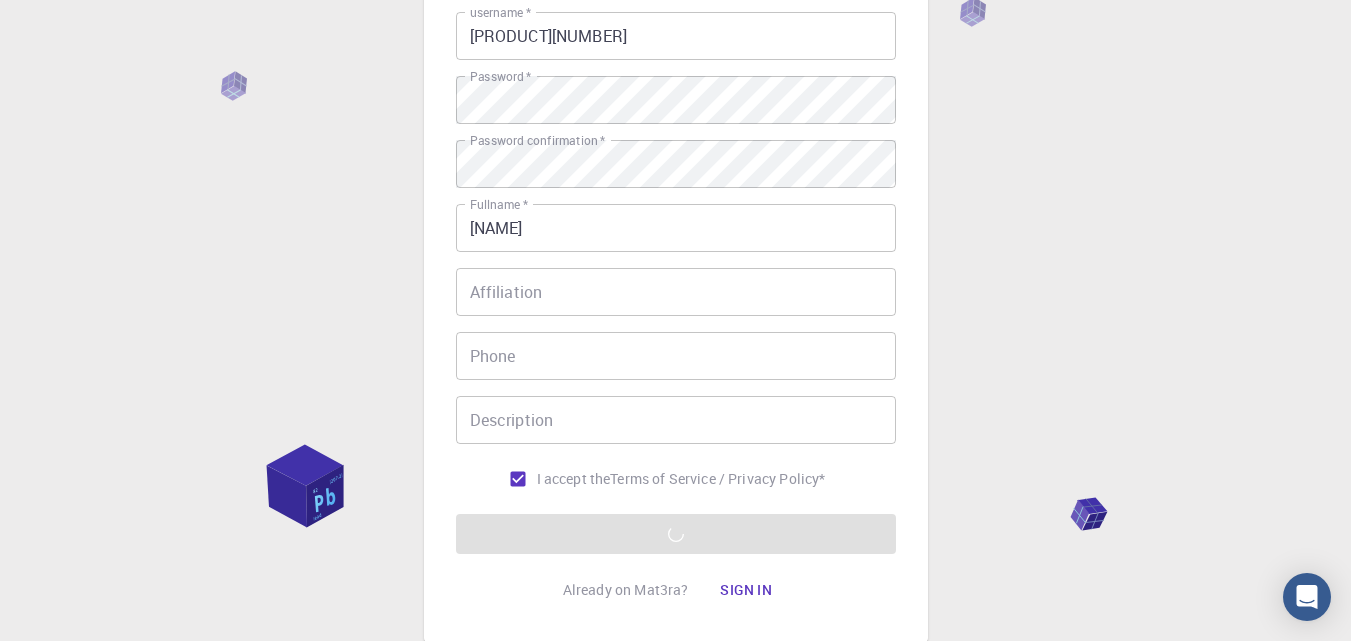 scroll, scrollTop: 308, scrollLeft: 0, axis: vertical 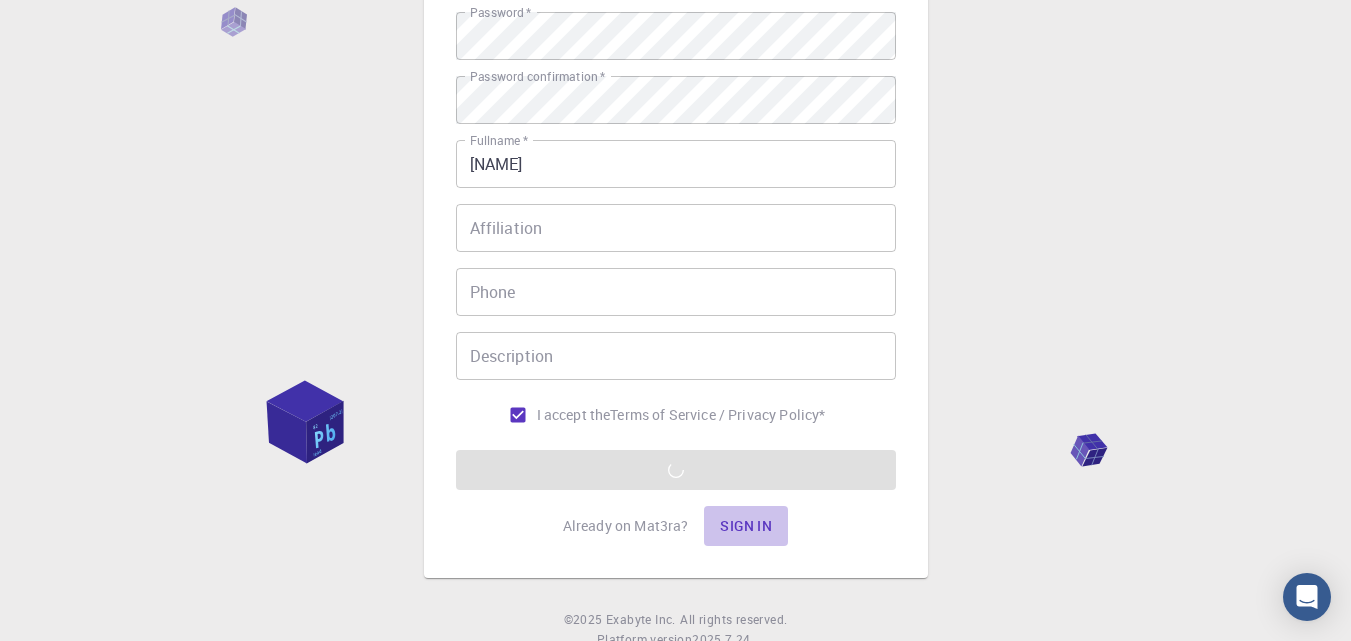 click on "Sign in" at bounding box center [746, 526] 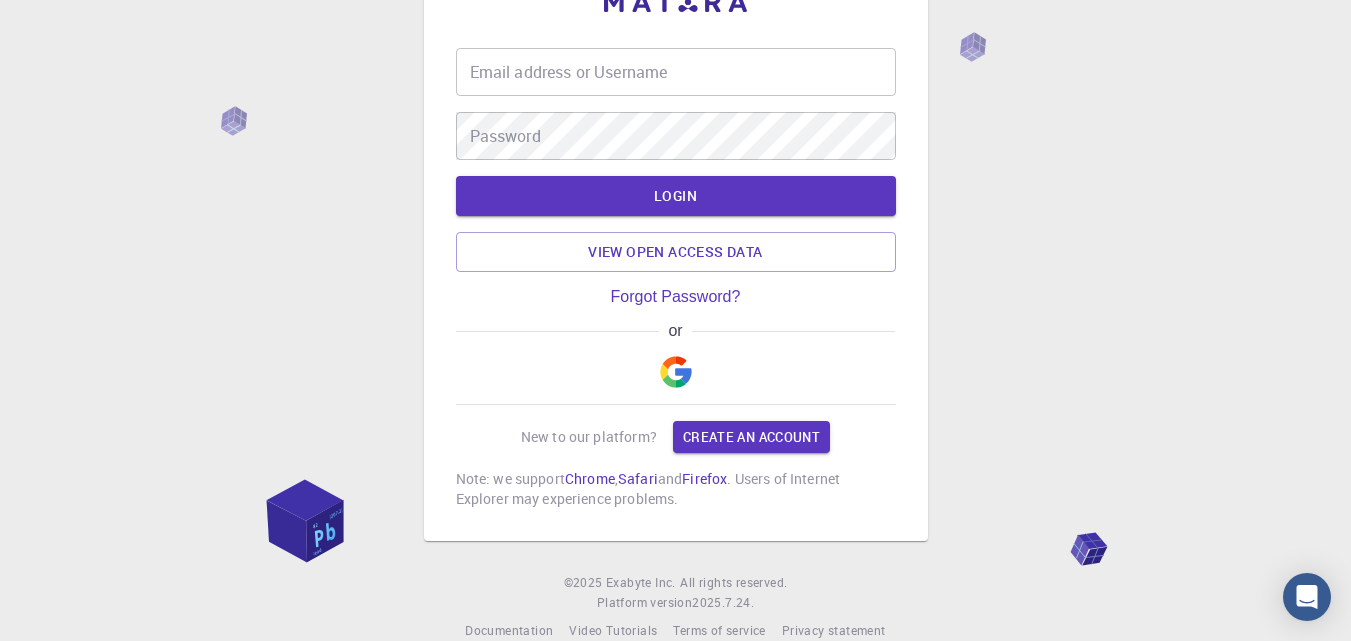 type on "[EMAIL]" 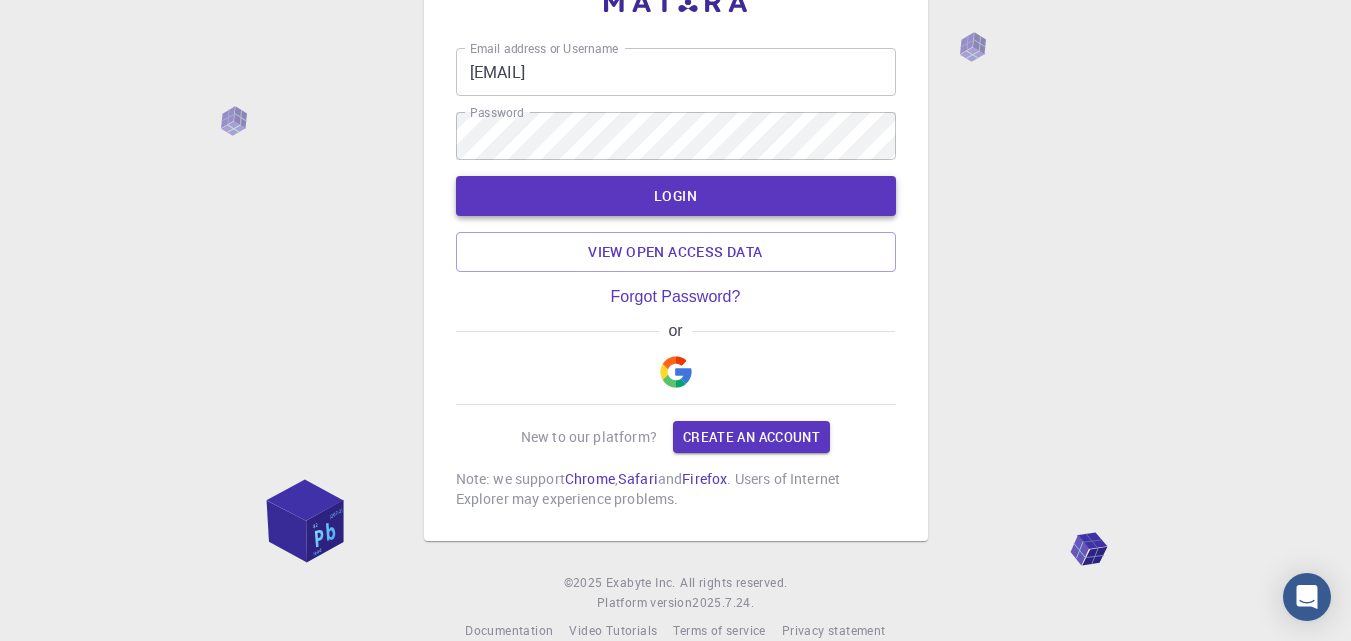 click on "LOGIN" at bounding box center (676, 196) 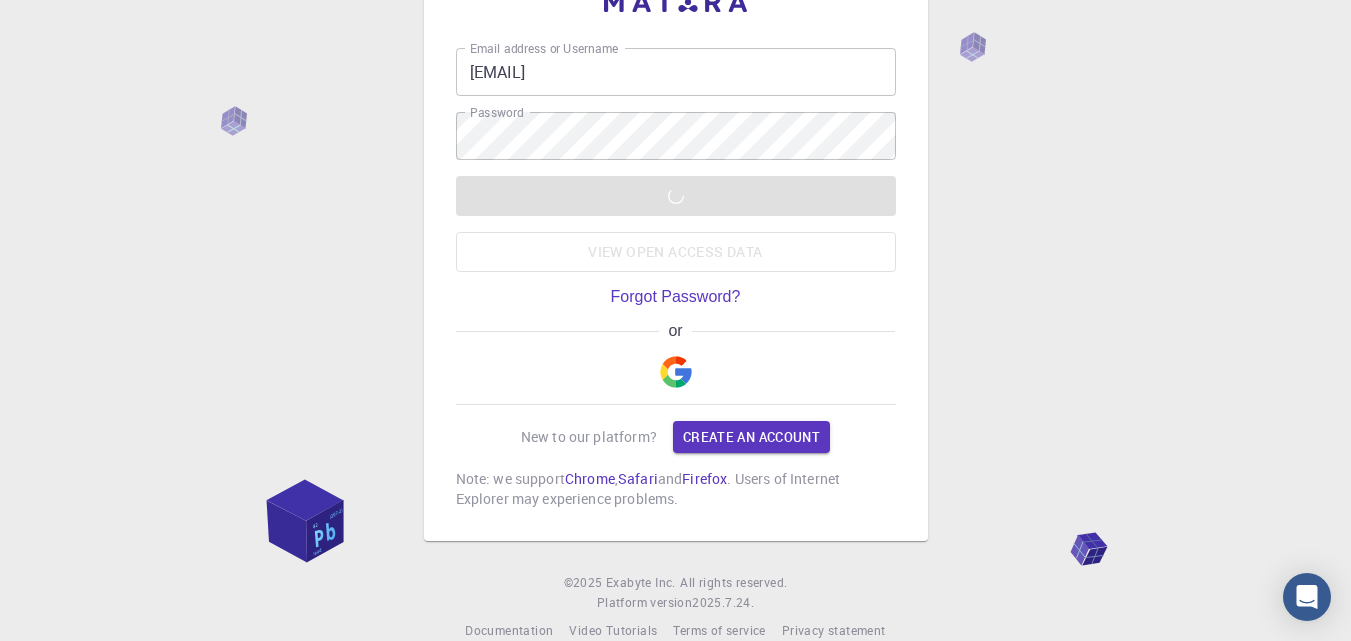 scroll, scrollTop: 0, scrollLeft: 0, axis: both 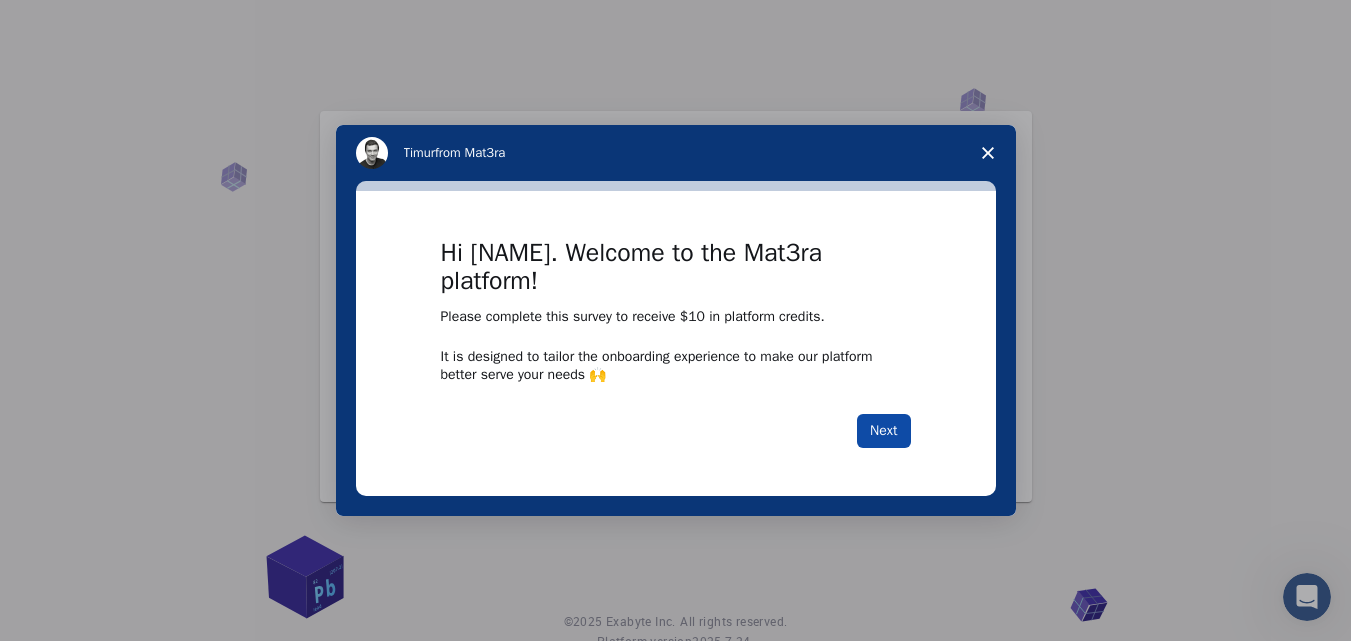 click on "Next" at bounding box center [883, 431] 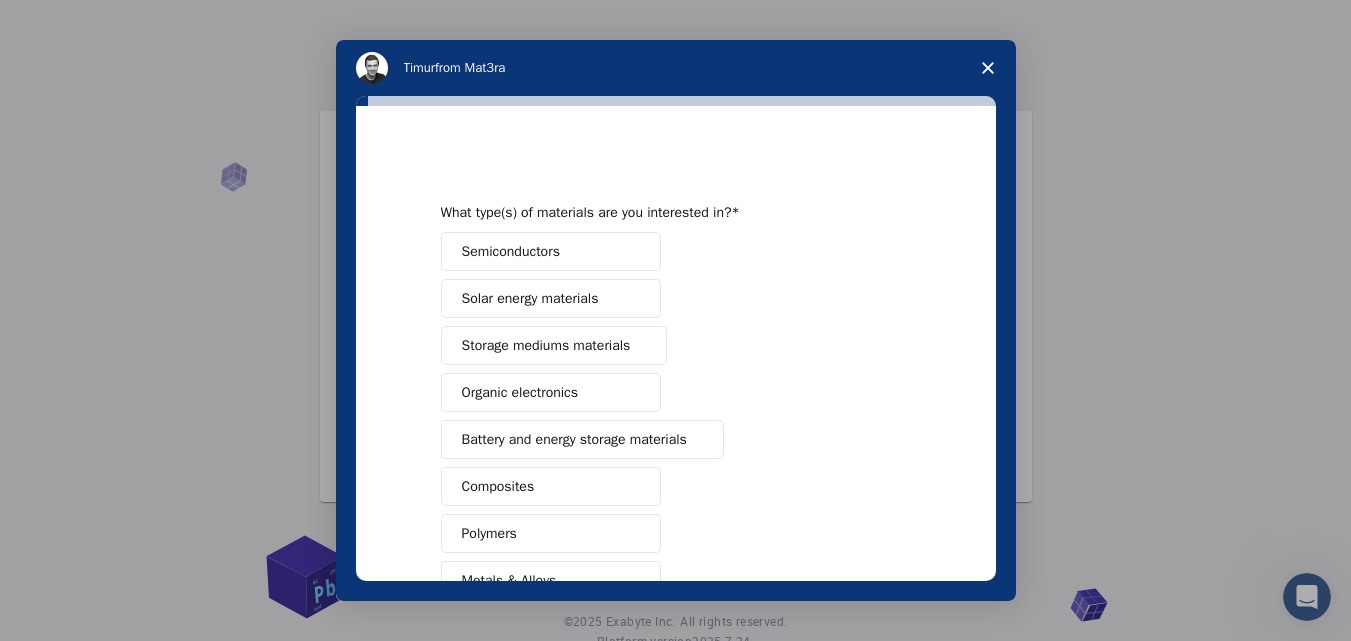 click 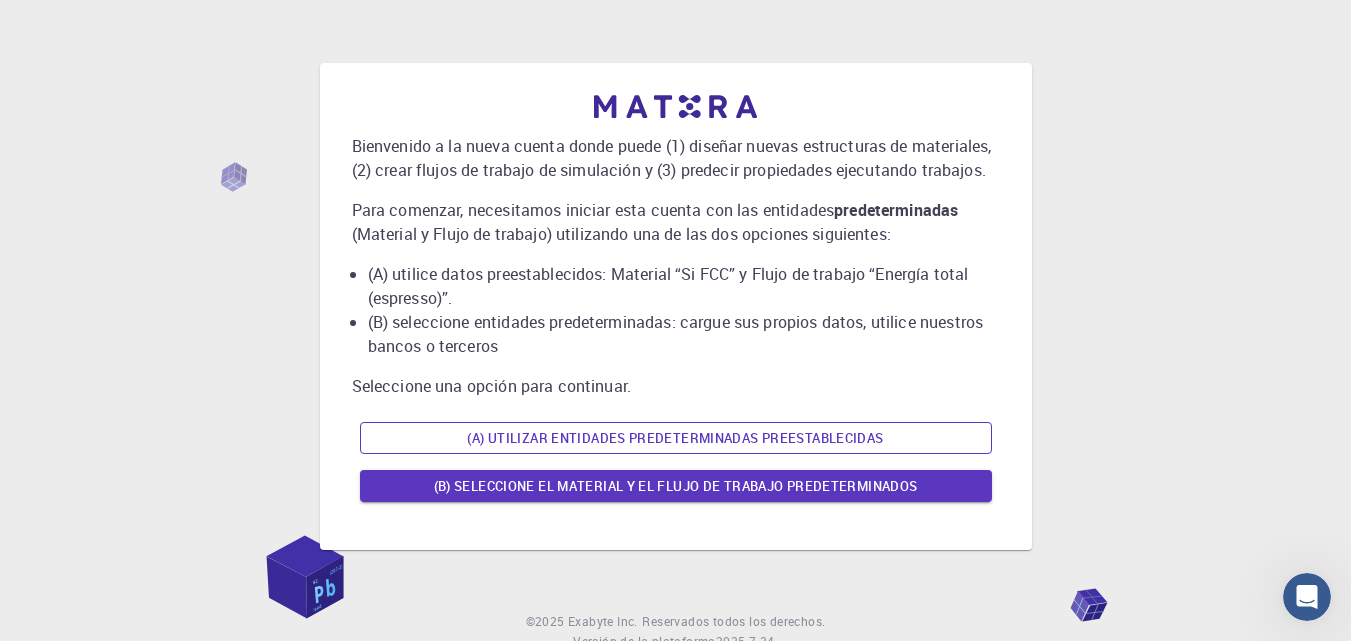 click on "(A) Utilizar entidades predeterminadas preestablecidas" at bounding box center [675, 438] 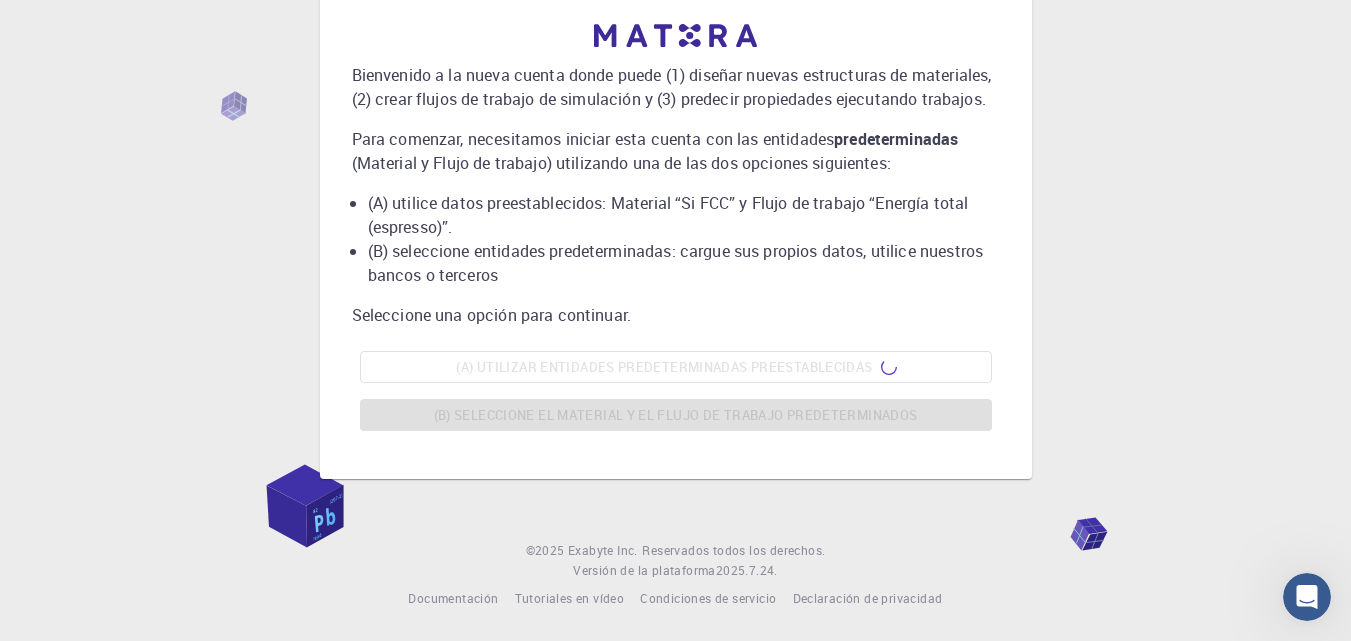 scroll, scrollTop: 0, scrollLeft: 0, axis: both 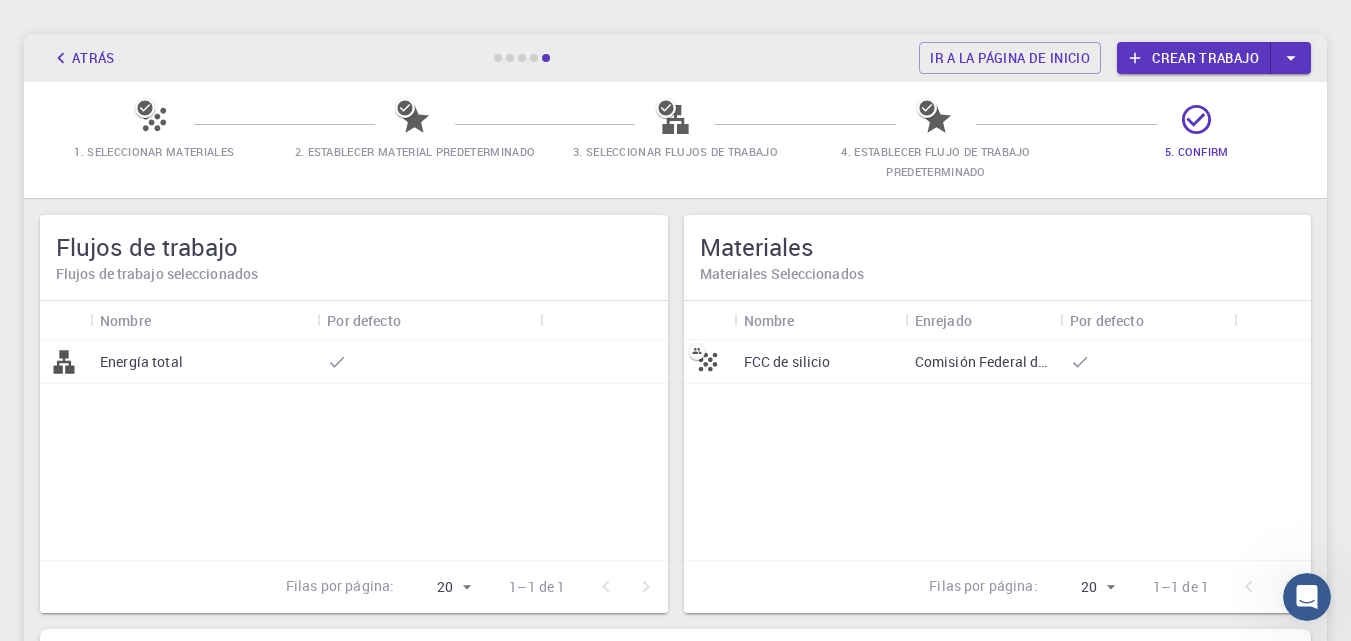 click 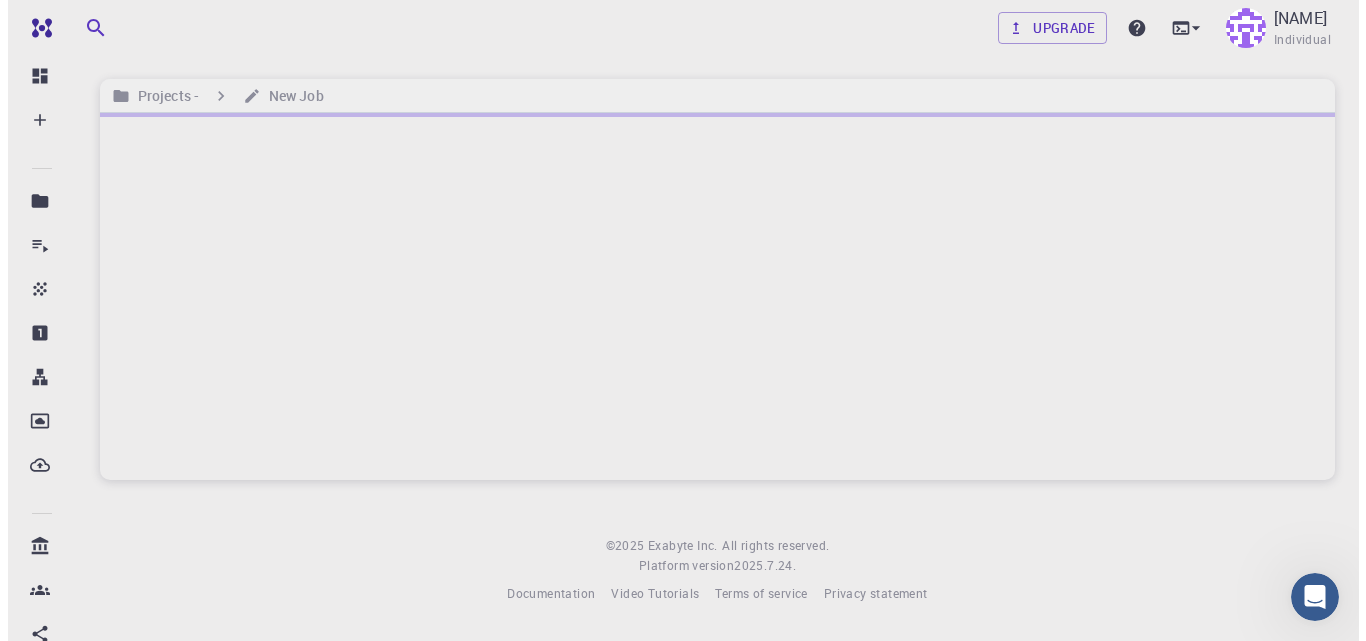 scroll, scrollTop: 0, scrollLeft: 0, axis: both 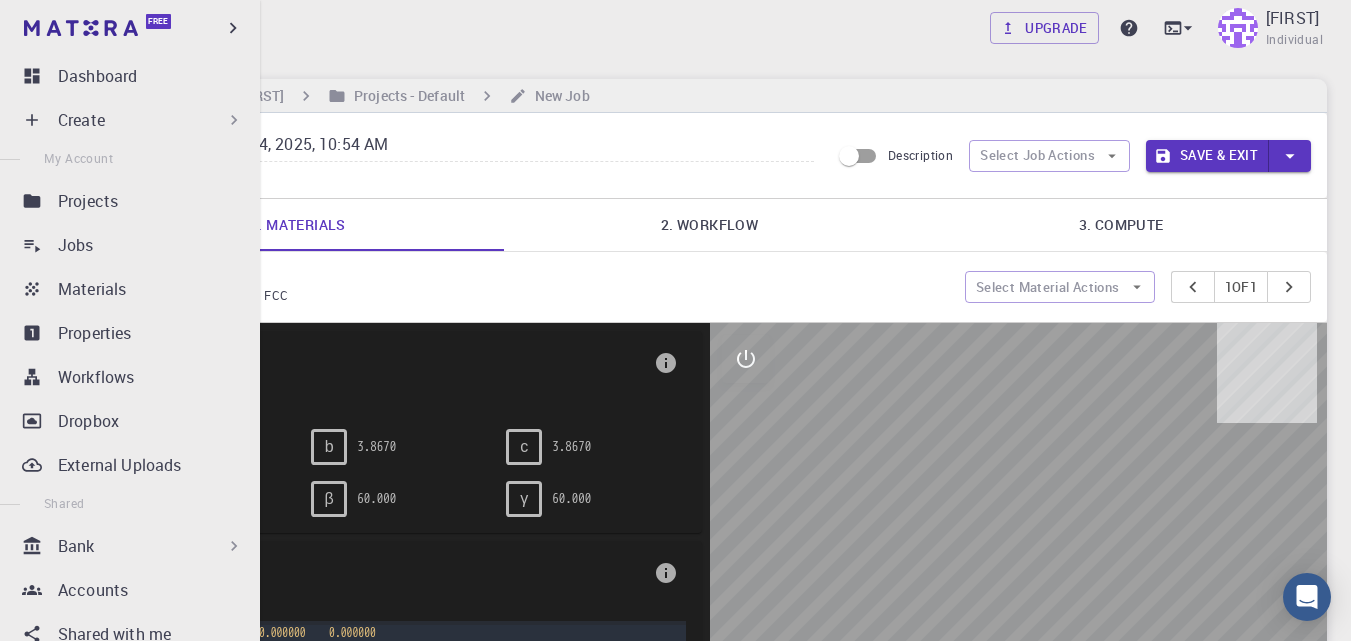 click on "Create" at bounding box center [151, 120] 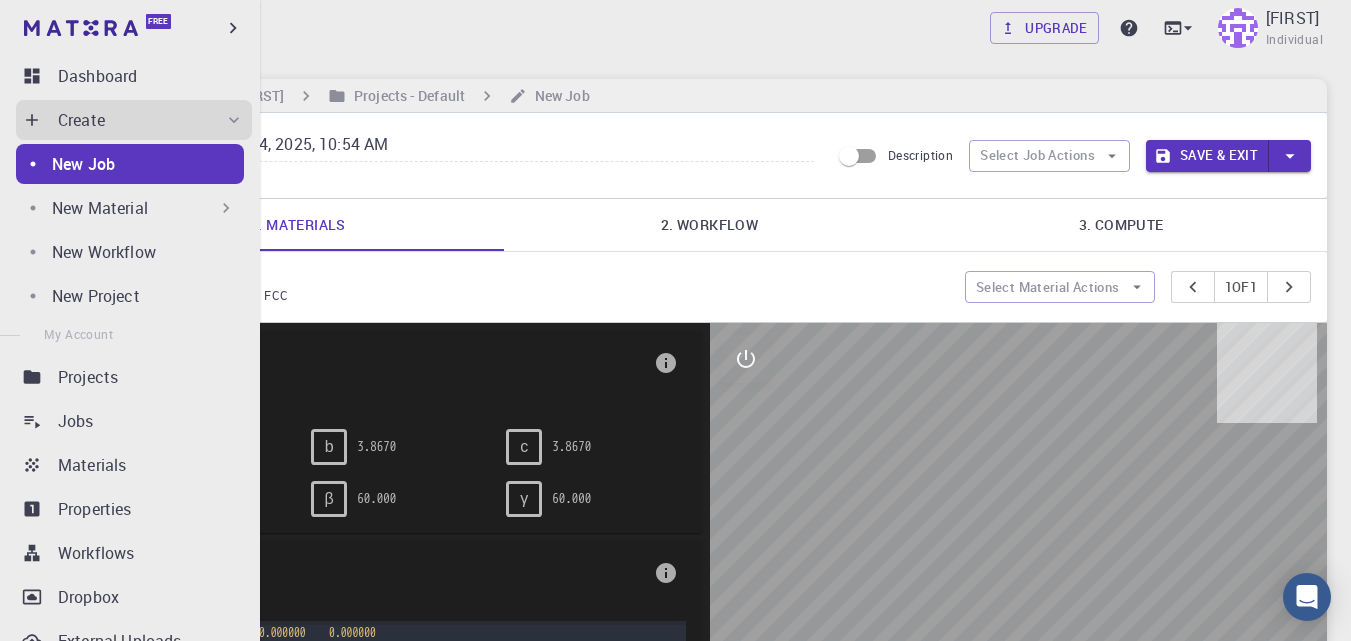 click on "Create" at bounding box center (151, 120) 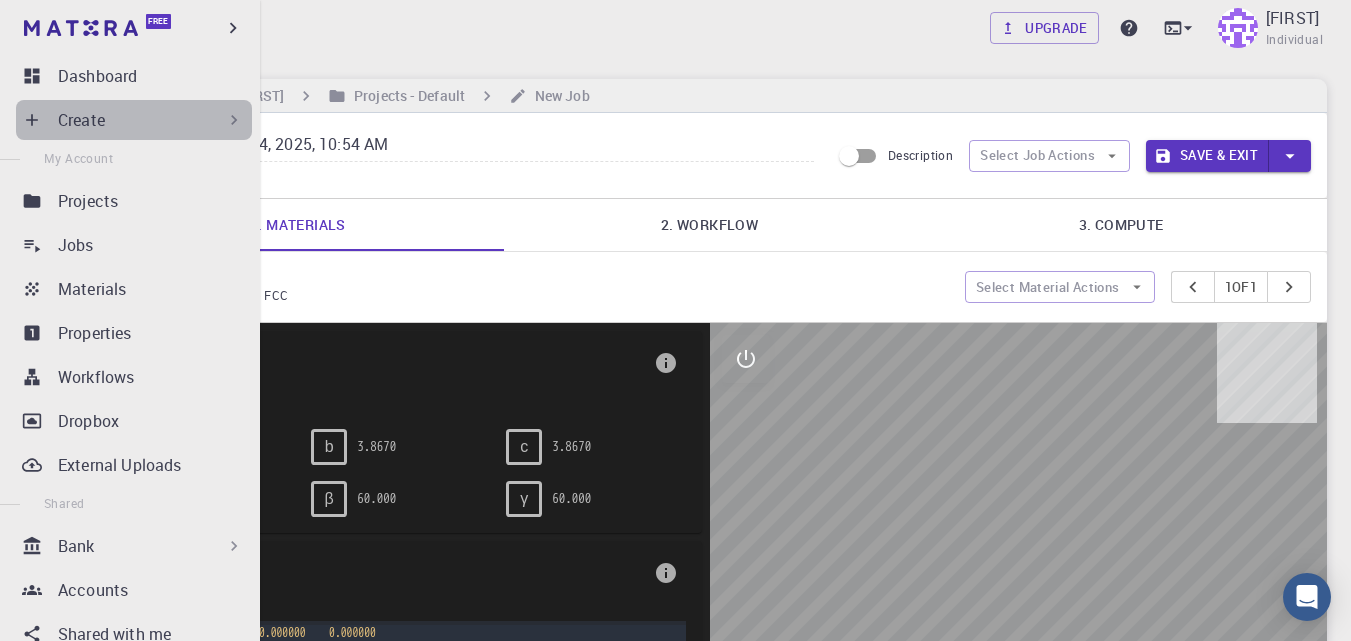 click on "Create" at bounding box center [151, 120] 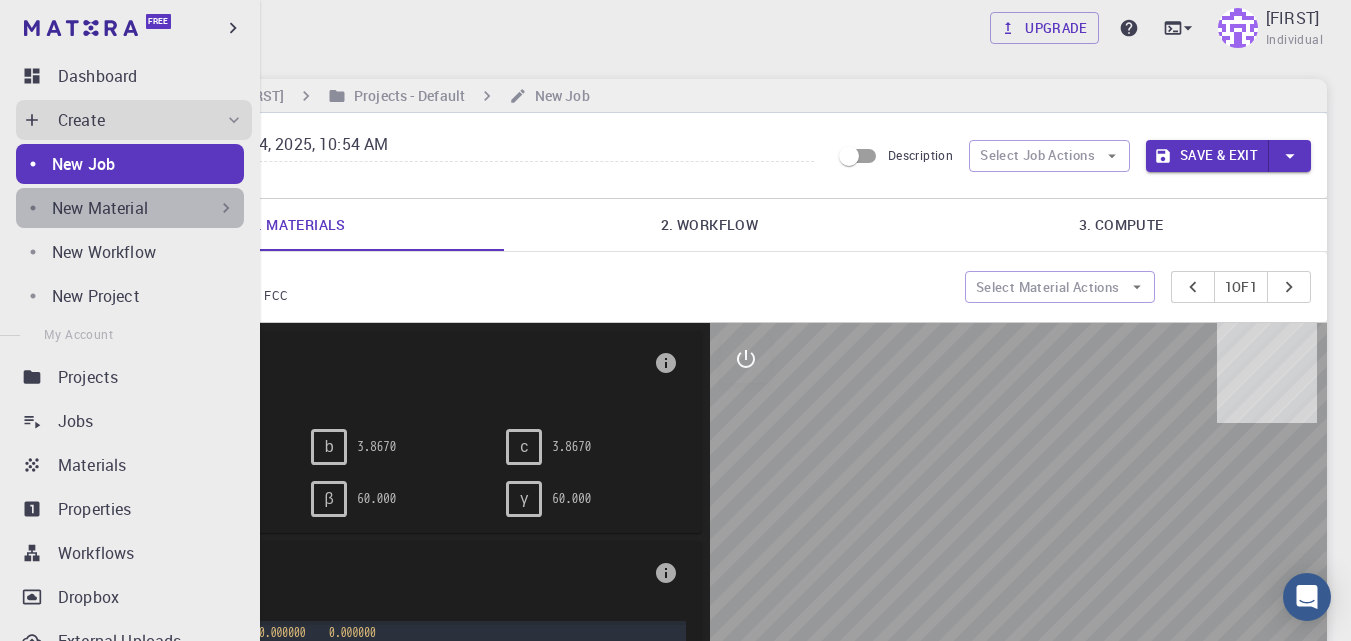 click on "New Material" at bounding box center (100, 208) 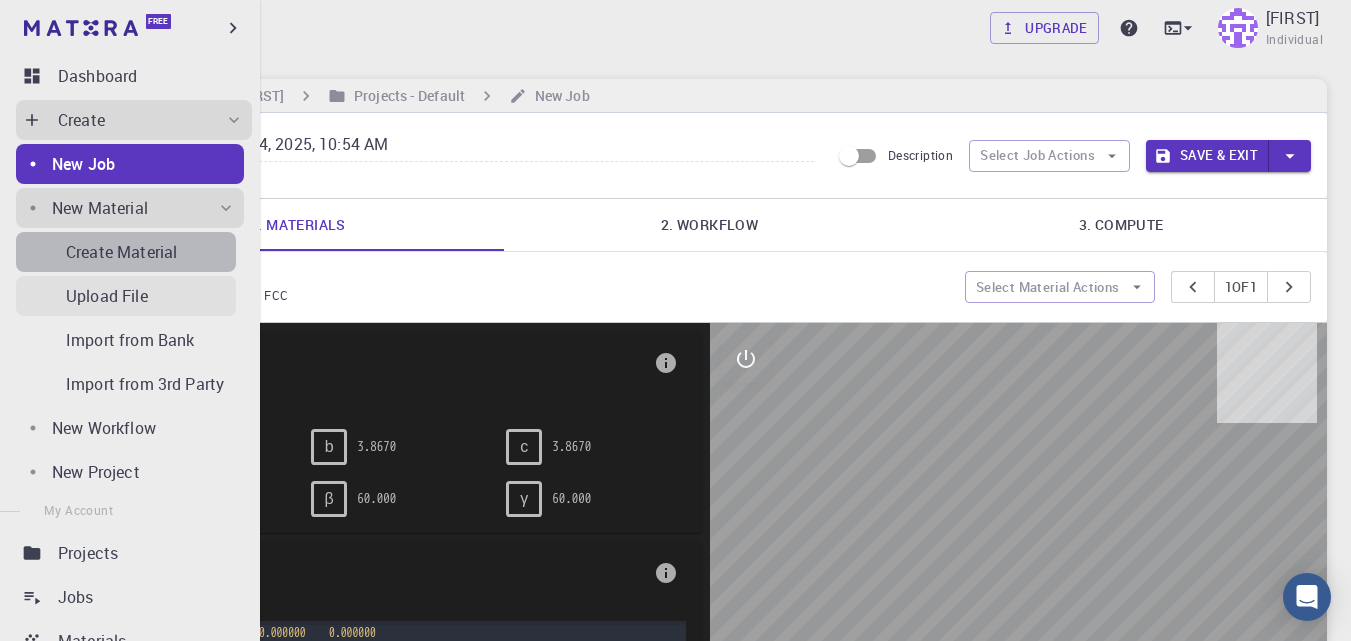 drag, startPoint x: 148, startPoint y: 259, endPoint x: 127, endPoint y: 304, distance: 49.658836 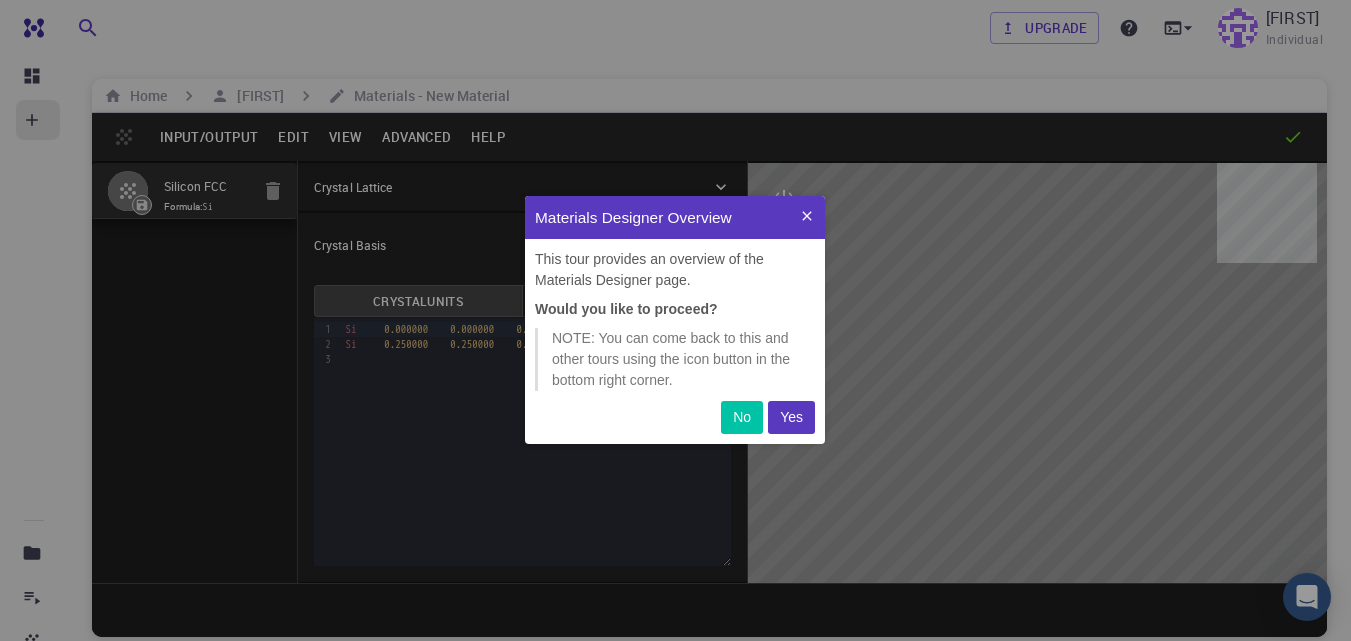 scroll, scrollTop: 0, scrollLeft: 0, axis: both 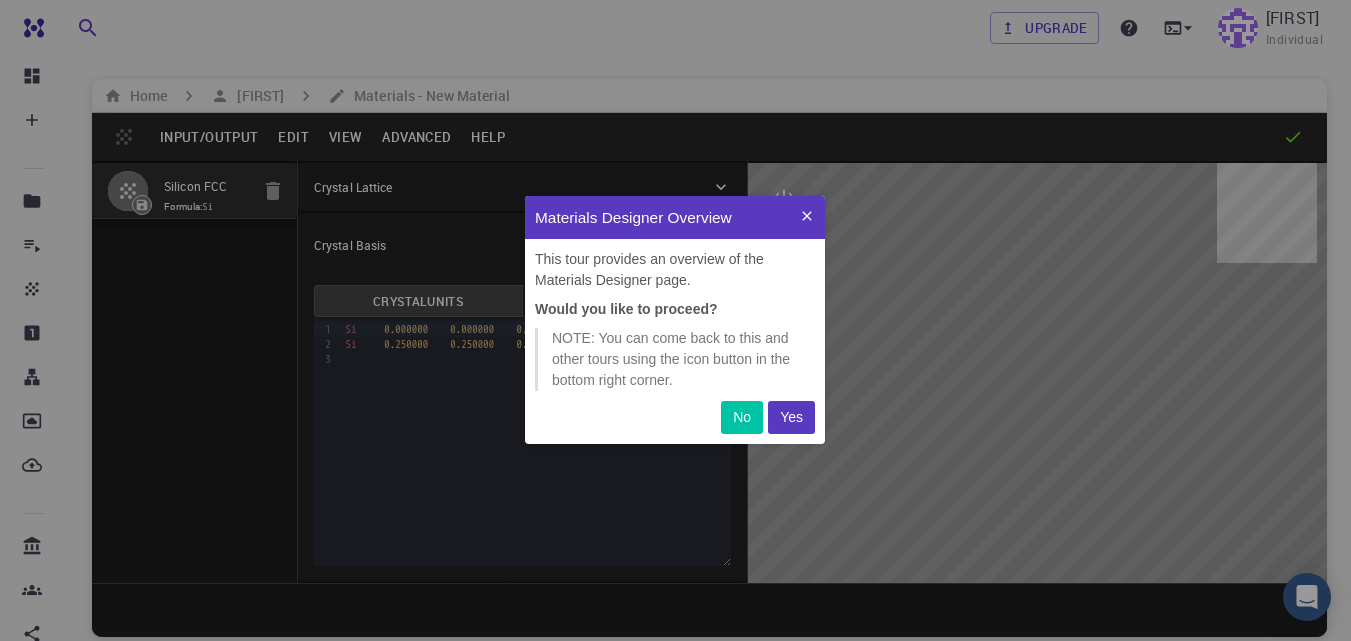 click at bounding box center [807, 217] 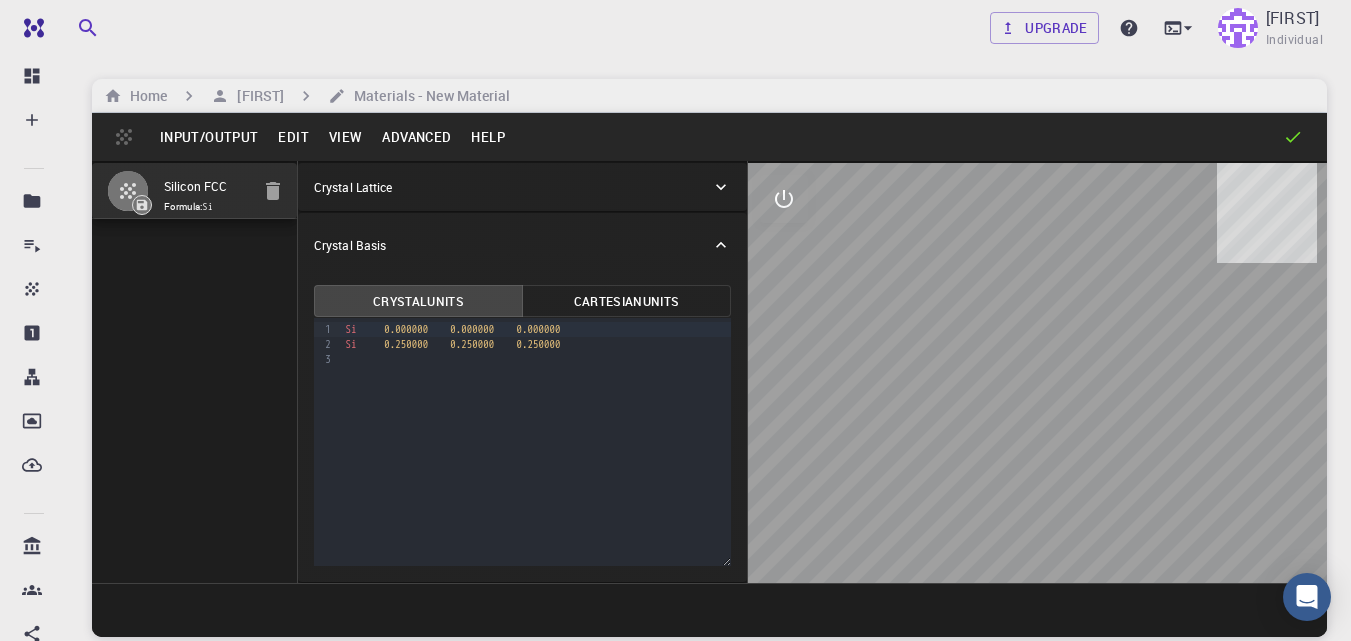 drag, startPoint x: 967, startPoint y: 422, endPoint x: 1066, endPoint y: 426, distance: 99.08077 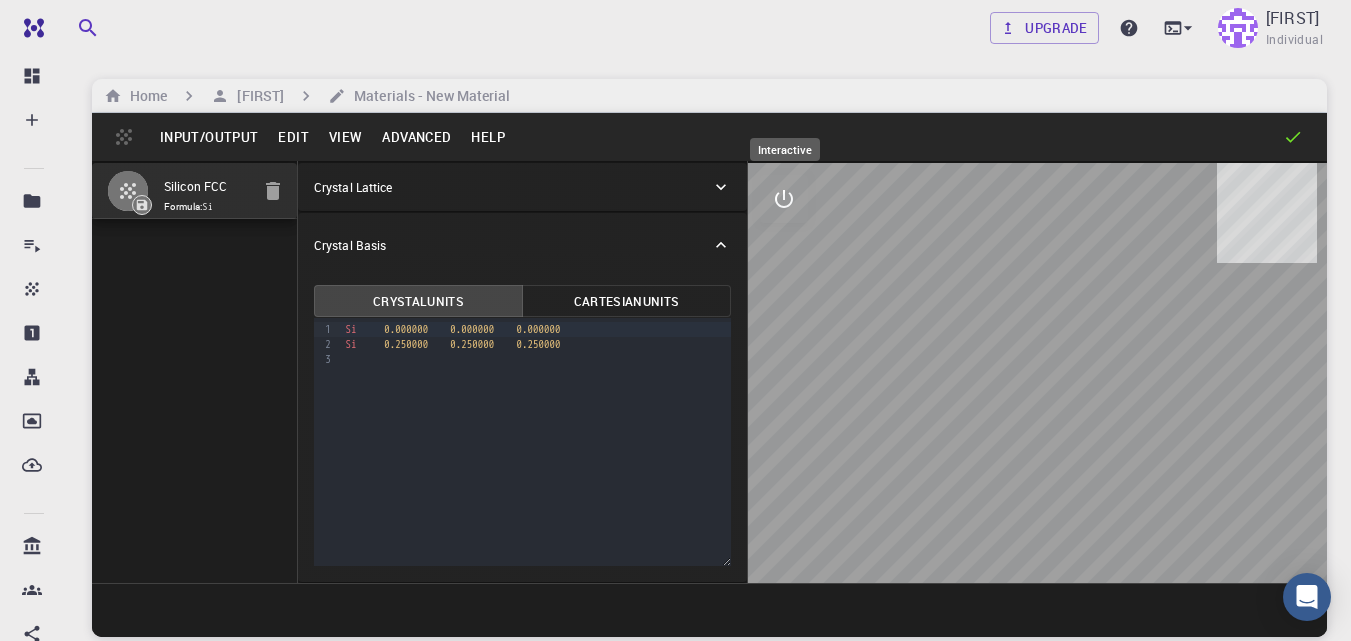 click 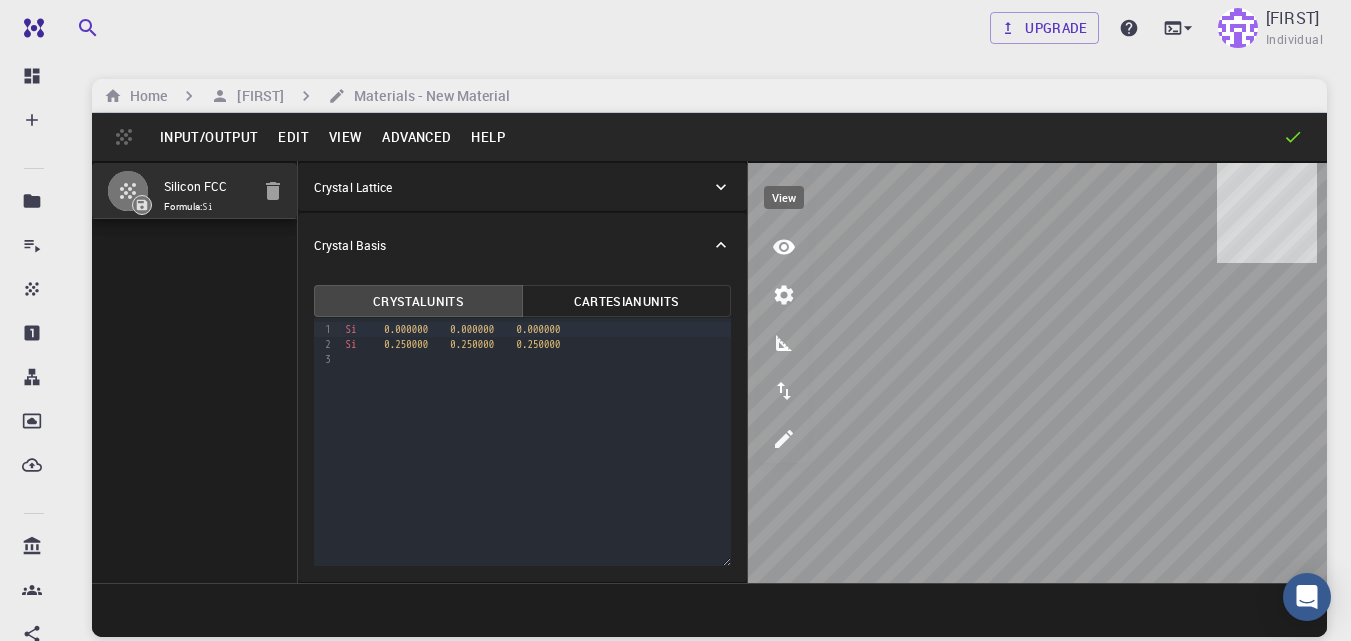 click 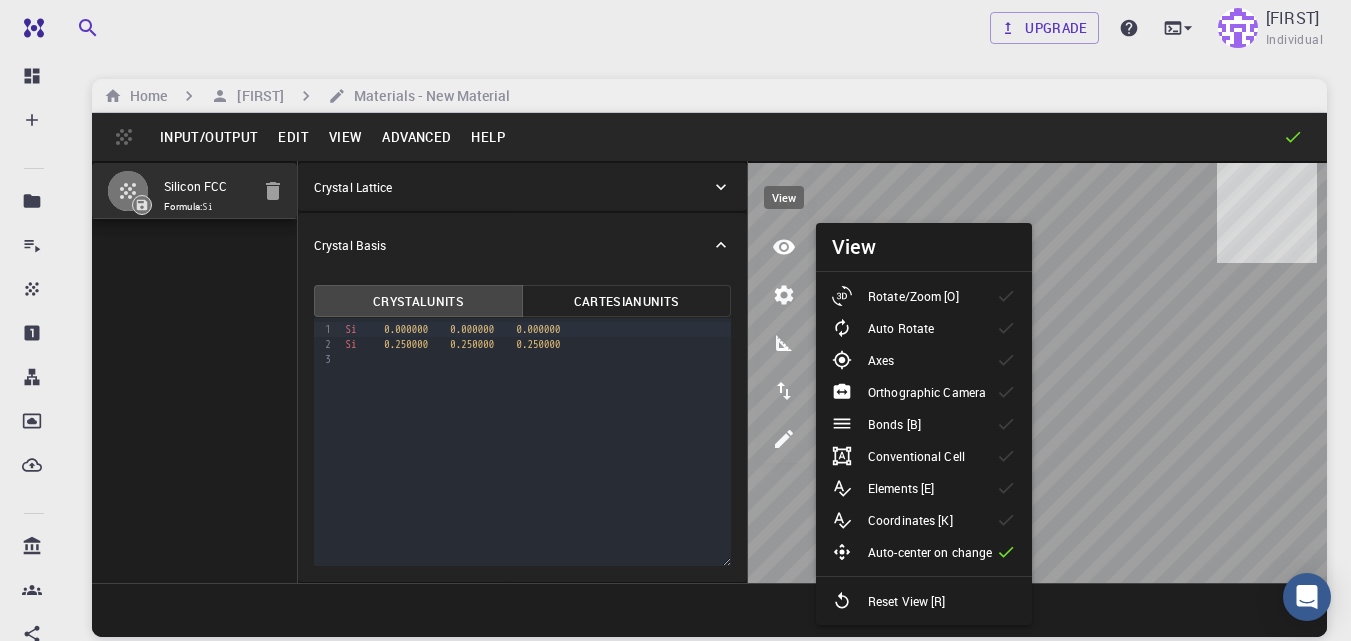 click 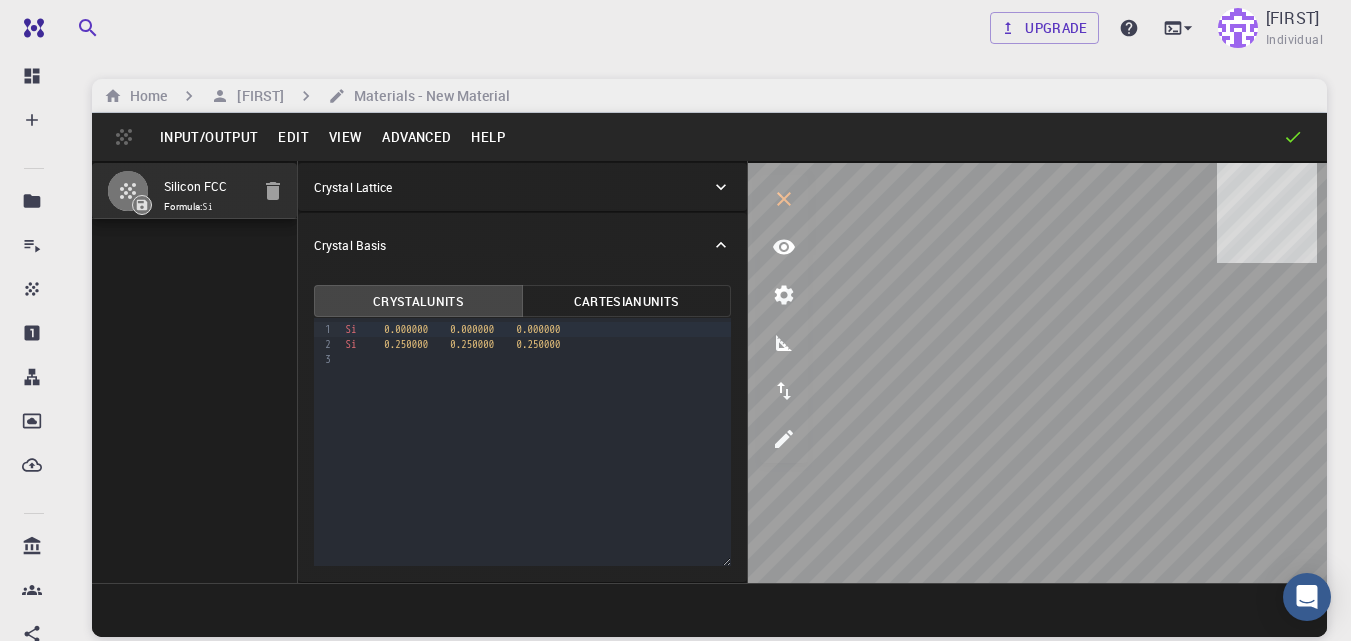 click on "Silicon FCC Formula:  Si Crystal Lattice Lattice units angstrom angstrom Lattice units Lattice type Face-centered Cubic FCC Lattice type Lattice 'a' 3.8669997952417843 Lattice 'a' Lattice 'b' 3.8669998461227024 Lattice 'b' Lattice 'c' 3.867 Lattice 'c' angle (b^c) 59.9999986836772 angle (b^c) angle (a^c) 59.999998248423154 angle (a^c) angle (a^b) 59.99999432867027 angle (a^b) Lattice units Scale Interatomic Distances 0 Lattice units Apply Edits Crystal Basis Crystal  Units Cartesian  Units 9 1 2 3 › Si       0.000000      0.000000      0.000000   Si       0.250000      0.250000      0.250000" at bounding box center [709, 372] 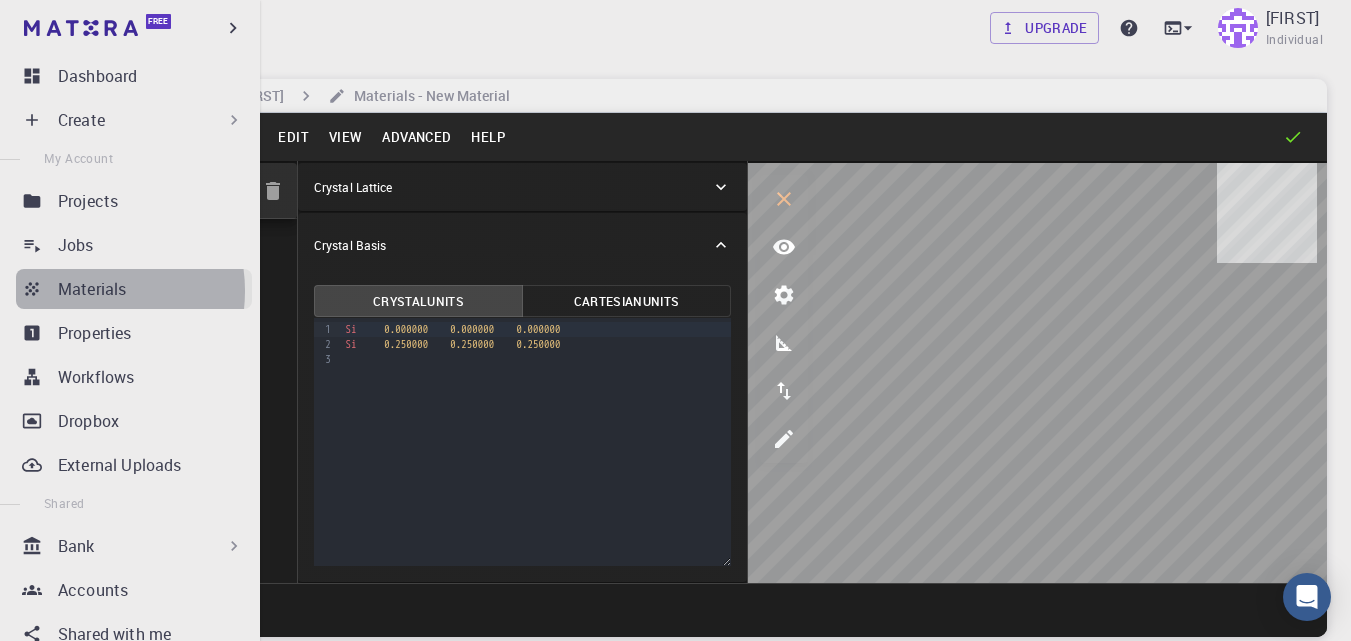 click on "Materials" at bounding box center (92, 289) 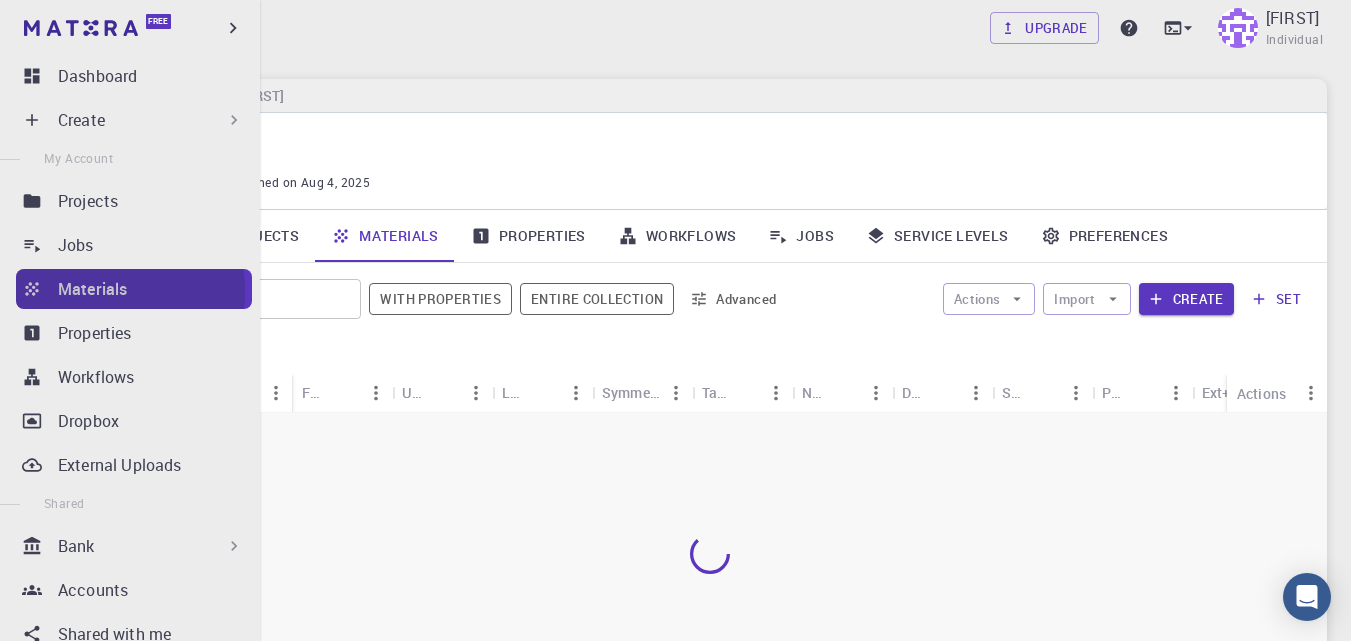 click on "Materials" at bounding box center (92, 289) 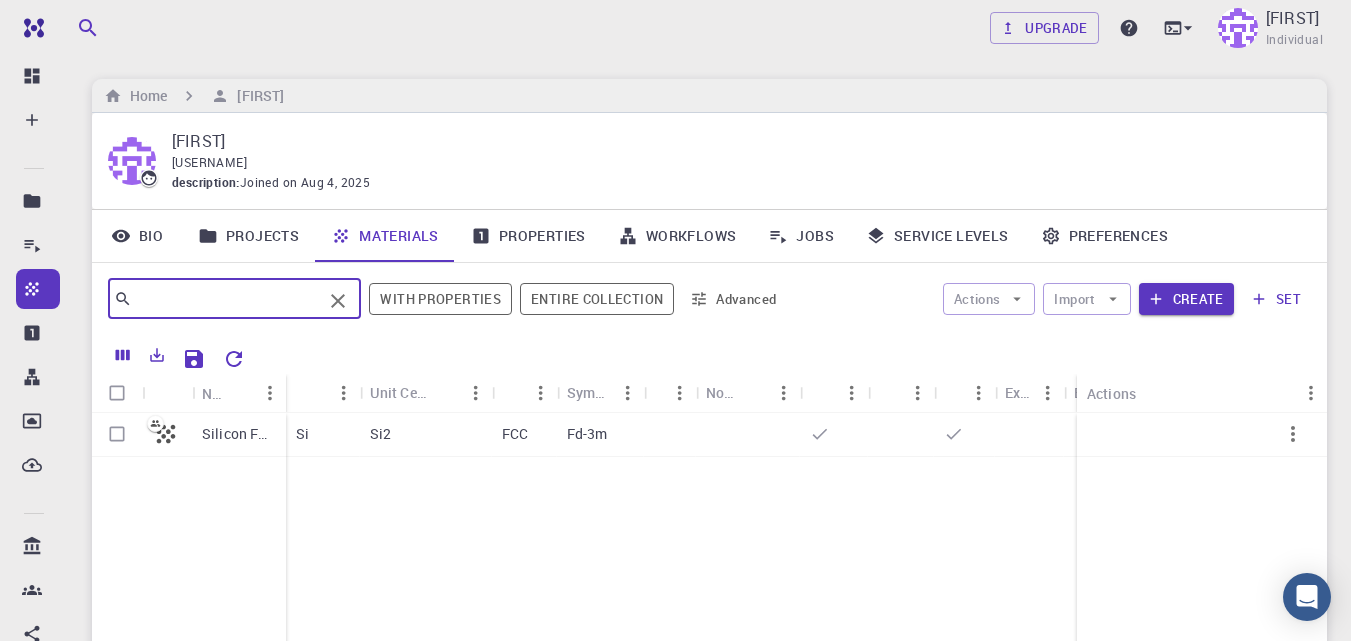 click at bounding box center [227, 299] 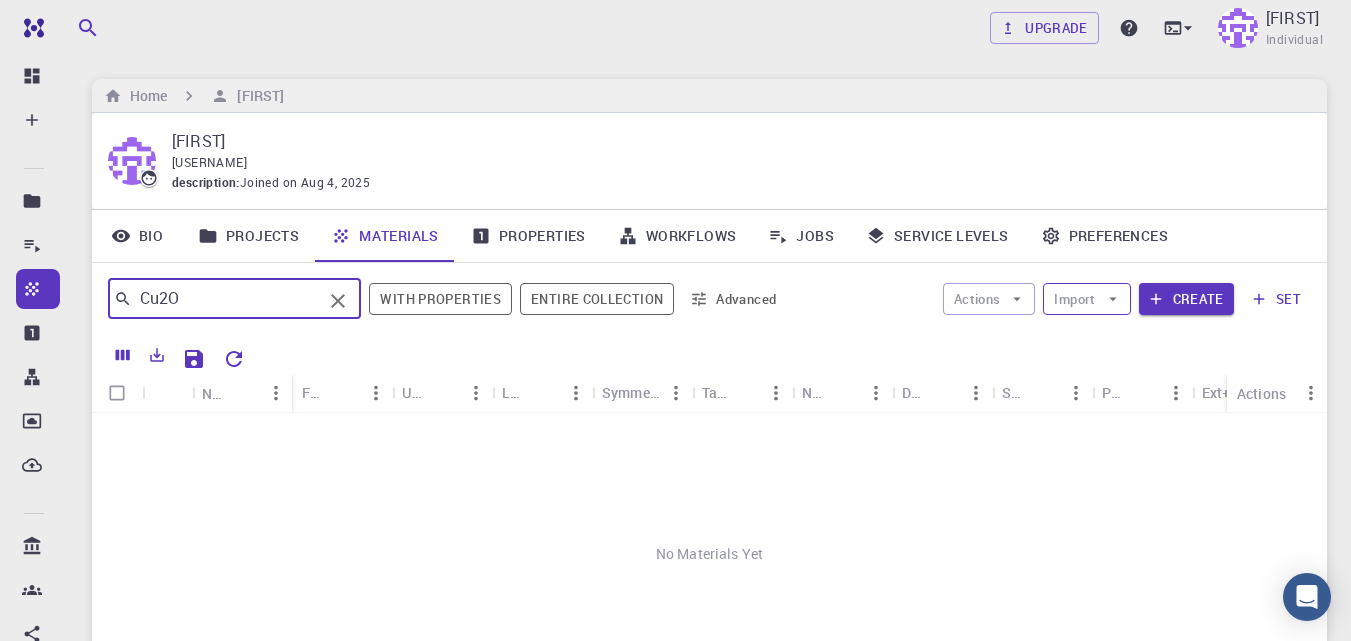 type on "Cu2O" 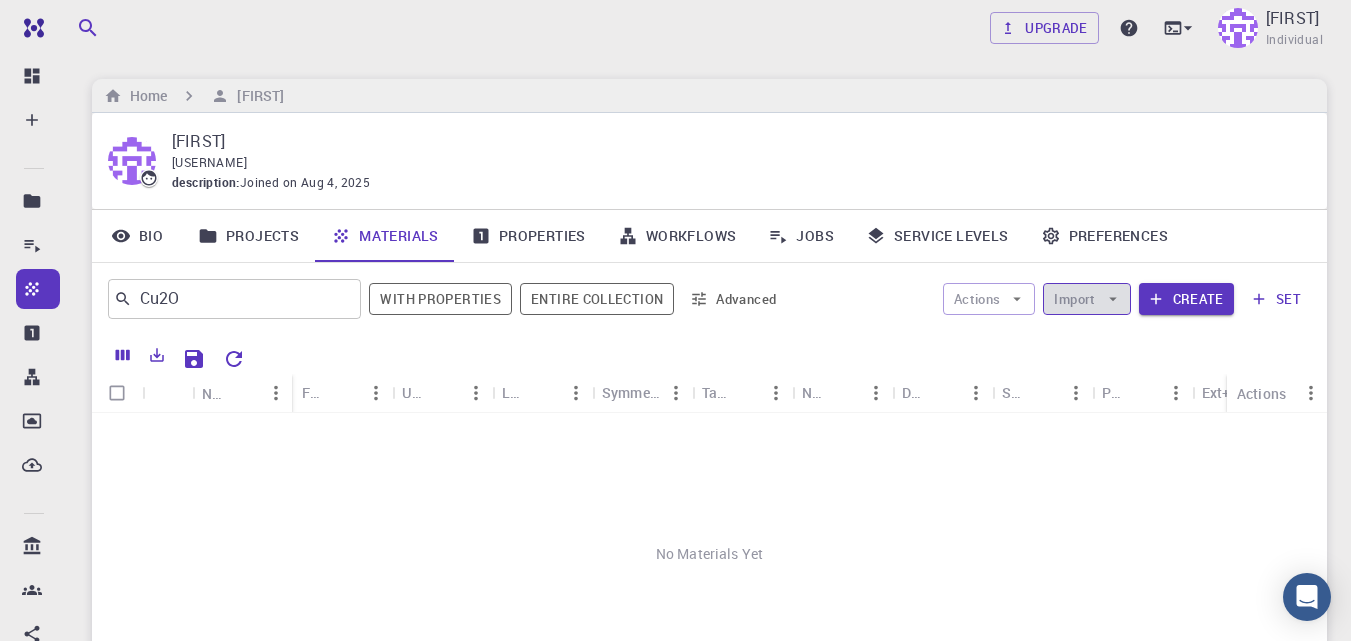 click 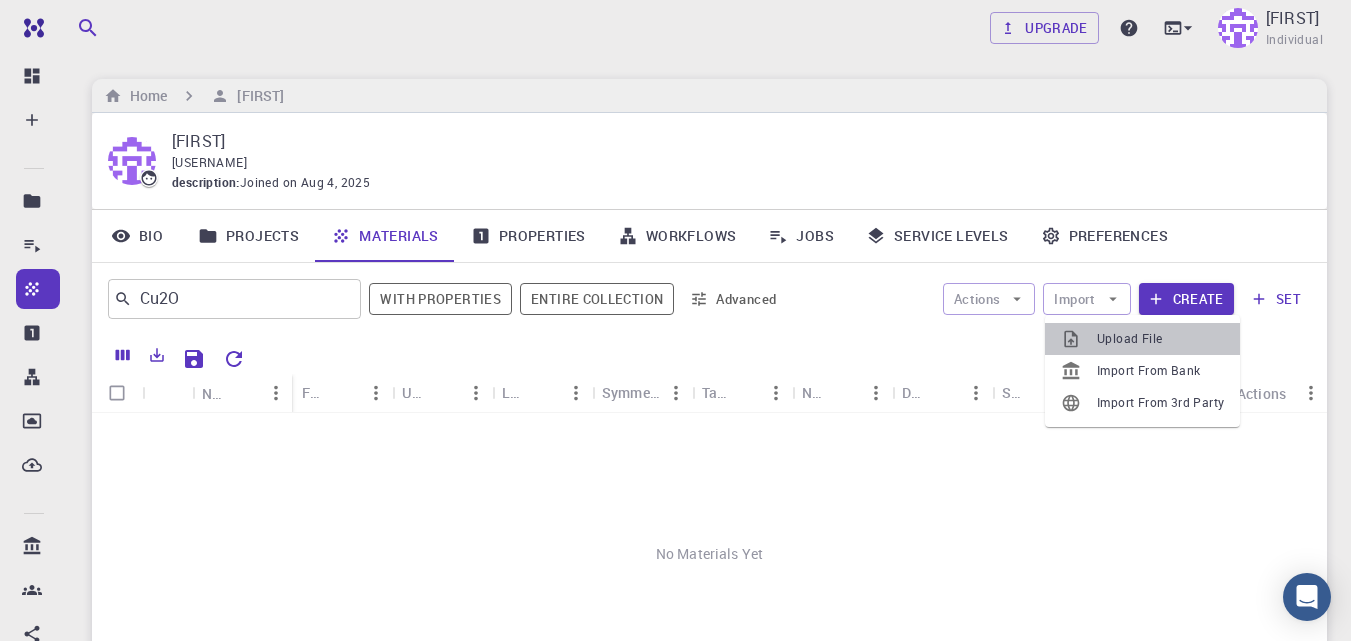 click on "Upload File" at bounding box center (1160, 339) 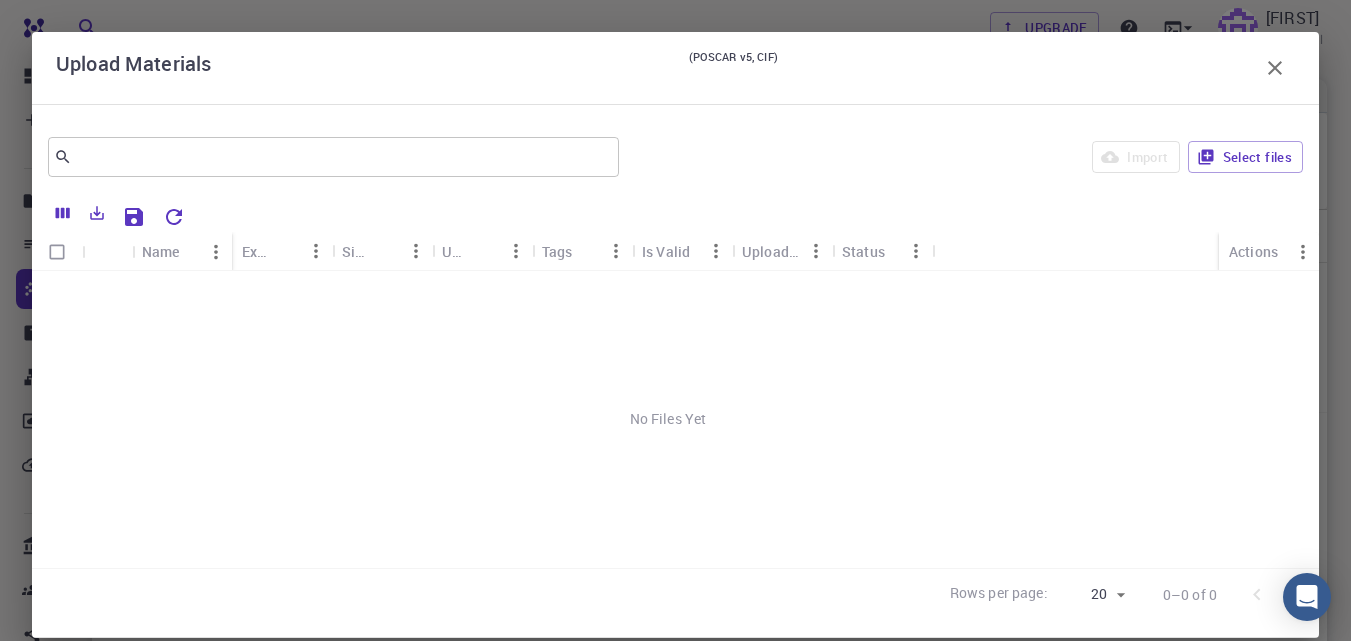 click 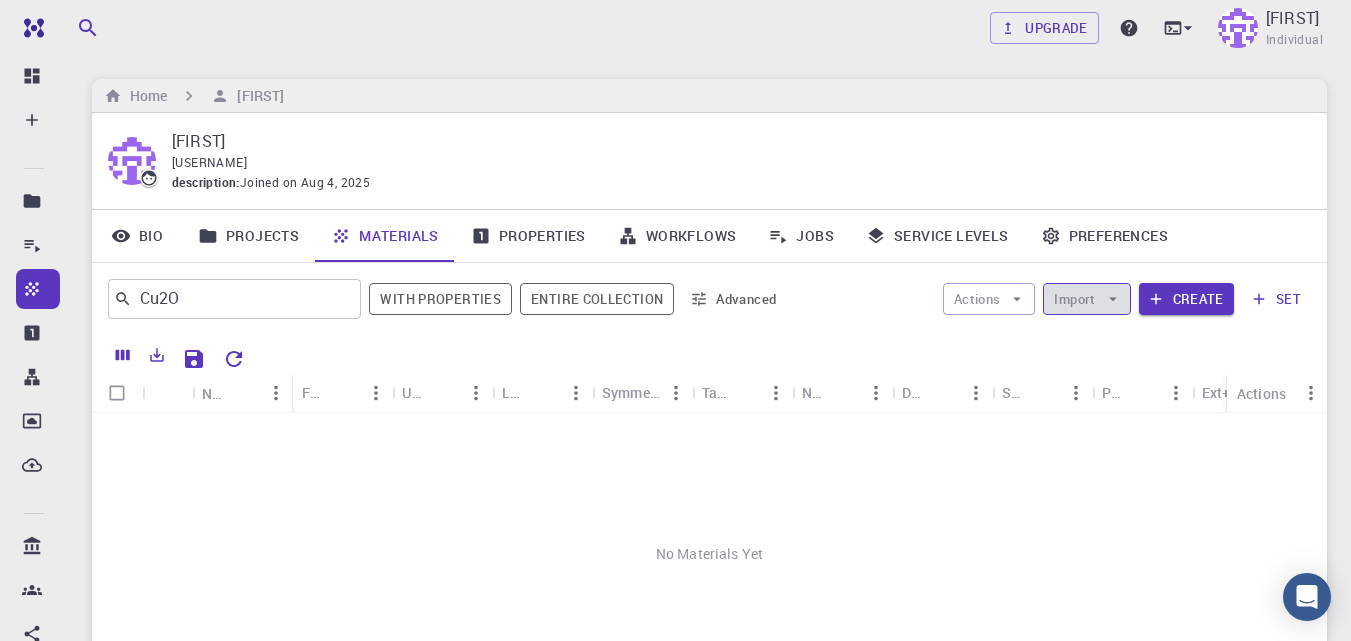 click on "Import" at bounding box center [1086, 299] 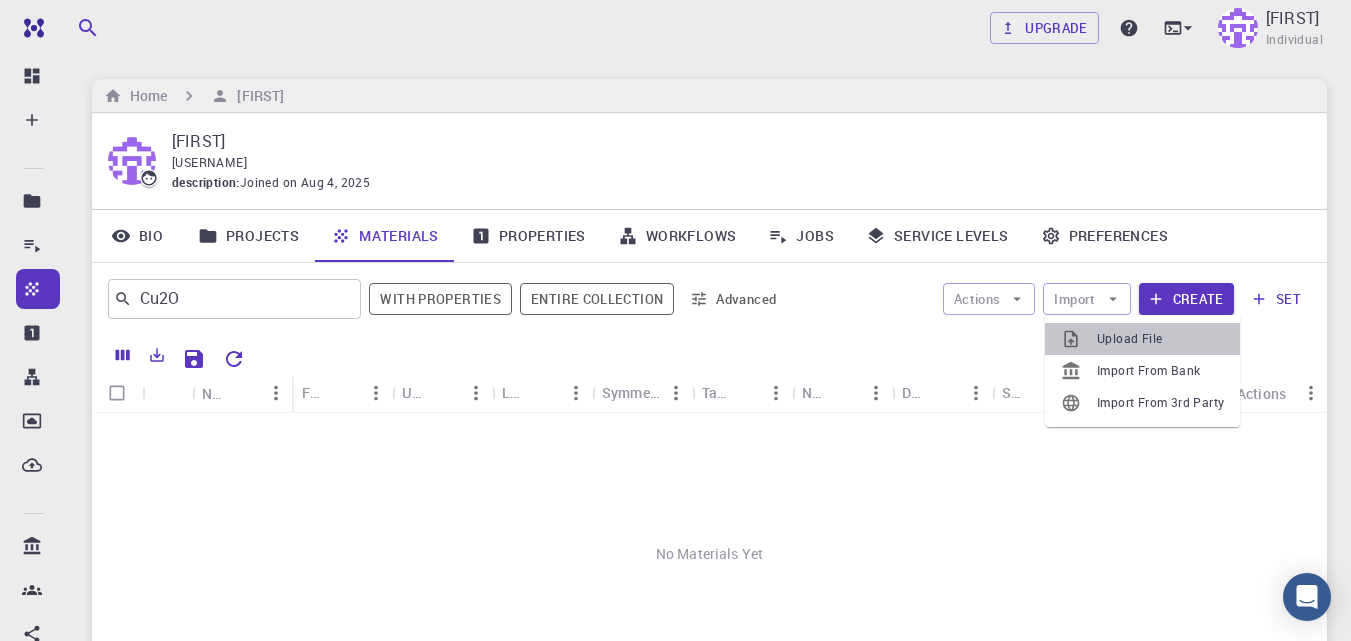 click at bounding box center (1079, 339) 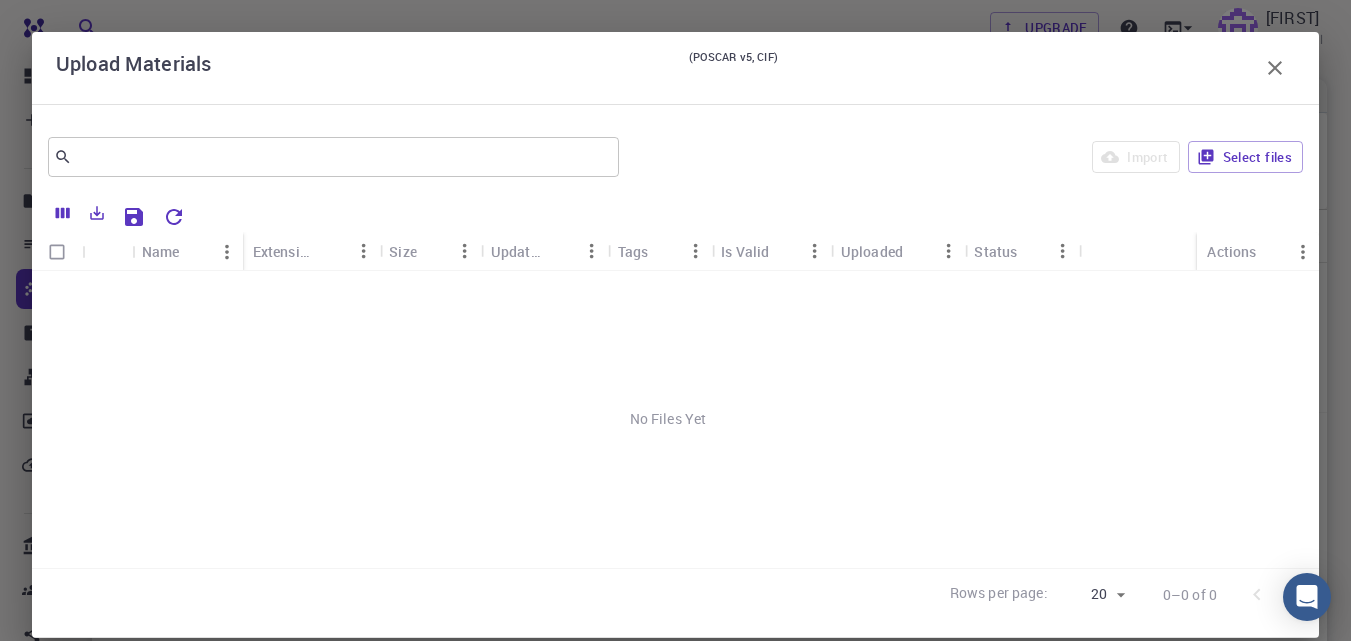 click on "Import Select files" at bounding box center (965, 157) 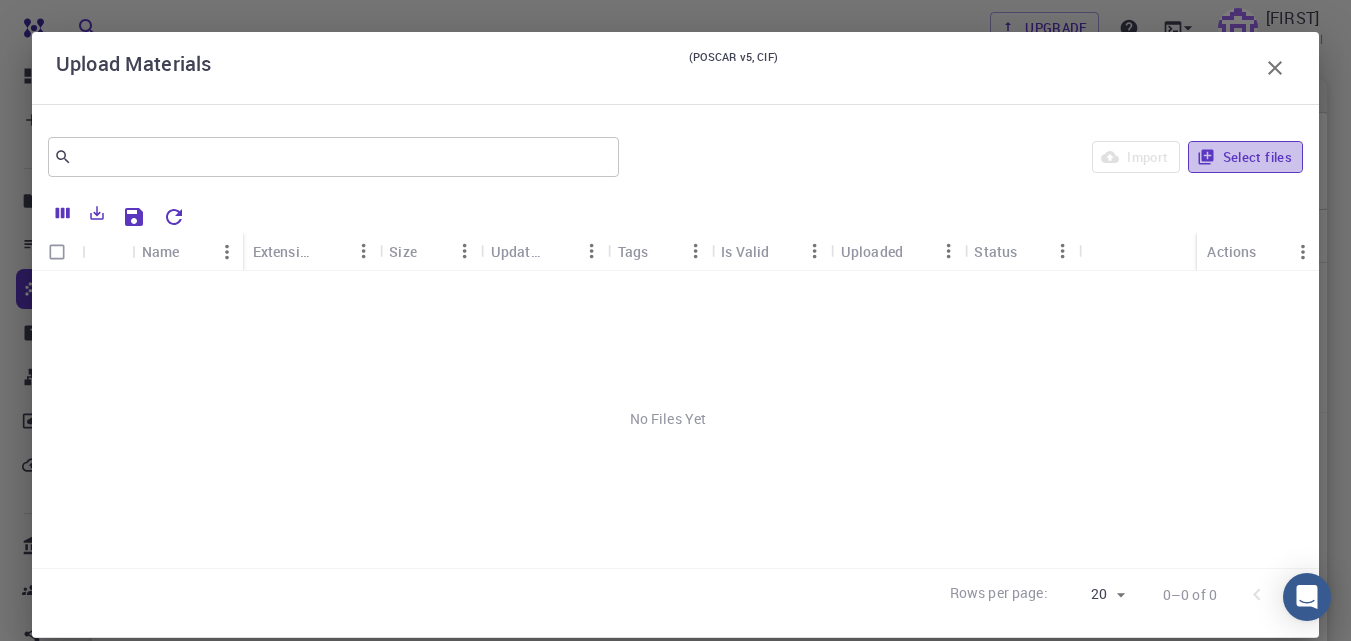 click 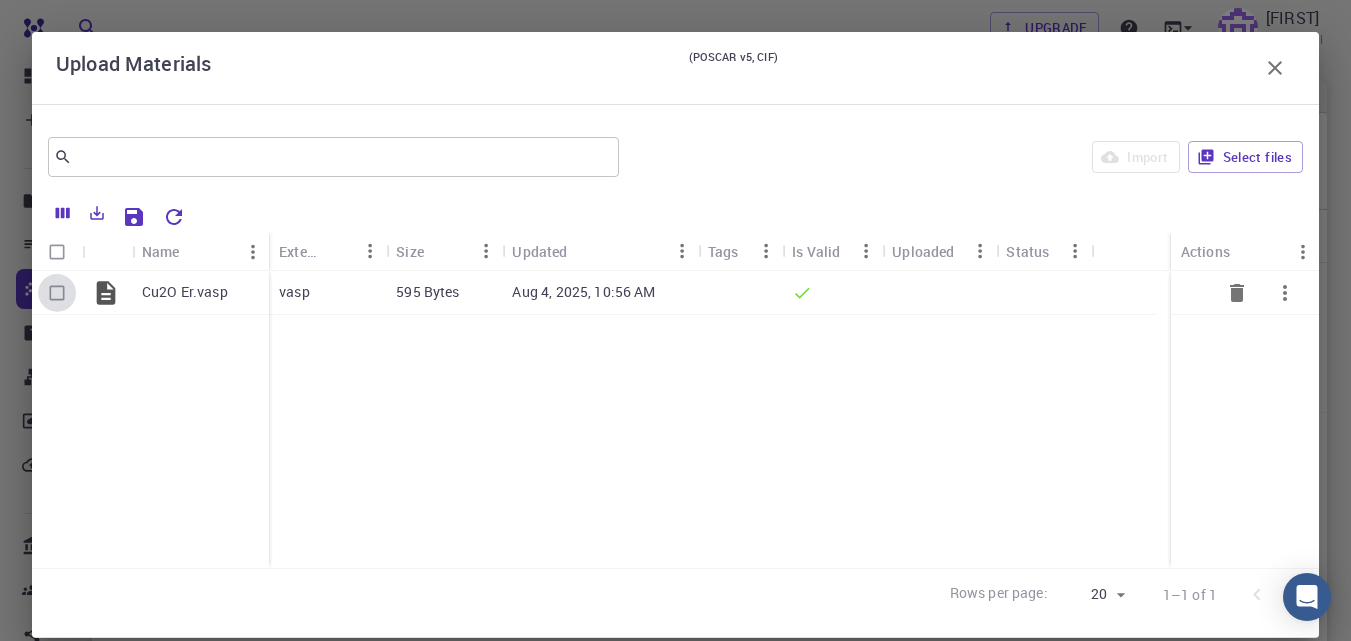 click at bounding box center (57, 293) 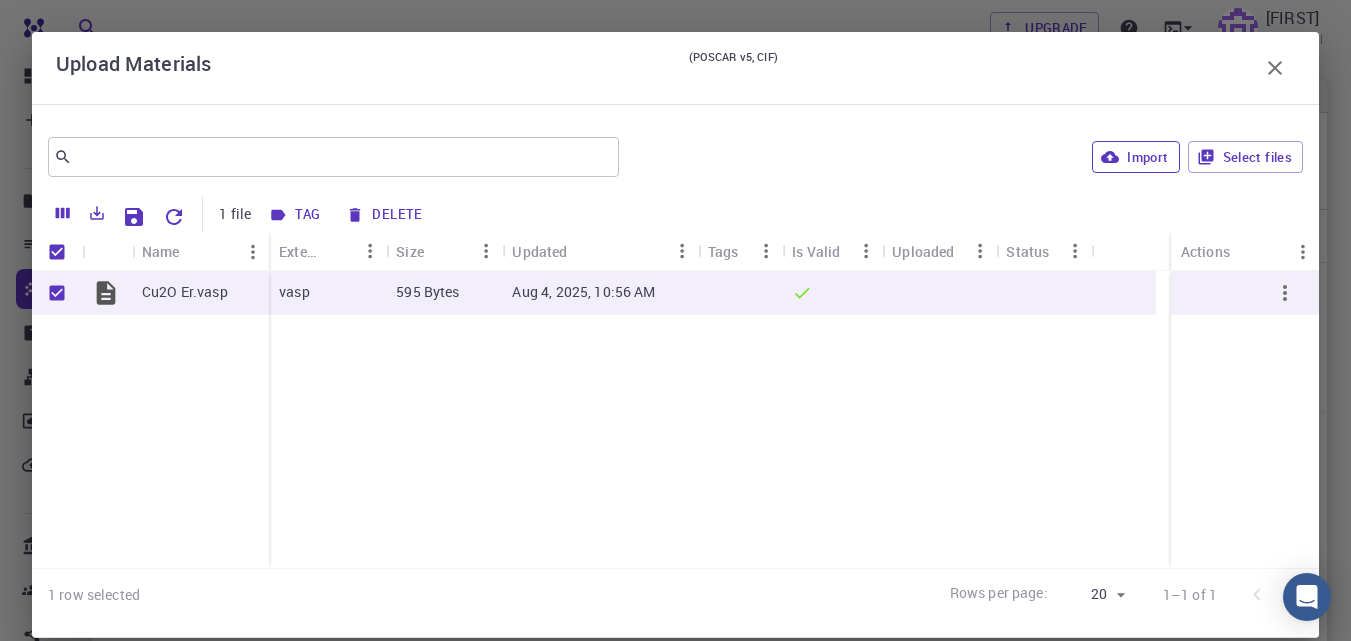 click on "Import" at bounding box center (1135, 157) 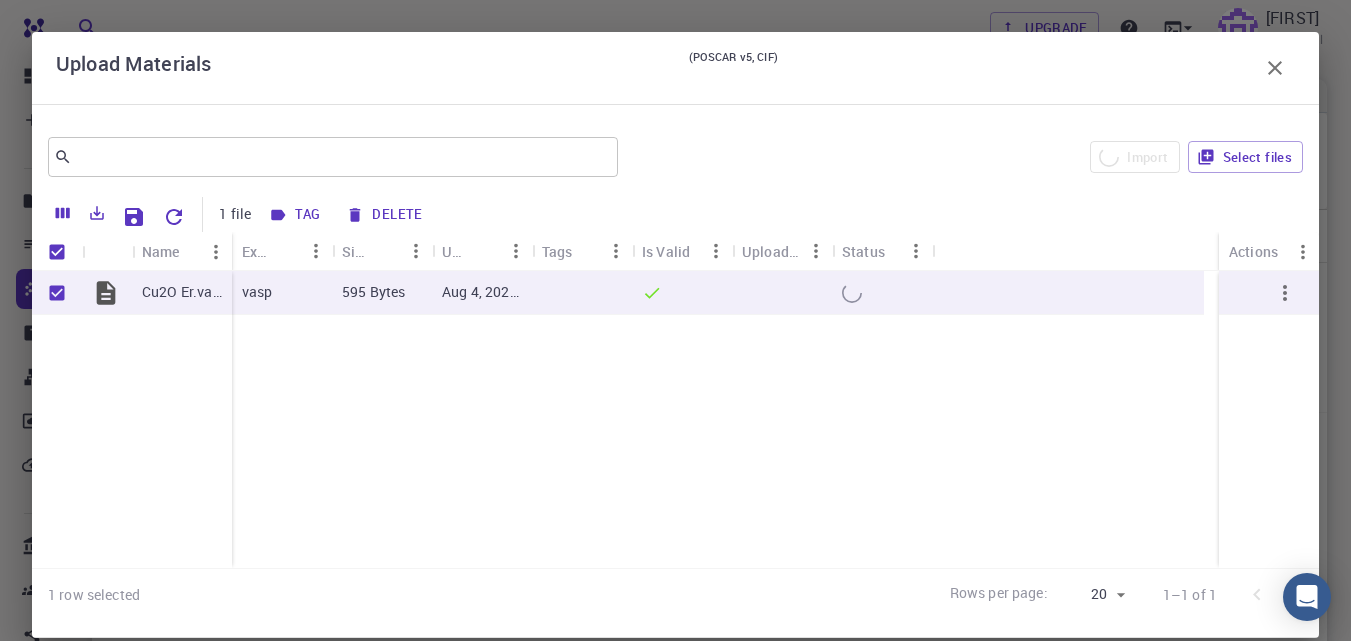 checkbox on "false" 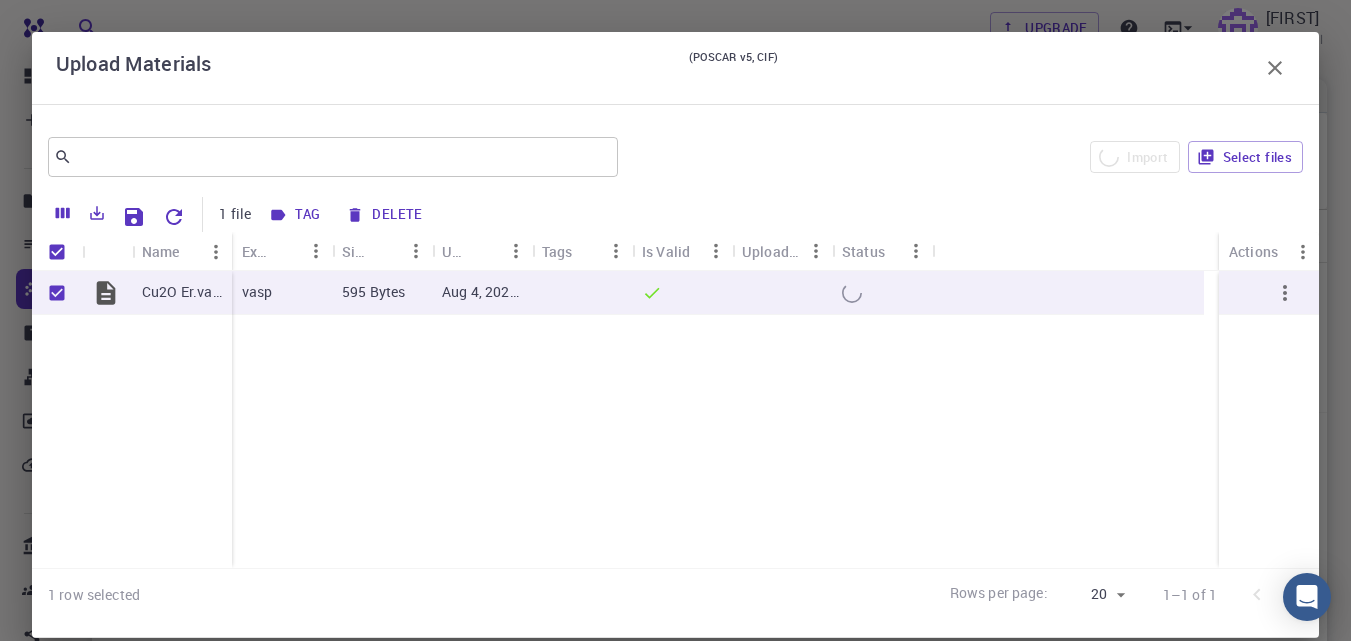checkbox on "false" 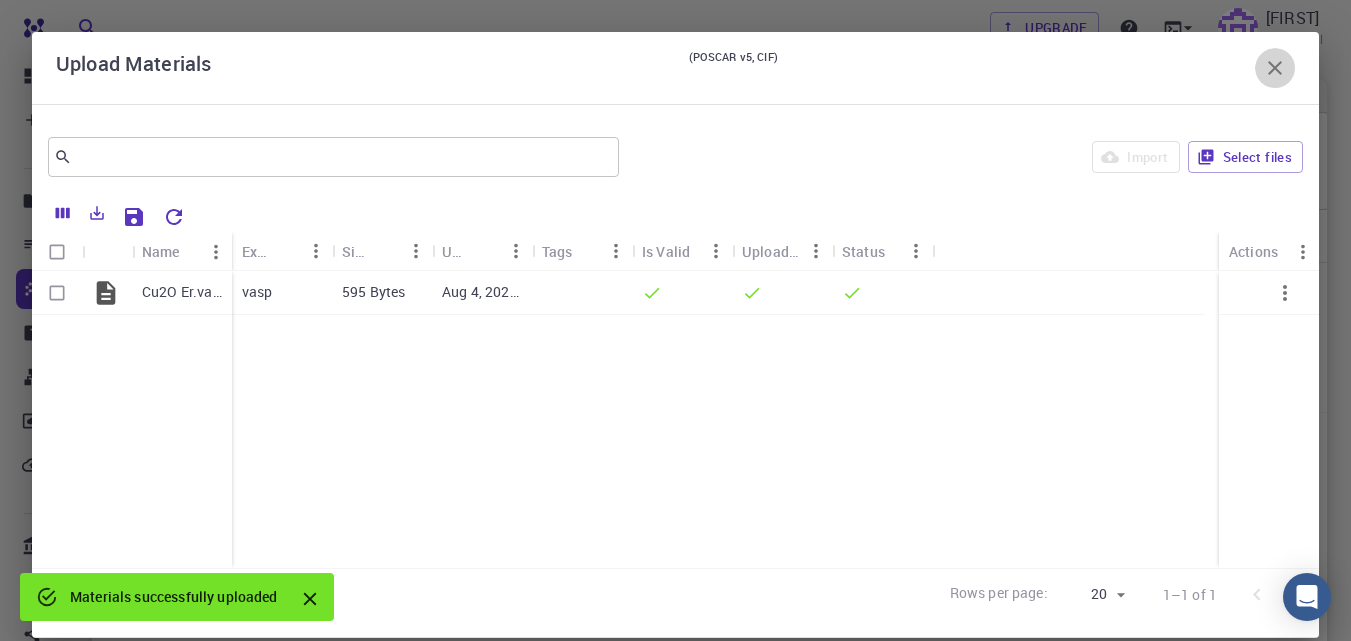 click 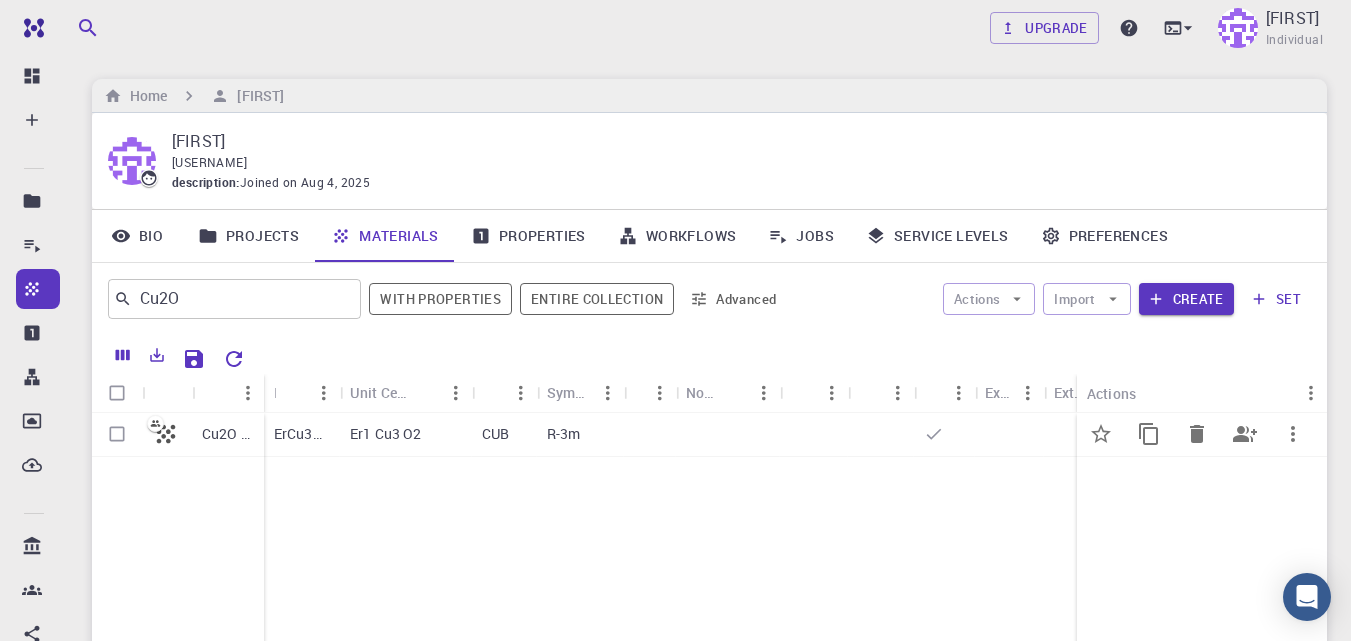 click on "Cu2O Er" at bounding box center (228, 434) 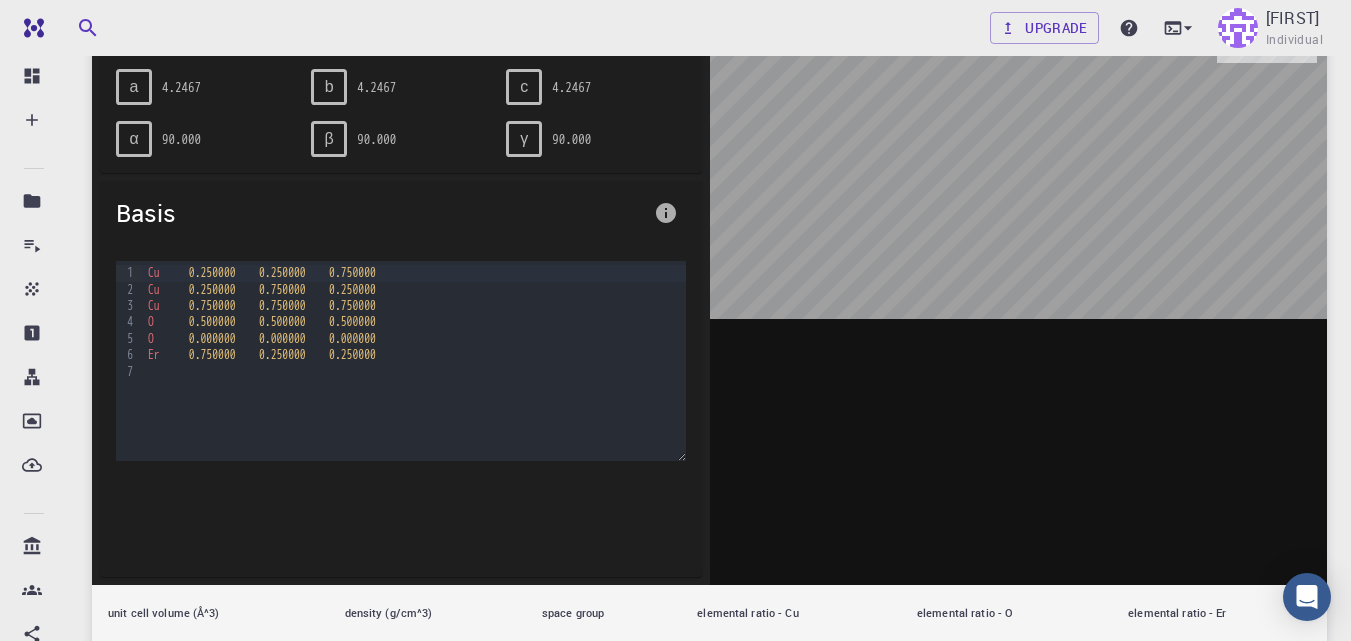 scroll, scrollTop: 159, scrollLeft: 0, axis: vertical 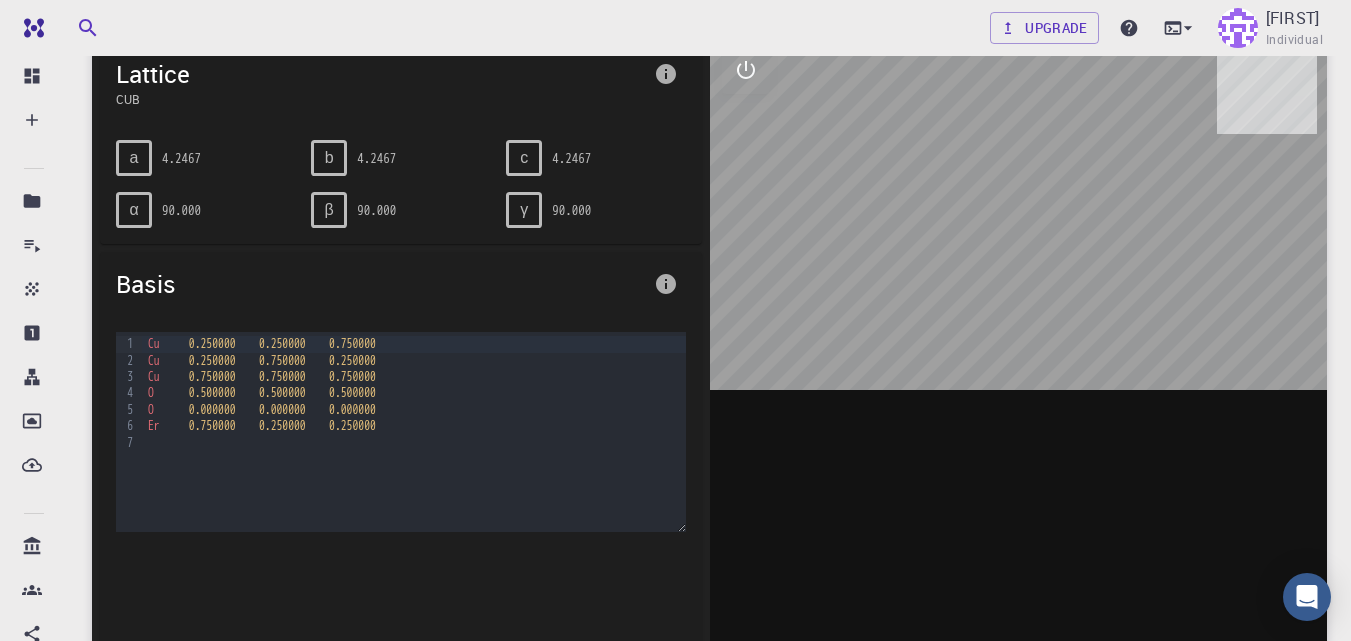 drag, startPoint x: 965, startPoint y: 291, endPoint x: 998, endPoint y: 215, distance: 82.85529 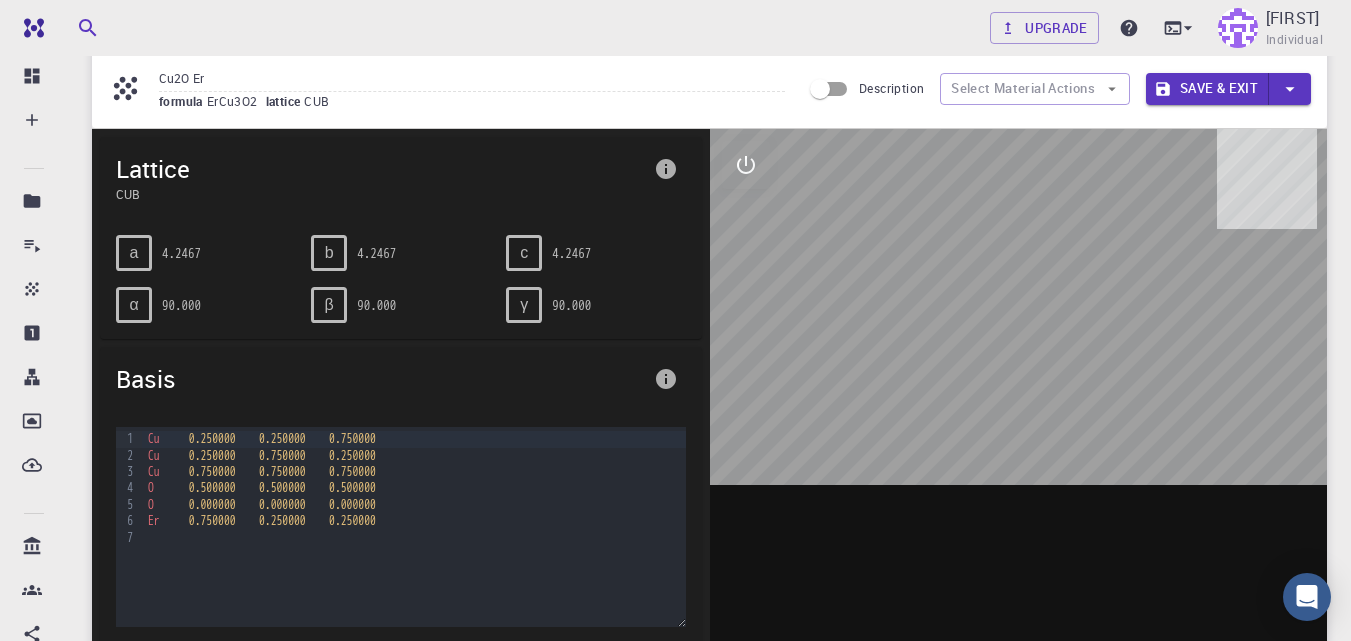 scroll, scrollTop: 37, scrollLeft: 0, axis: vertical 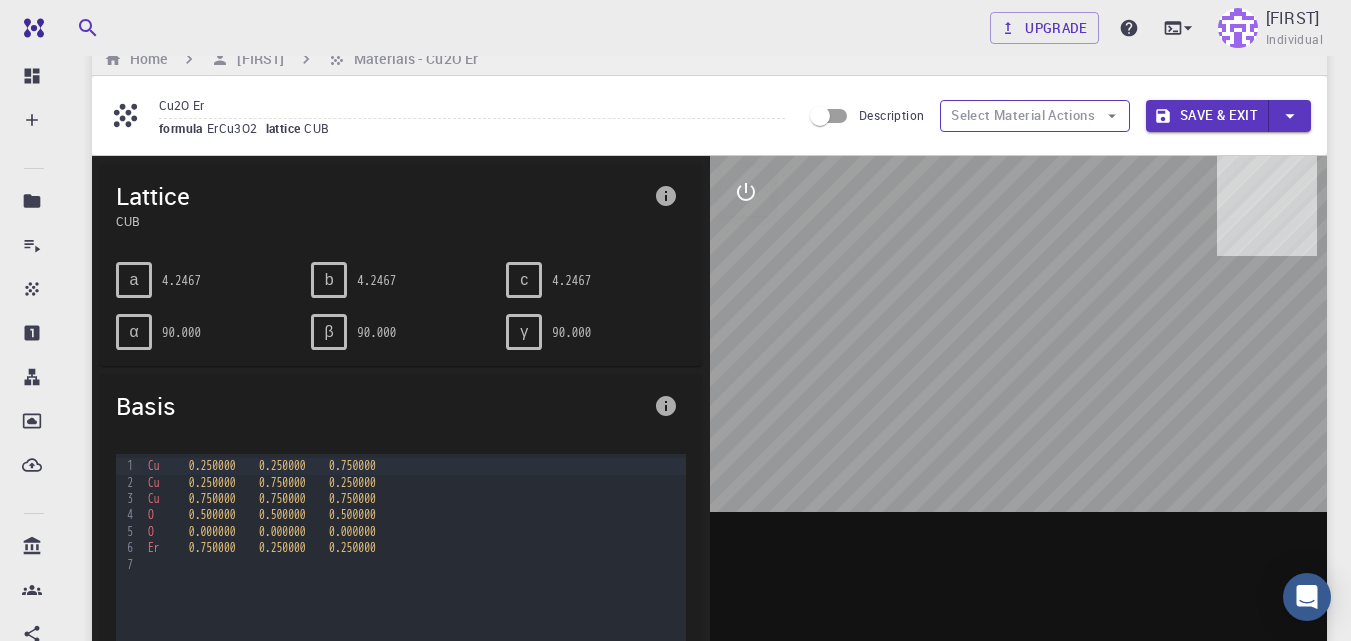 click on "Select Material Actions" at bounding box center (1035, 116) 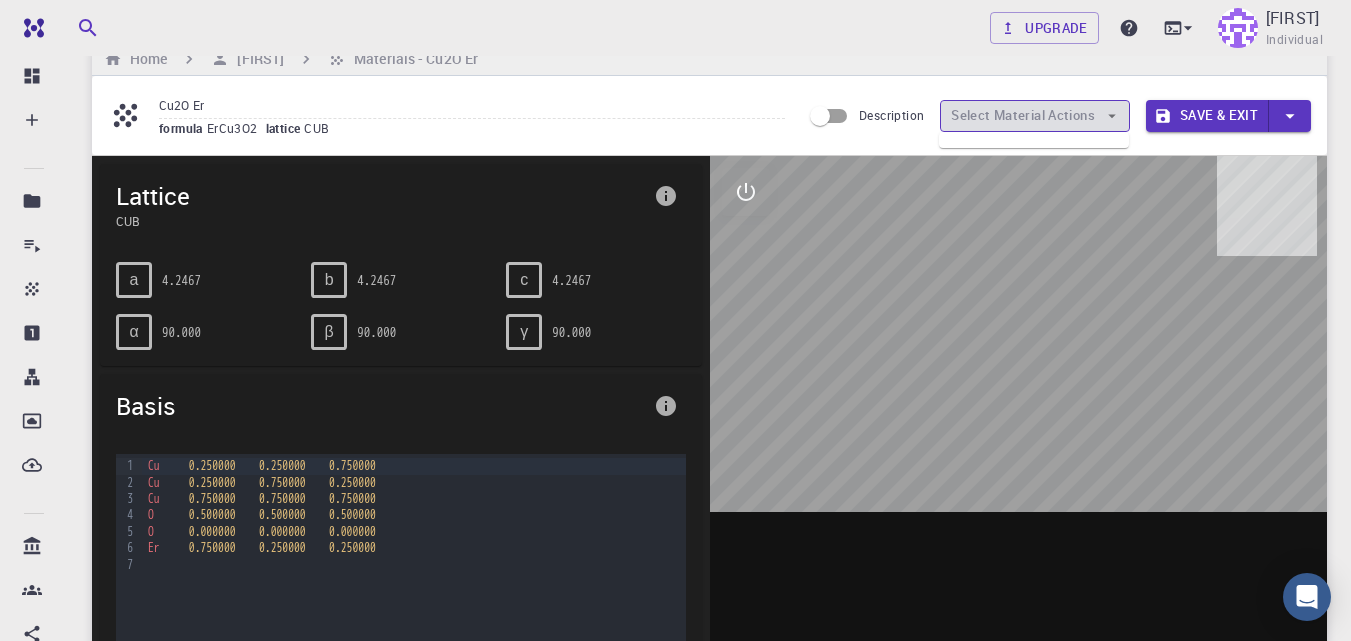 click 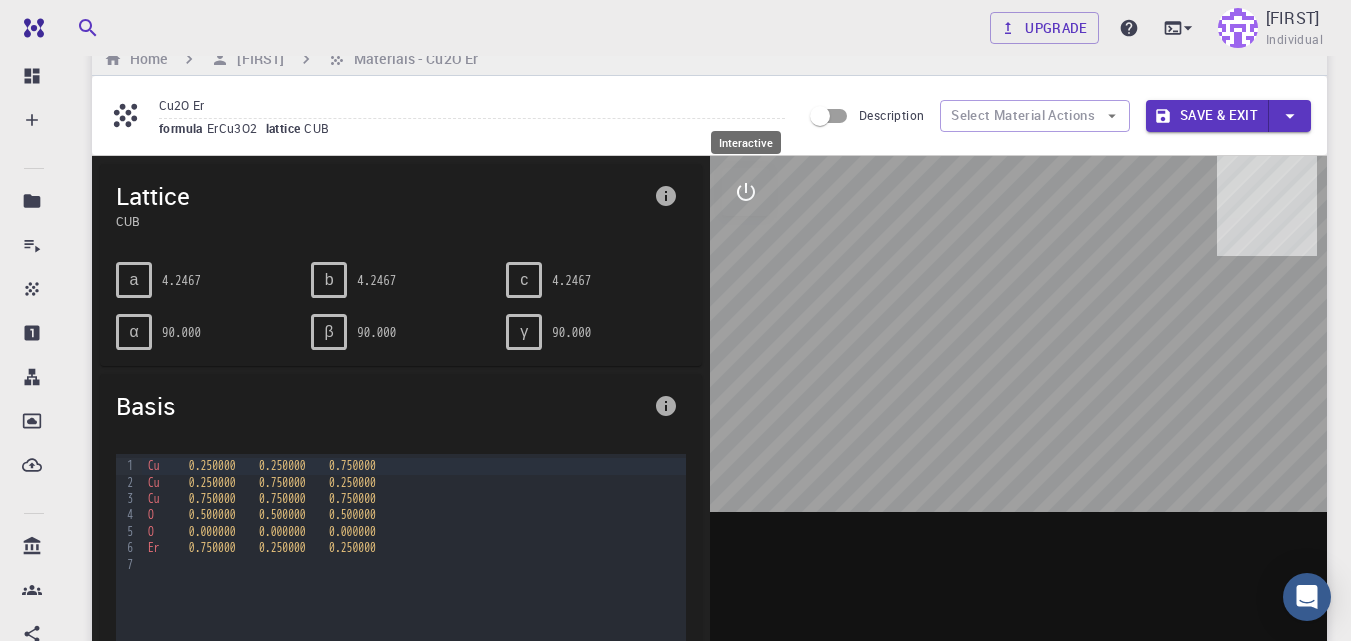 click at bounding box center [746, 192] 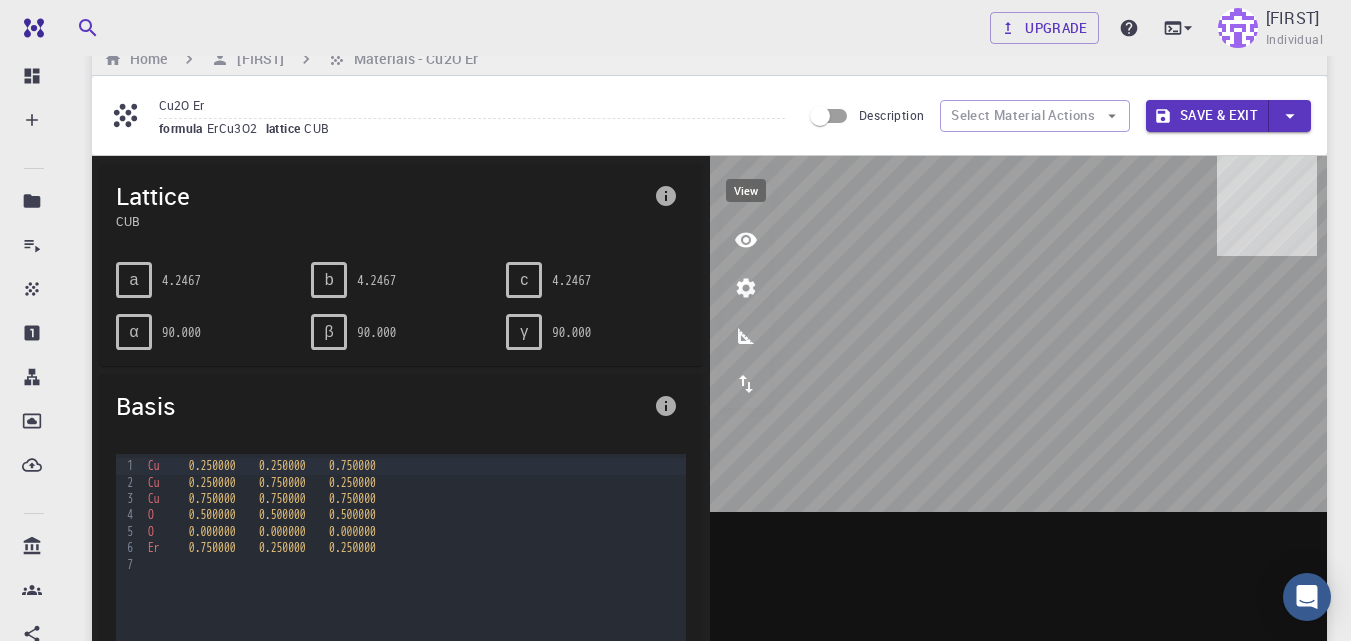 click 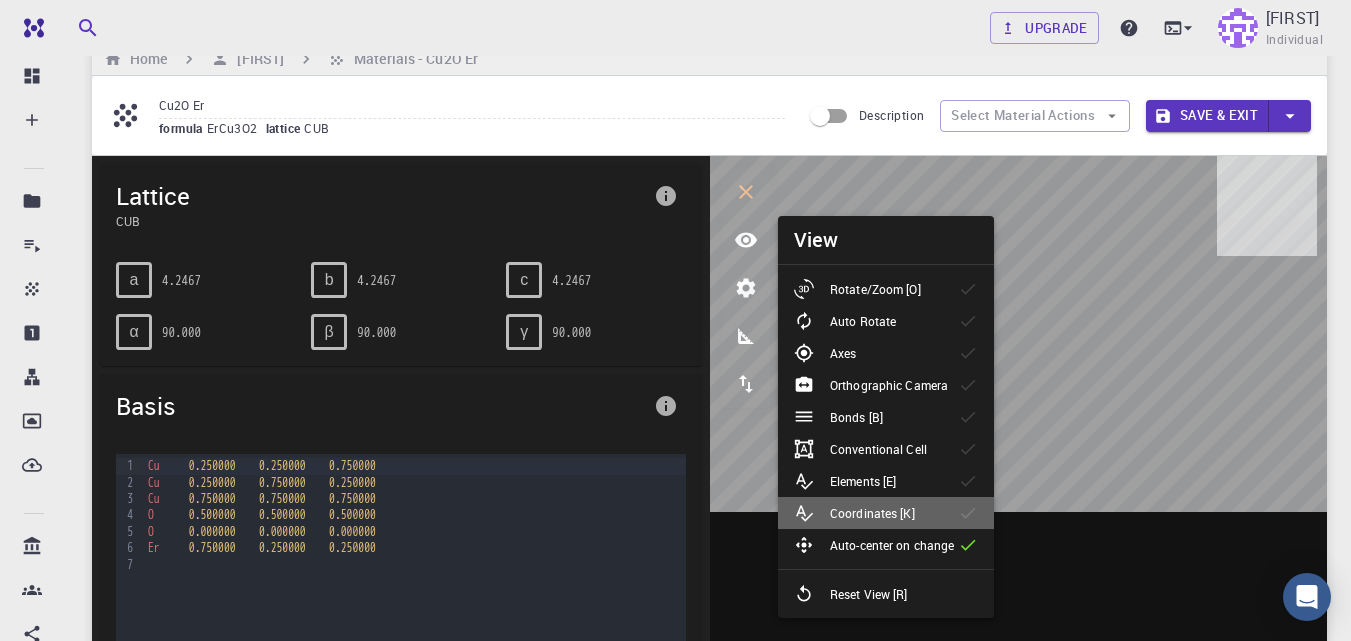 click on "Coordinates [K]" at bounding box center (872, 513) 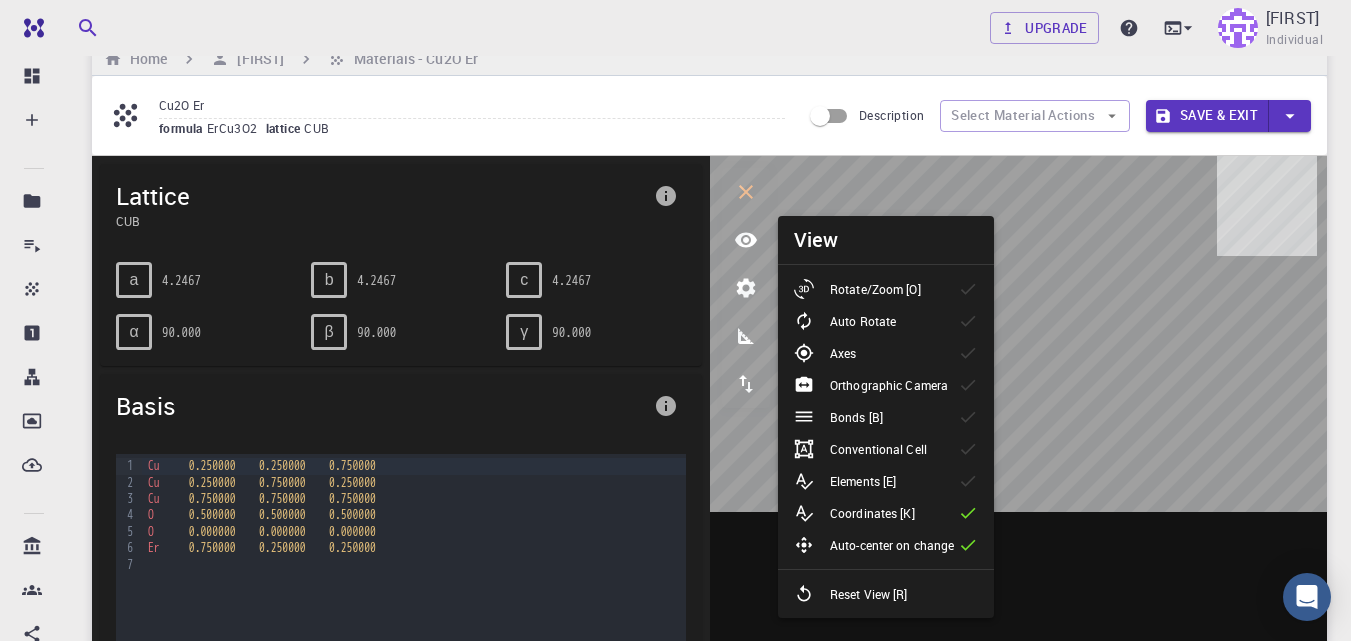 click on "Coordinates [K]" at bounding box center (872, 513) 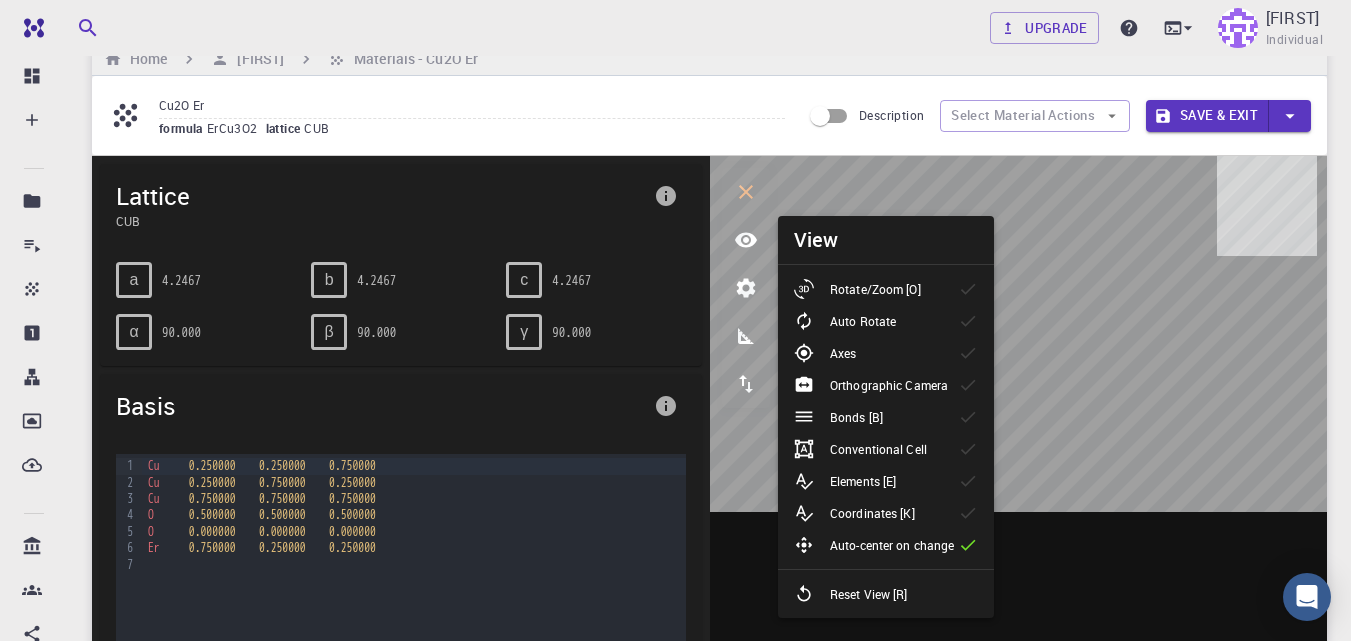 click on "Elements [E]" at bounding box center (853, 481) 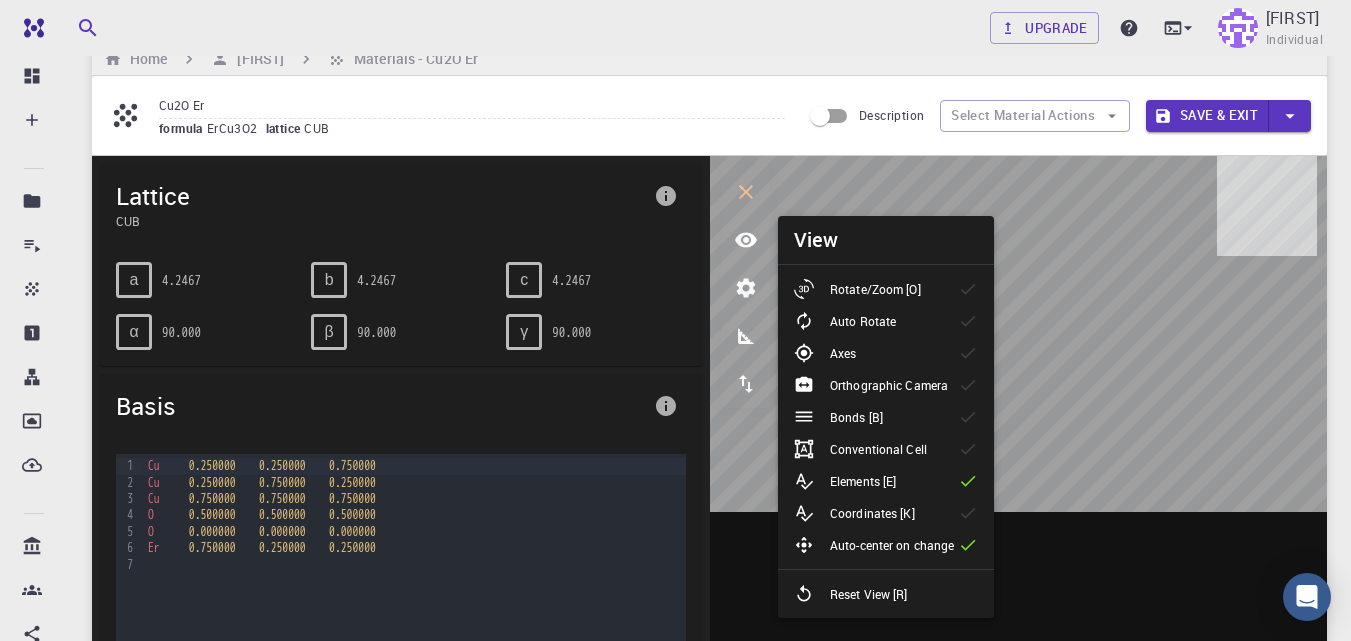 click on "Conventional Cell" at bounding box center (878, 449) 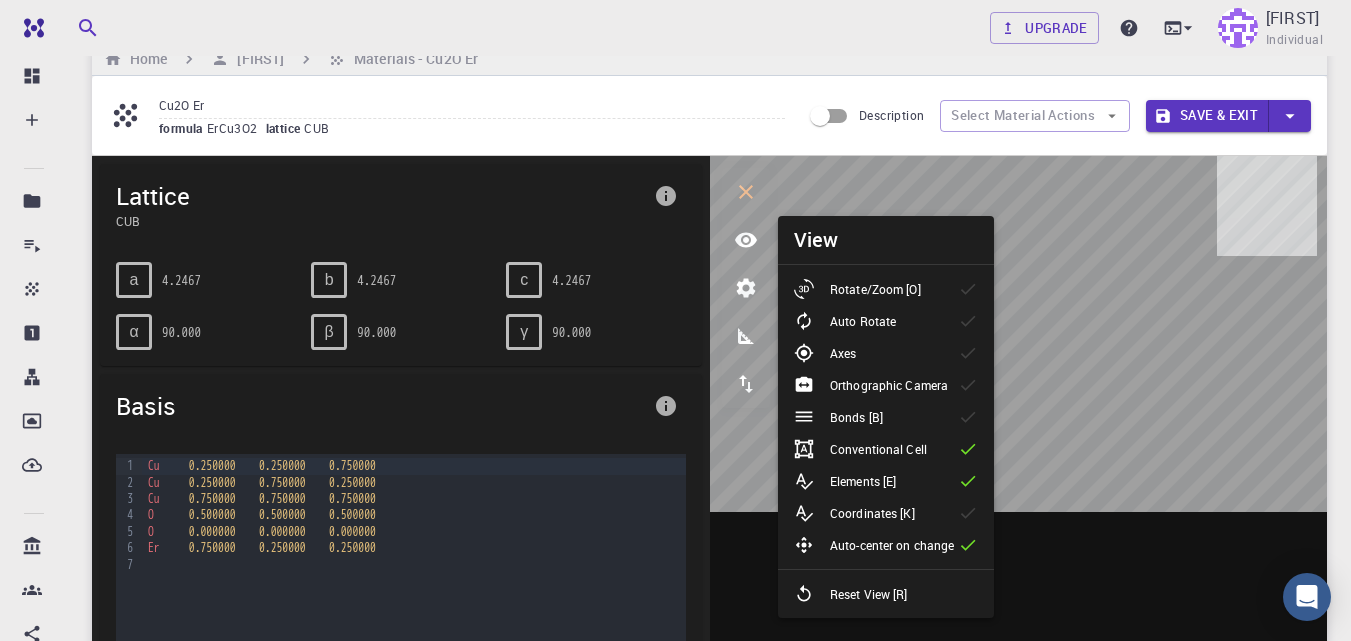 click on "Bonds [B]" at bounding box center (886, 417) 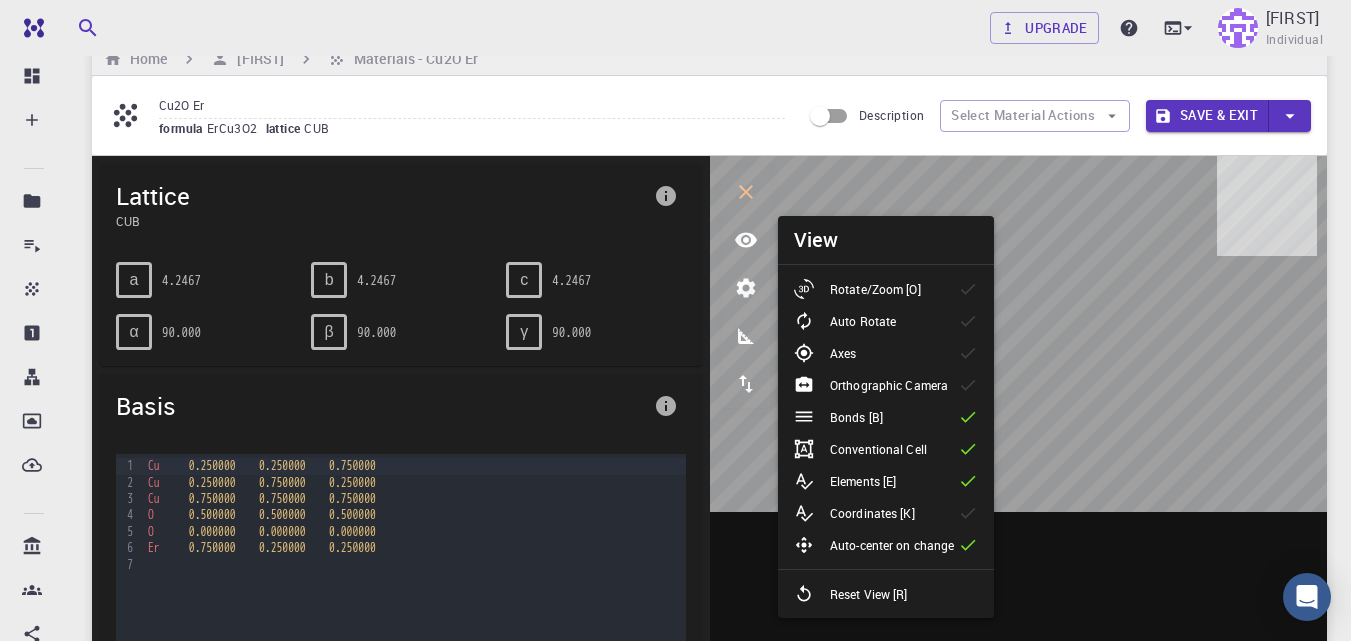 click at bounding box center [1019, 467] 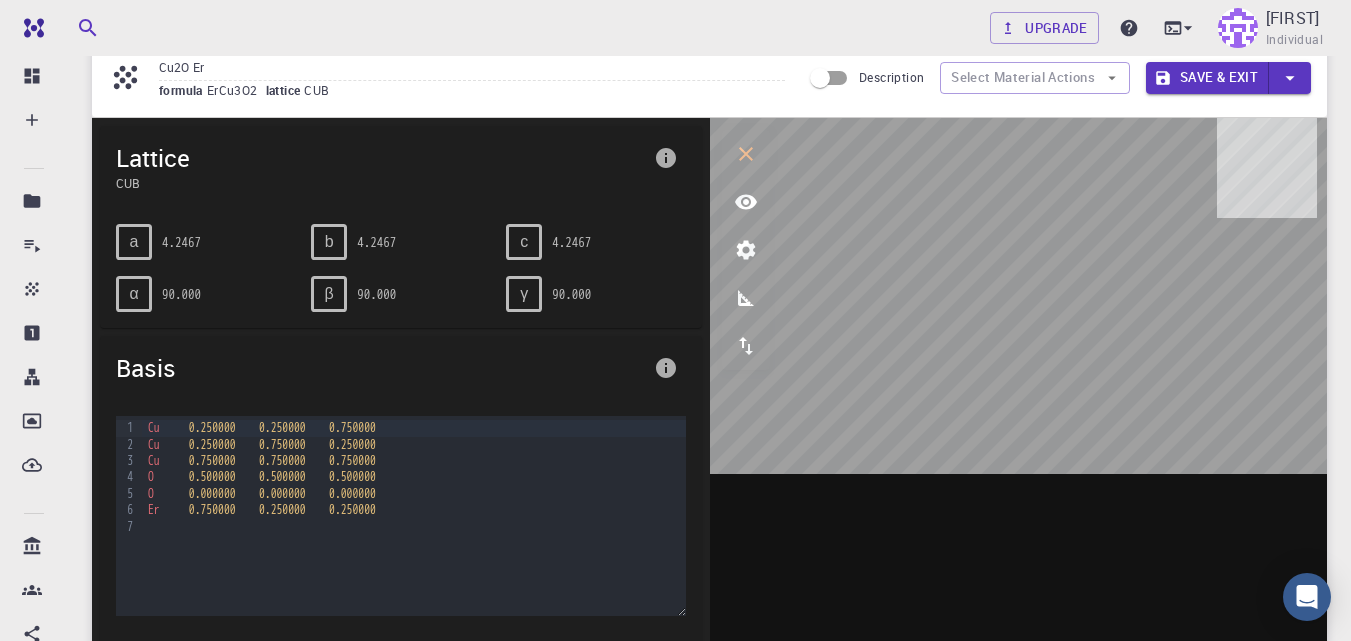 scroll, scrollTop: 40, scrollLeft: 0, axis: vertical 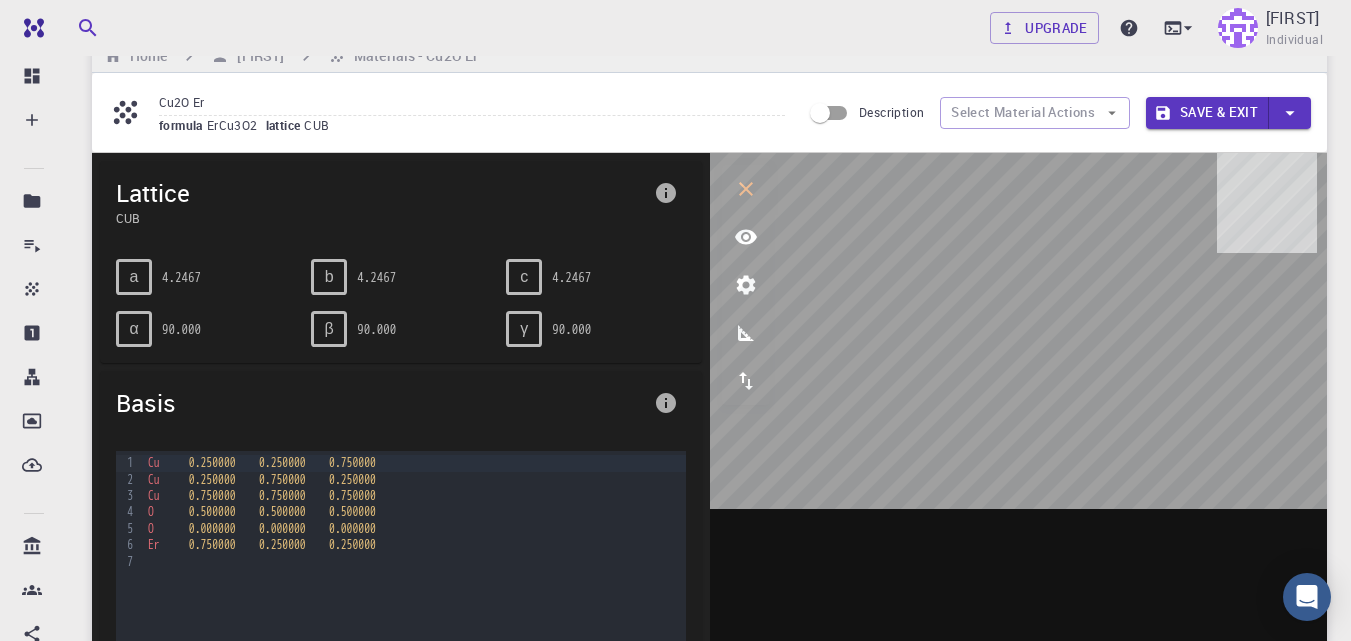 click at bounding box center [1019, 464] 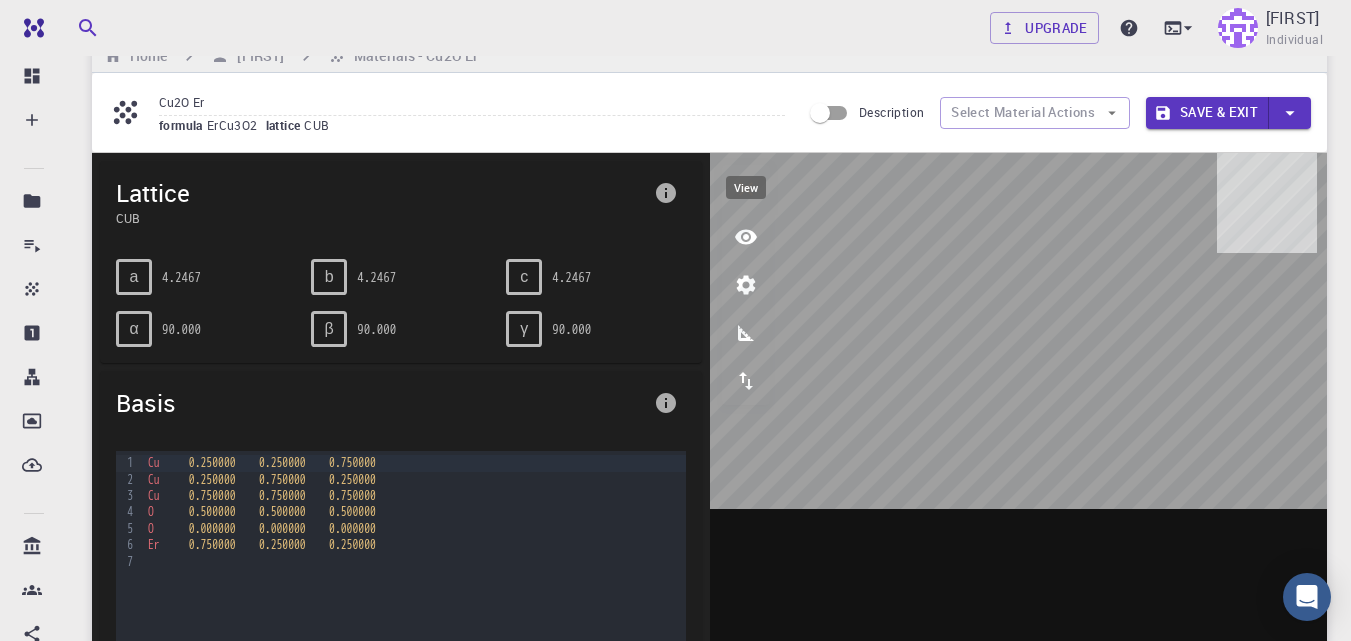 click at bounding box center (746, 237) 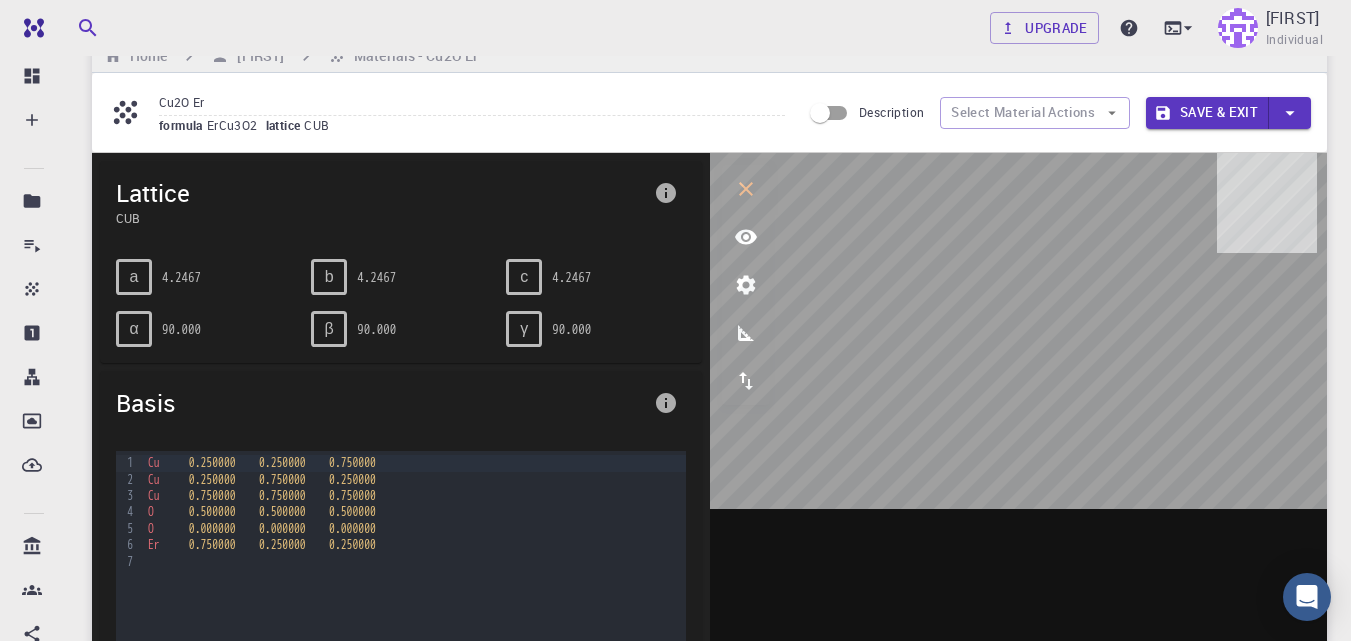 drag, startPoint x: 994, startPoint y: 248, endPoint x: 746, endPoint y: 272, distance: 249.15858 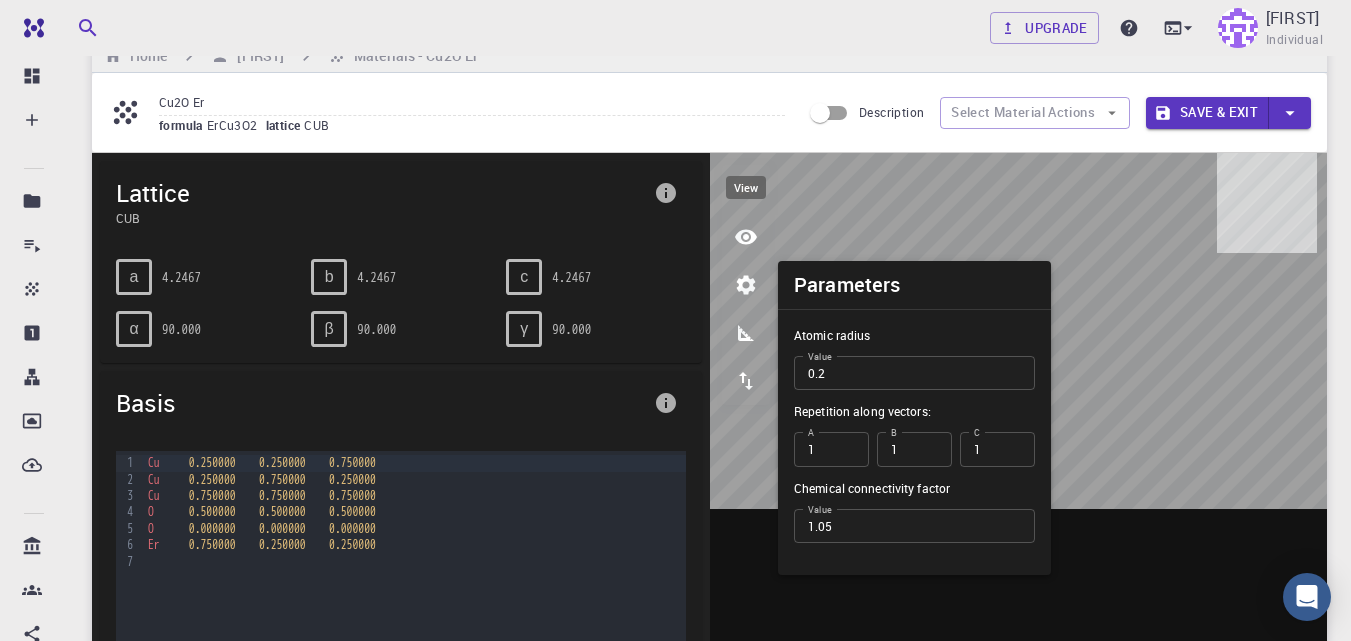 click 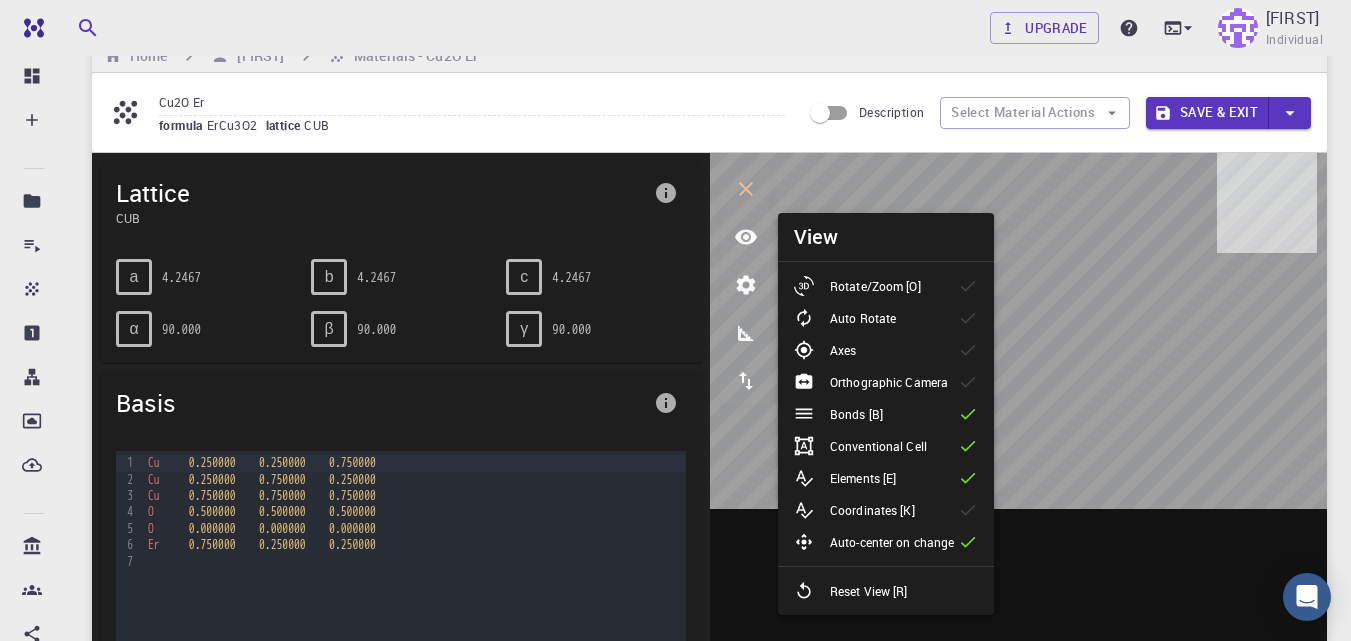 click on "Auto Rotate" at bounding box center [863, 318] 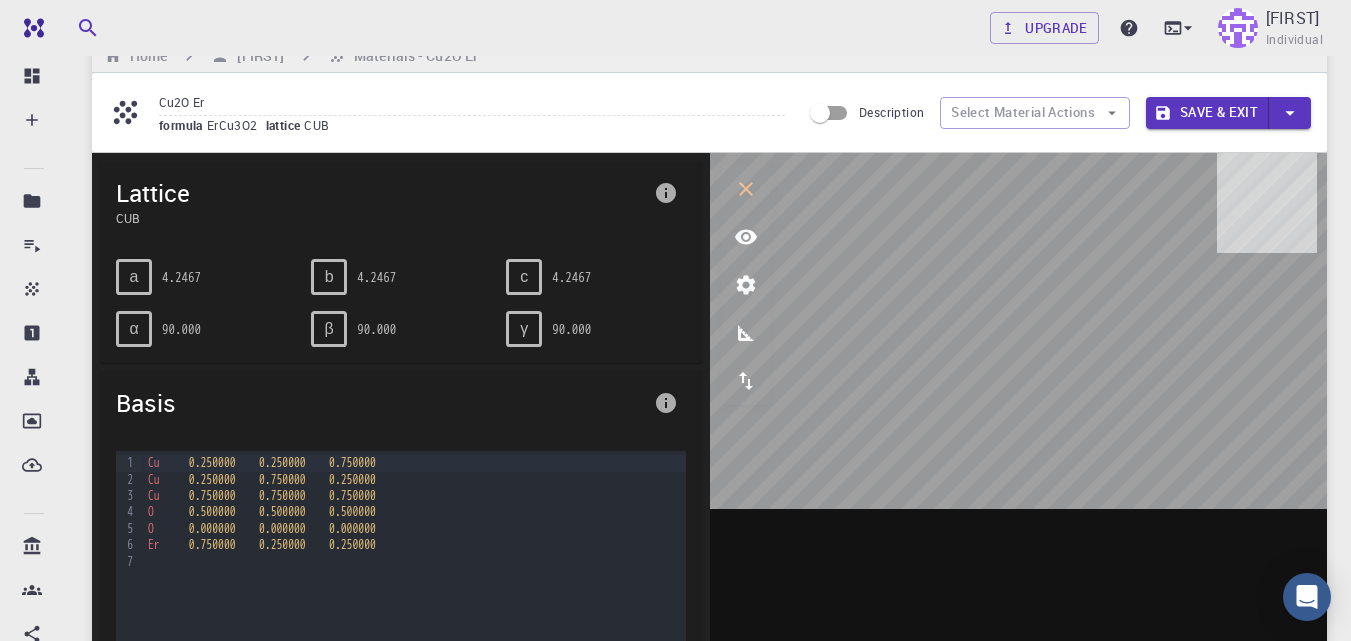 click on "a" at bounding box center (134, 277) 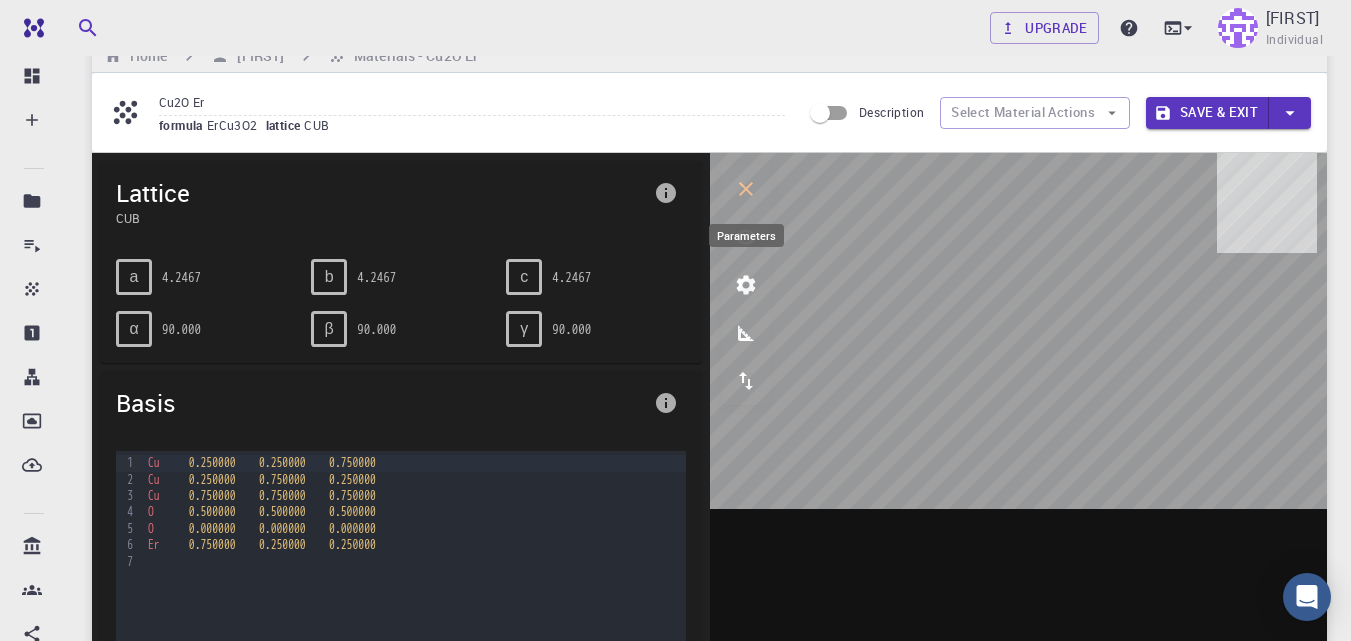 click 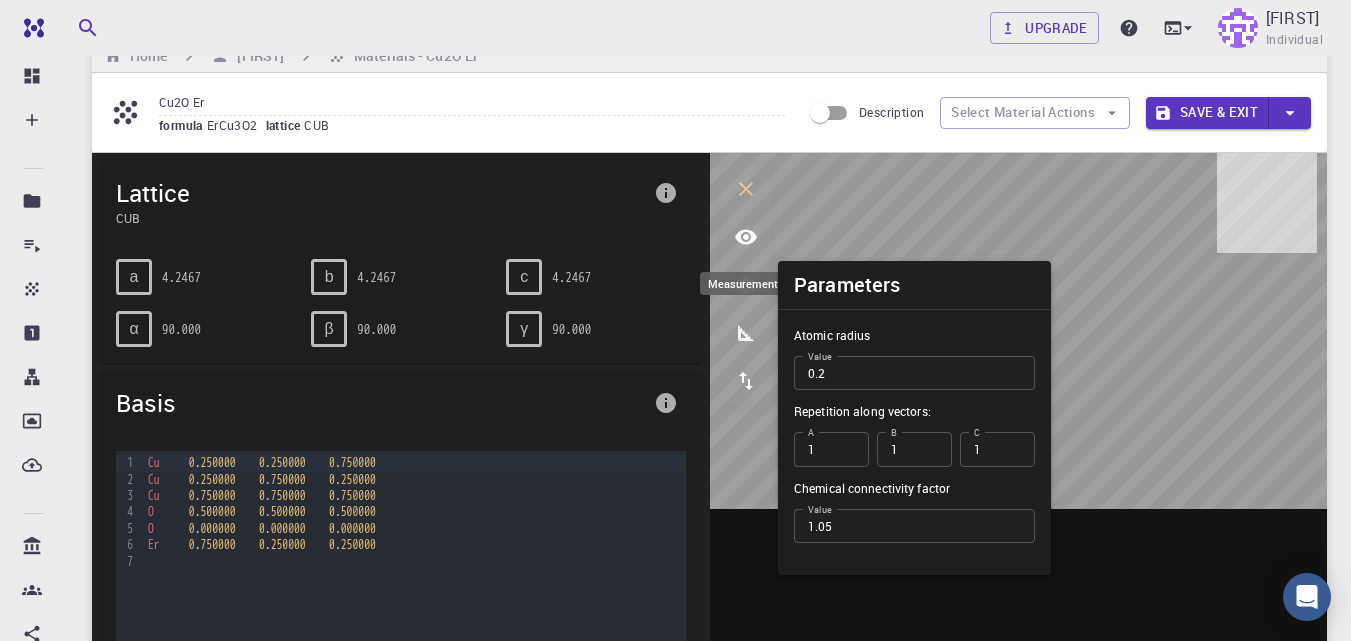 click 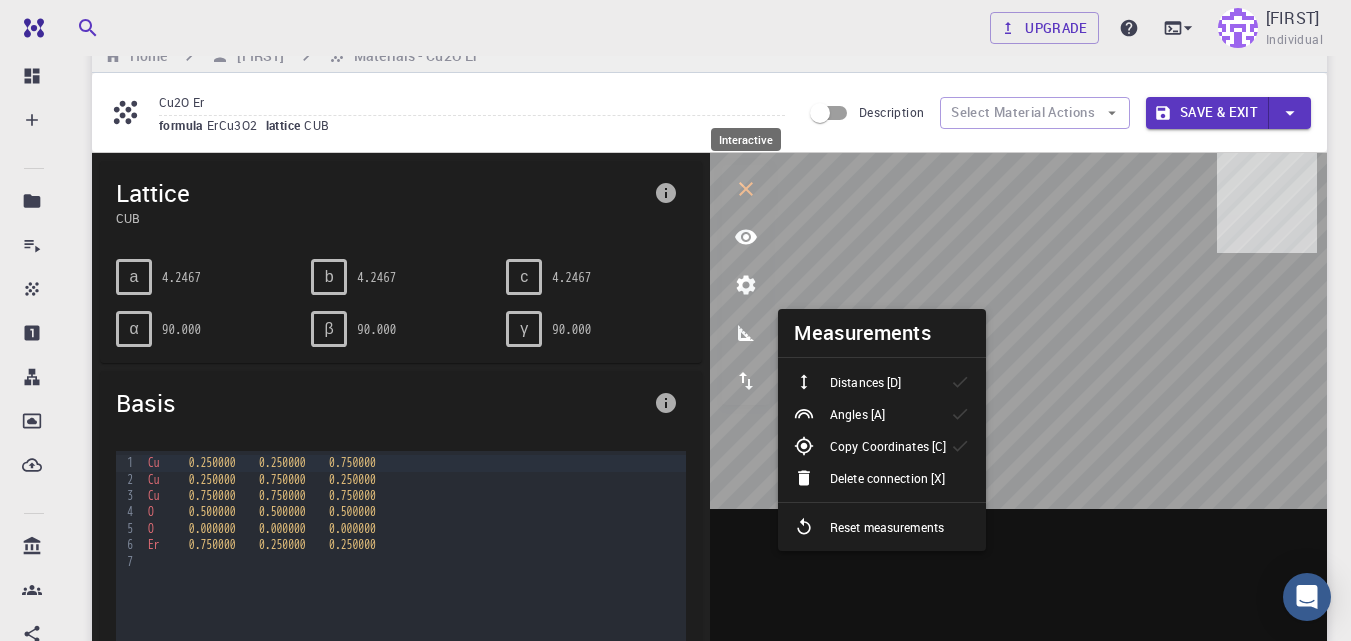 click at bounding box center [746, 189] 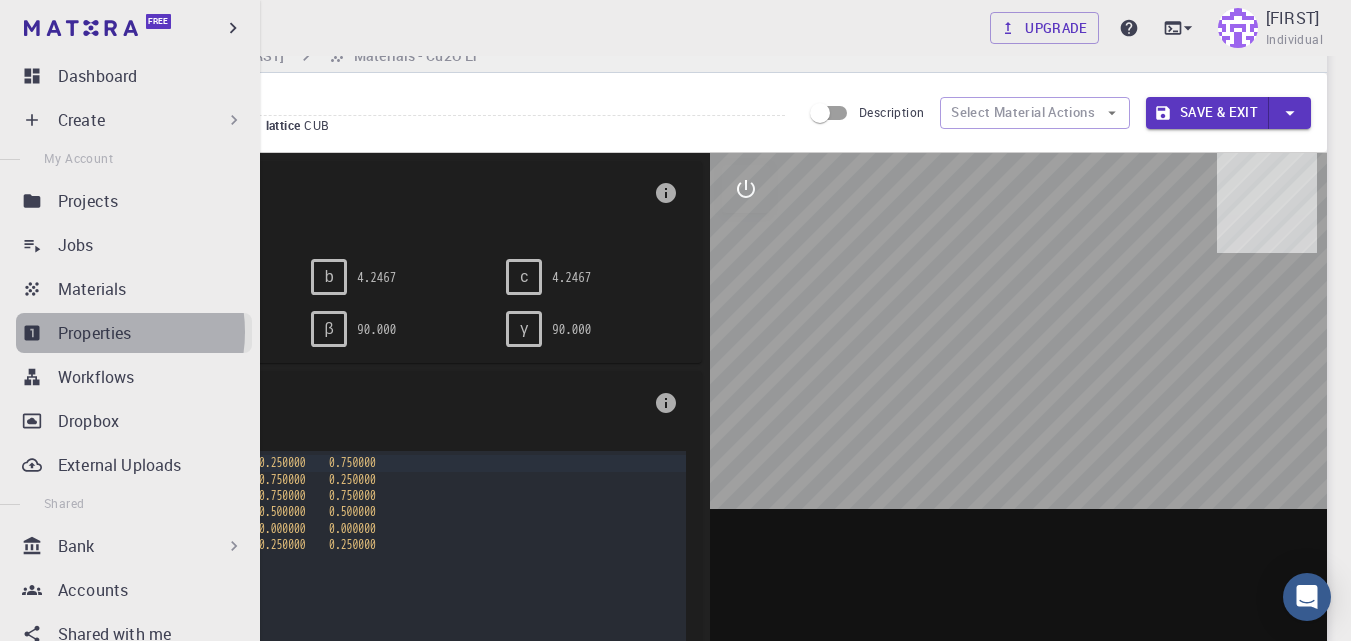 click on "Properties" at bounding box center [95, 333] 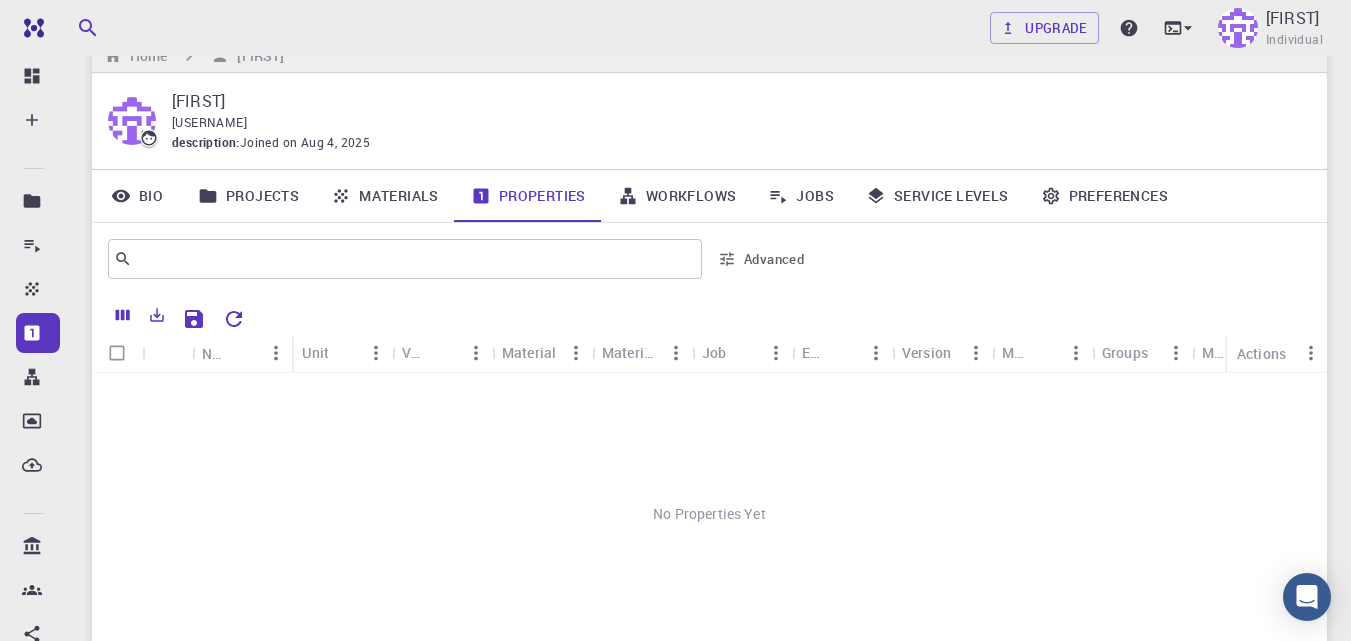click on "Material" at bounding box center (529, 352) 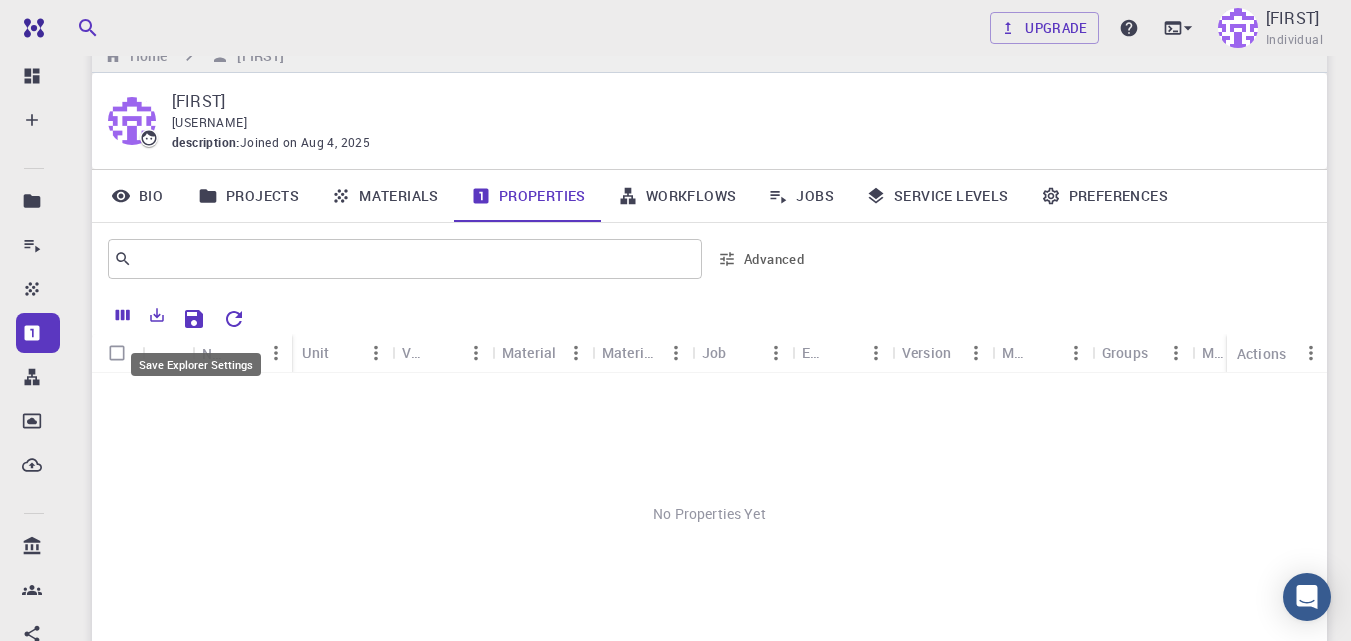 click on "Save Explorer Settings" at bounding box center (196, 364) 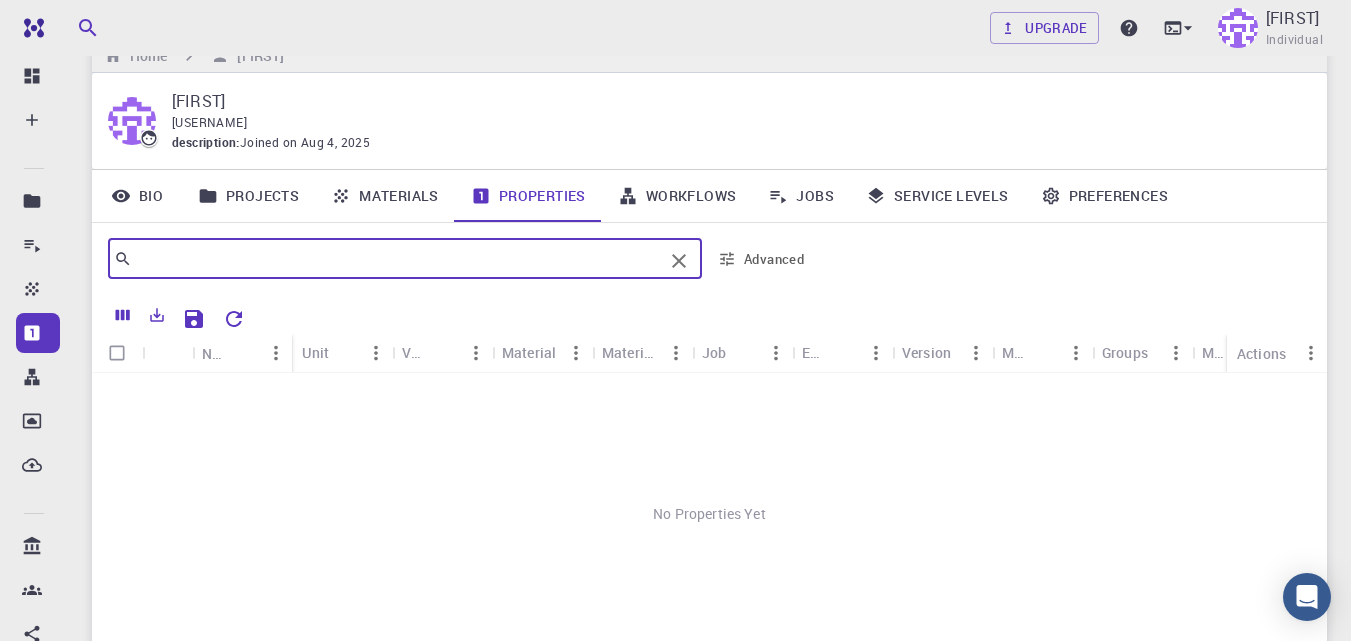 click at bounding box center [397, 259] 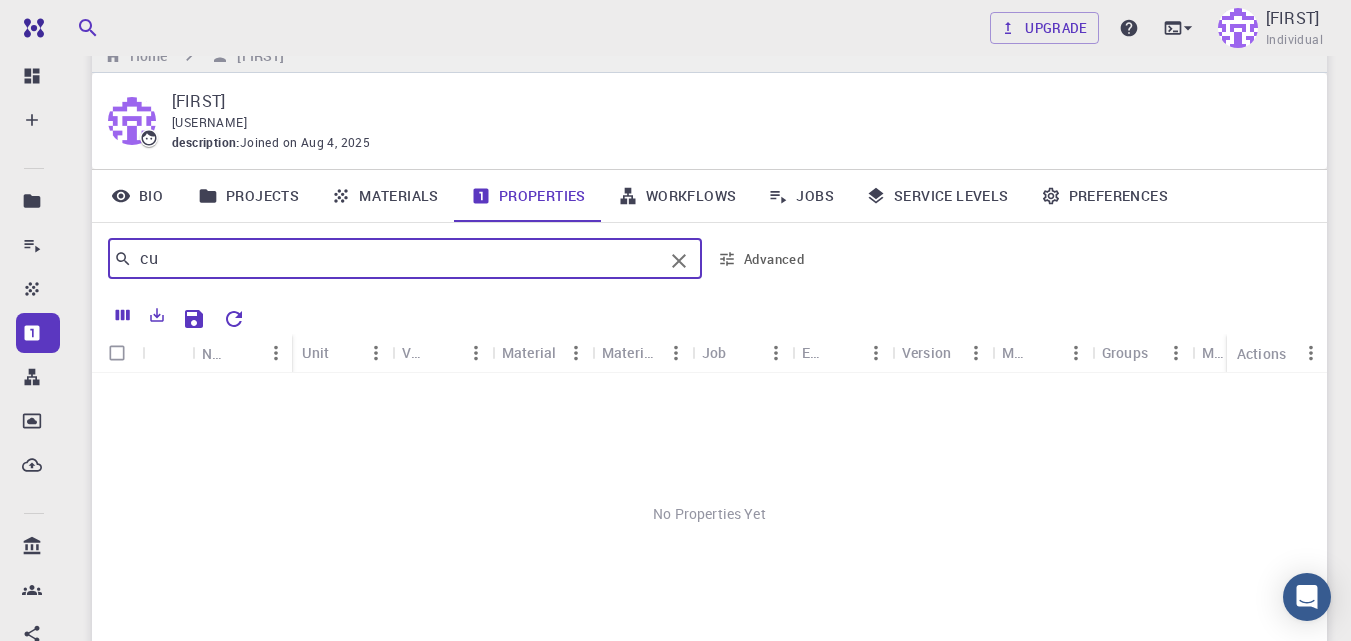type on "c" 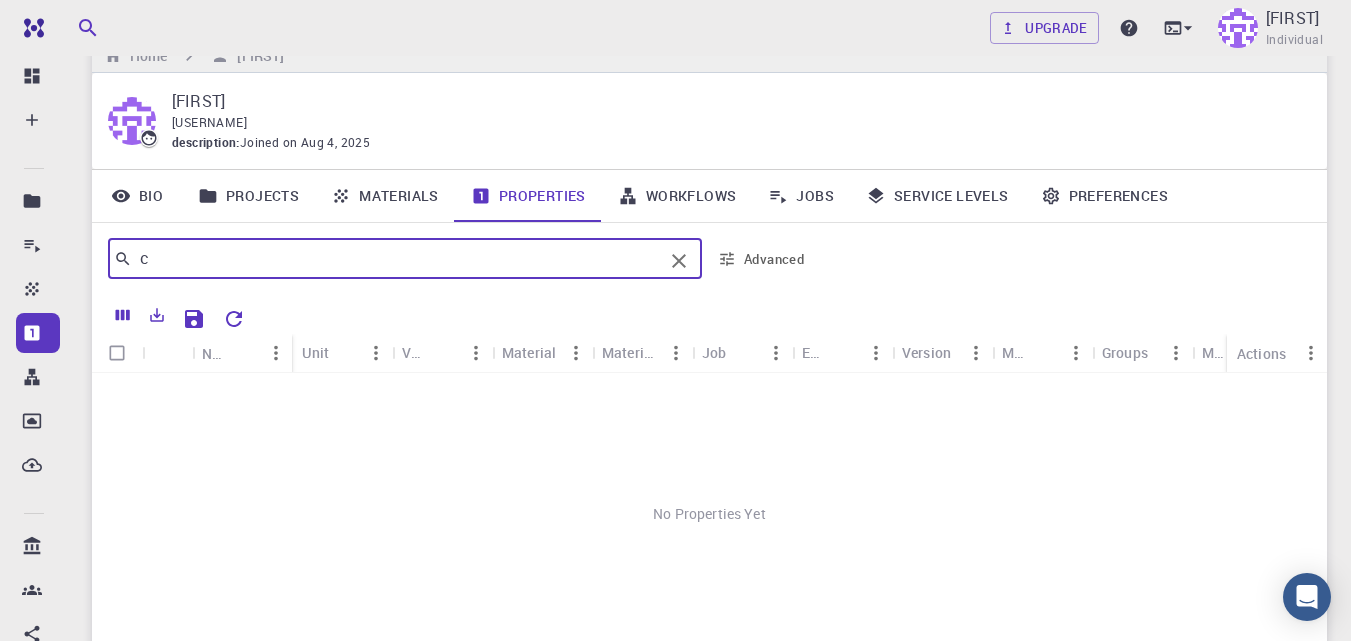 type 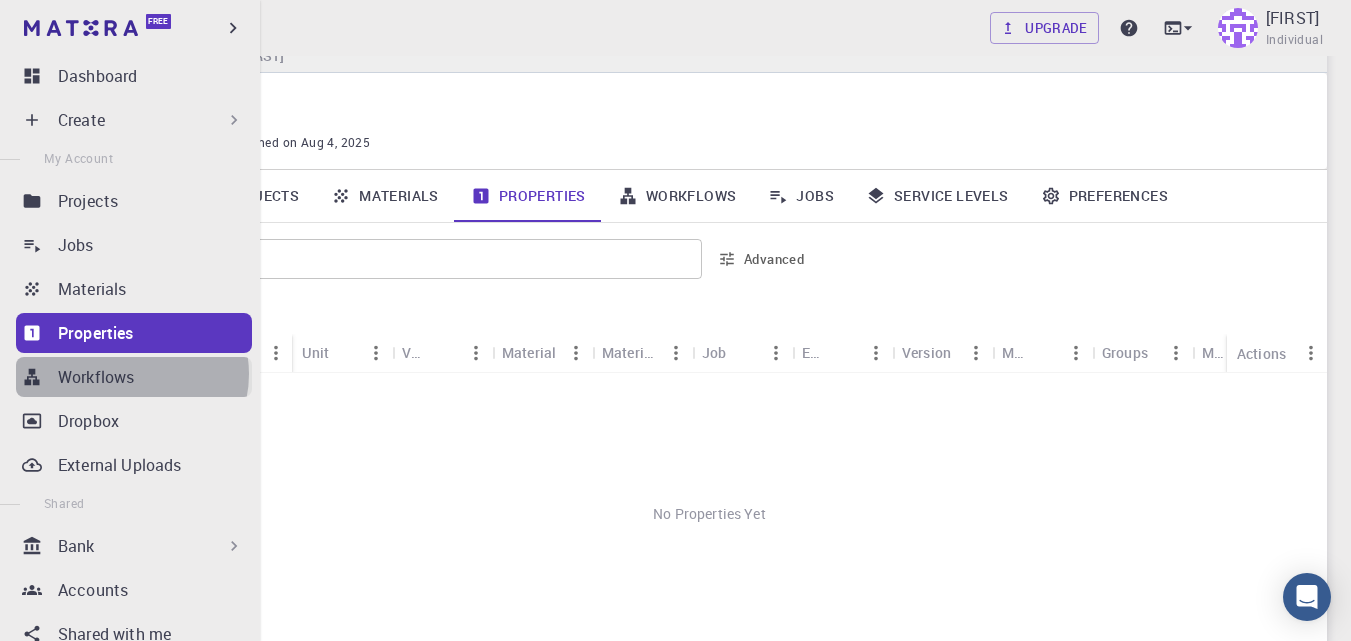 click on "Workflows" at bounding box center [96, 377] 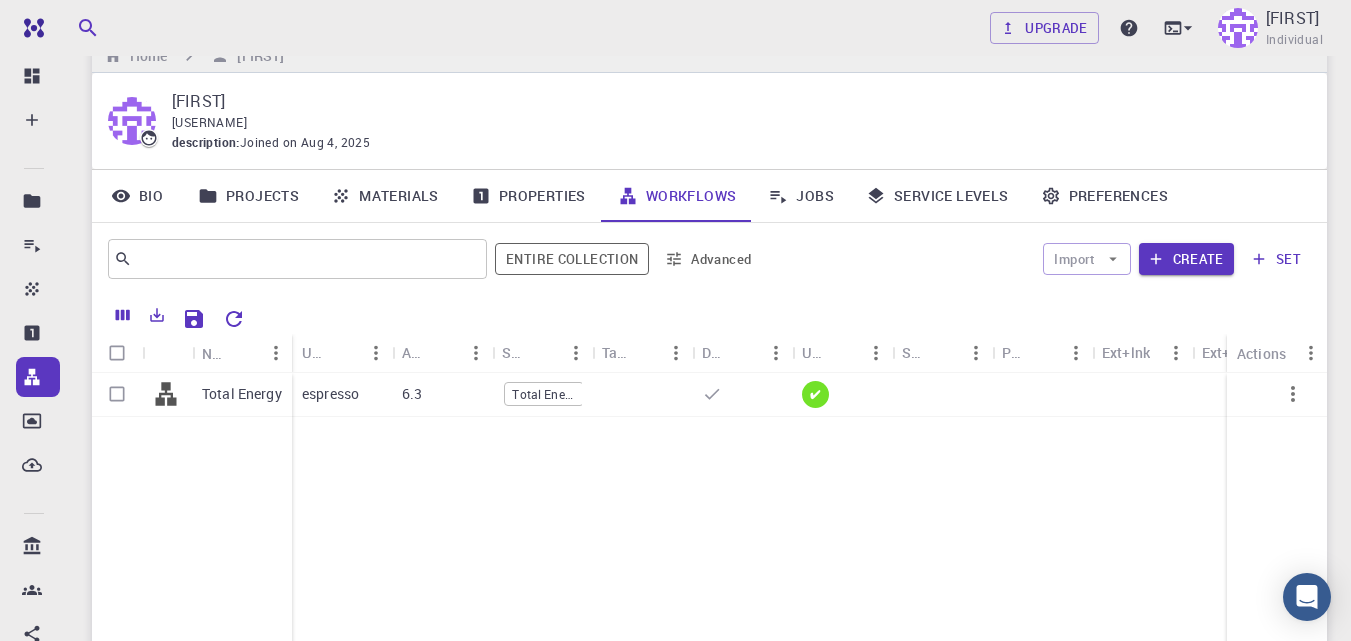click on "Total Energy espresso 6.3 Total Energy ✔" at bounding box center (742, 521) 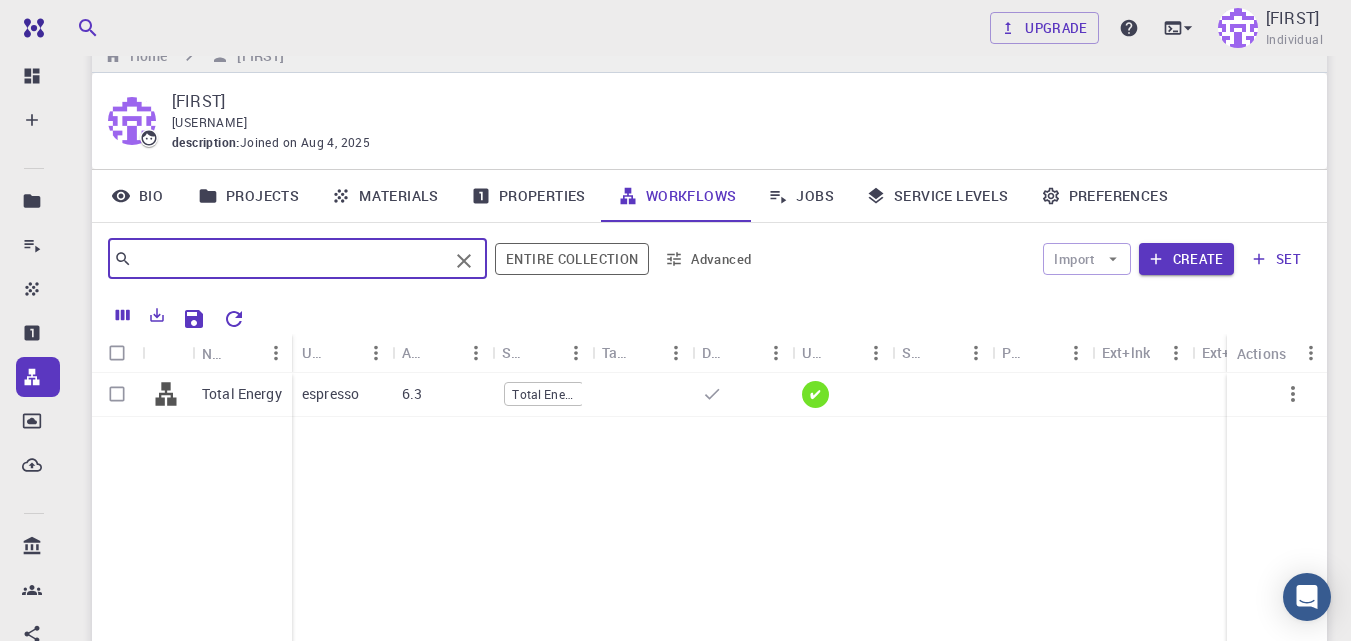 click at bounding box center (290, 259) 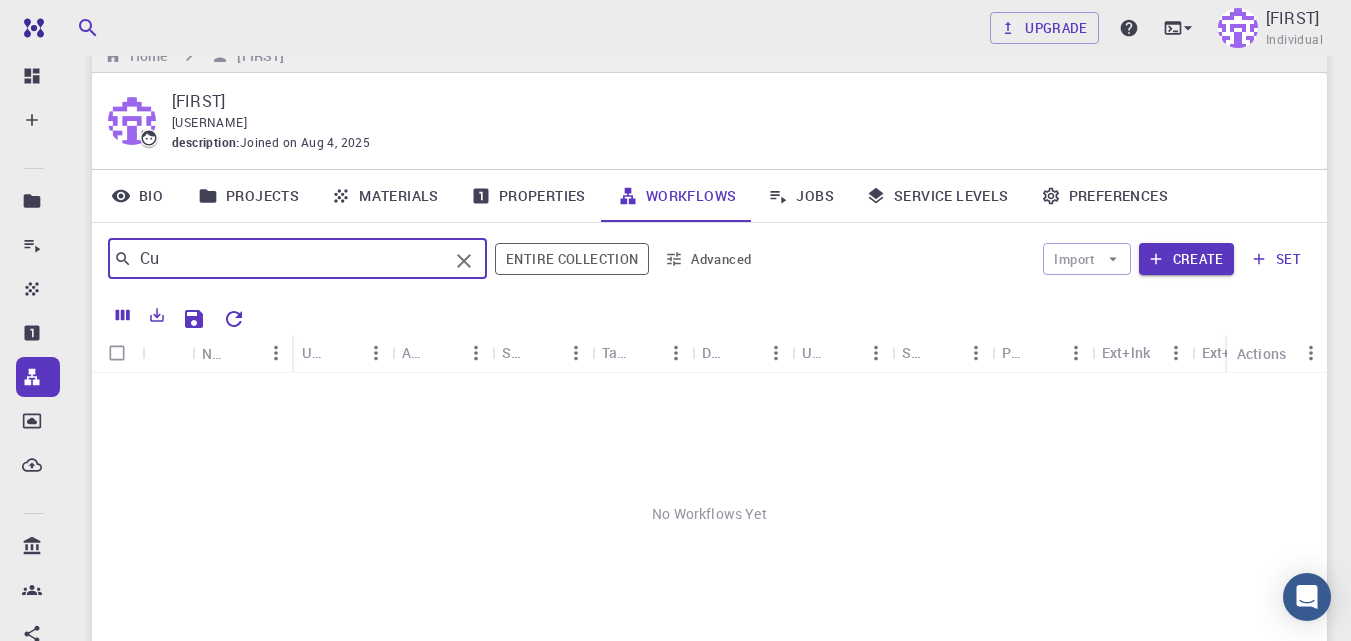 type on "C" 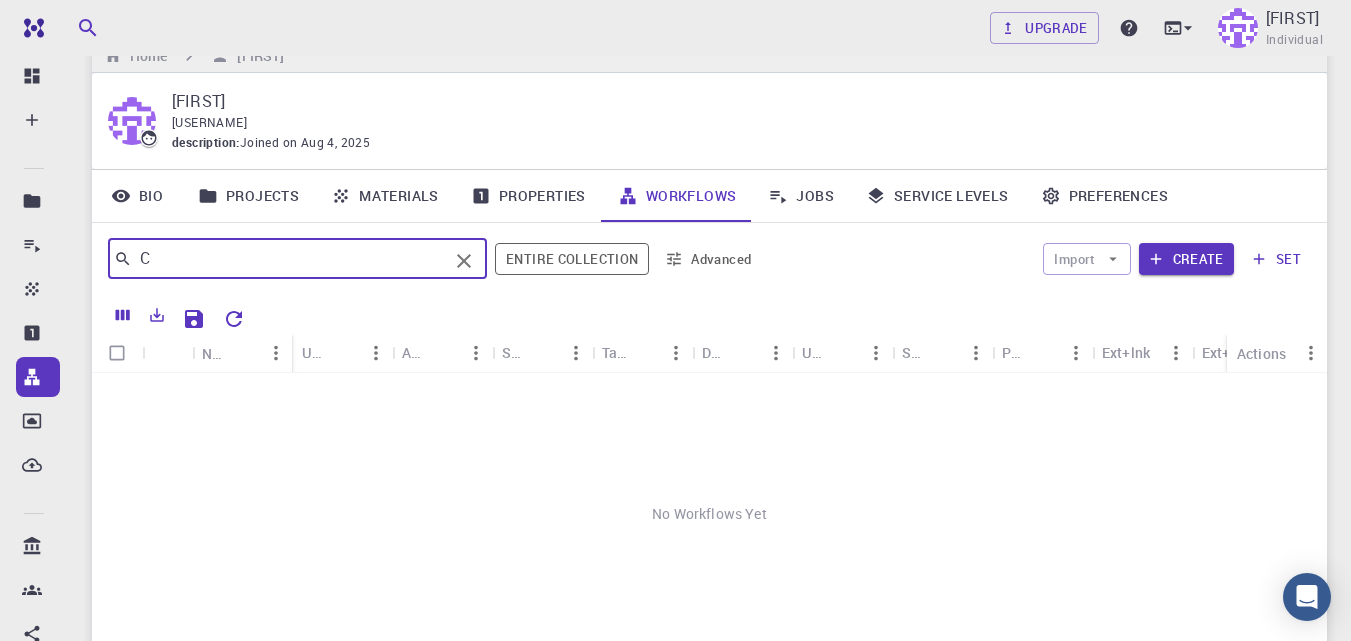 type 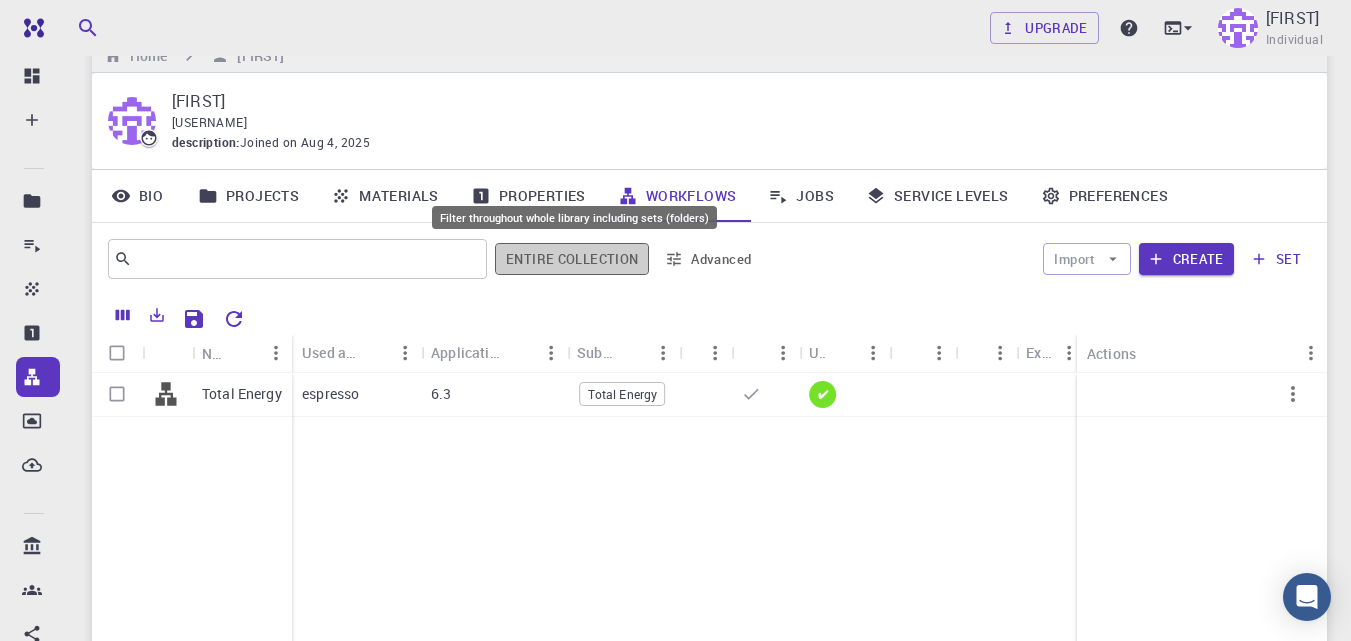 click on "Entire collection" at bounding box center (572, 259) 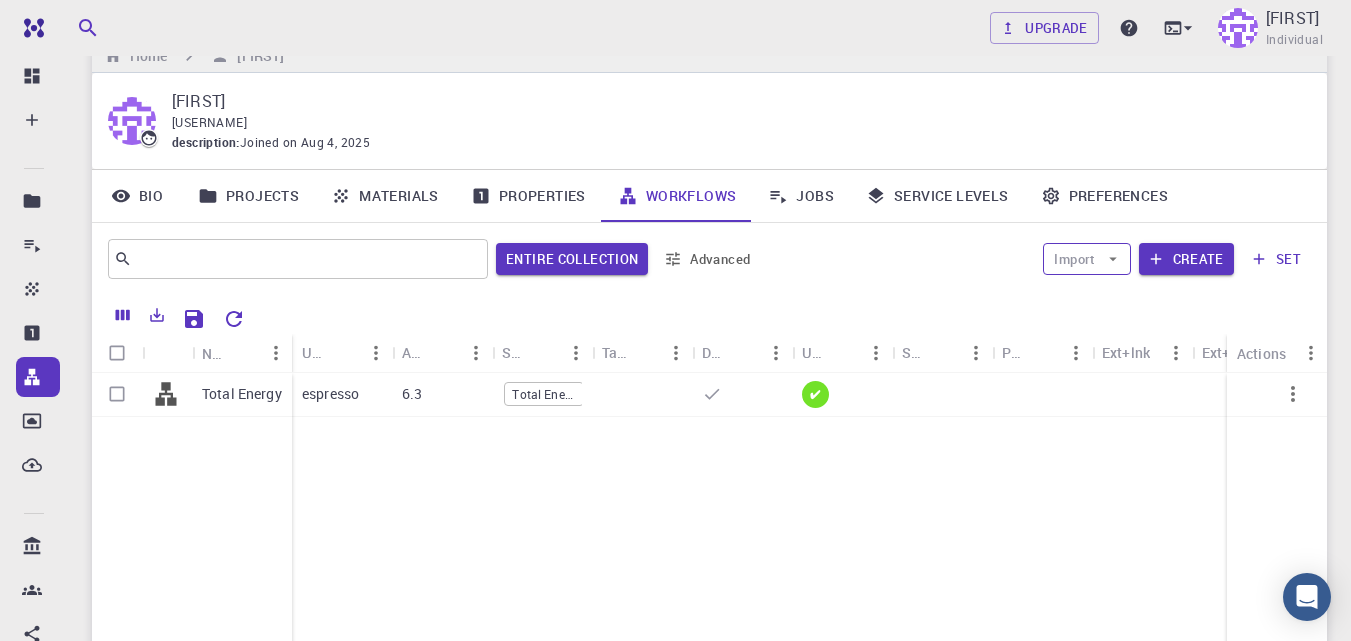 click on "Import" at bounding box center [1086, 259] 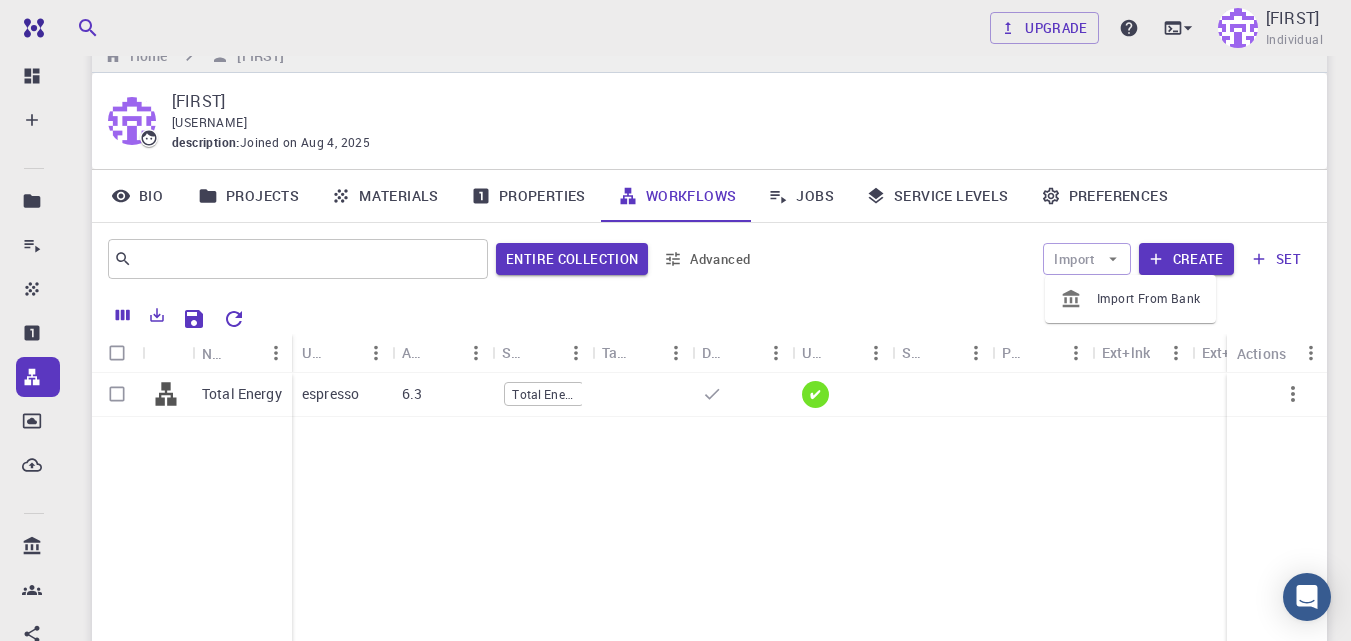 click on "Total Energy espresso 6.3 Total Energy ✔" at bounding box center (742, 521) 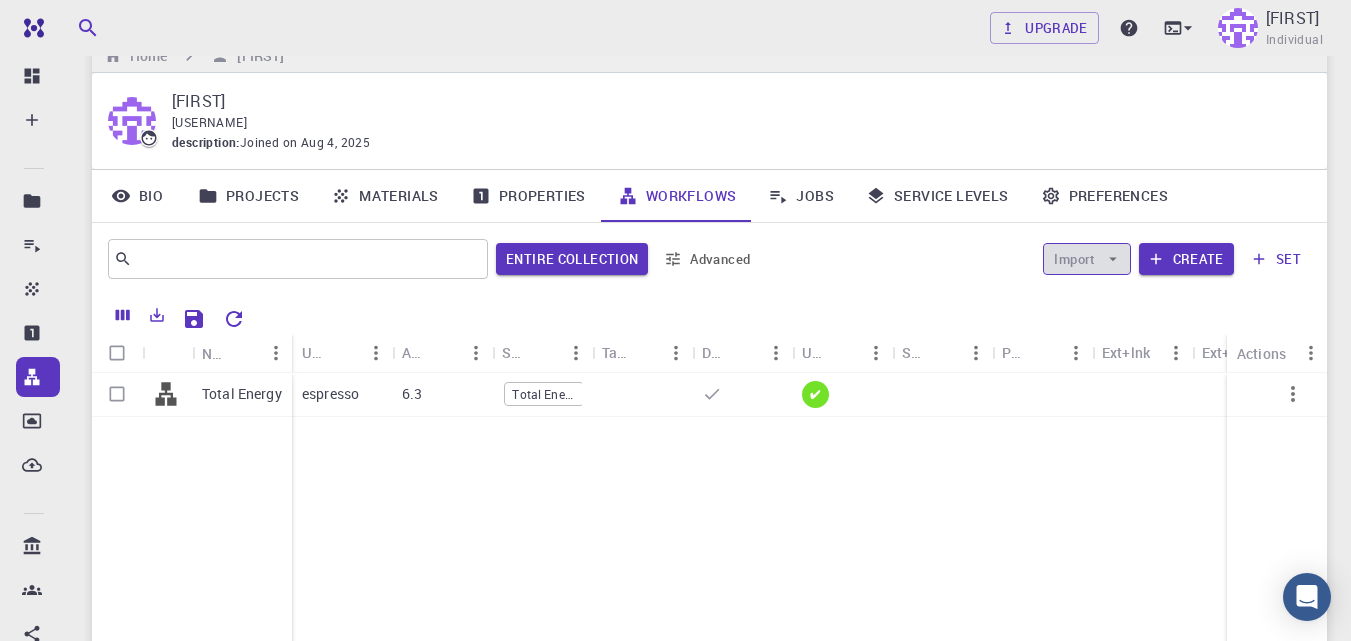 click 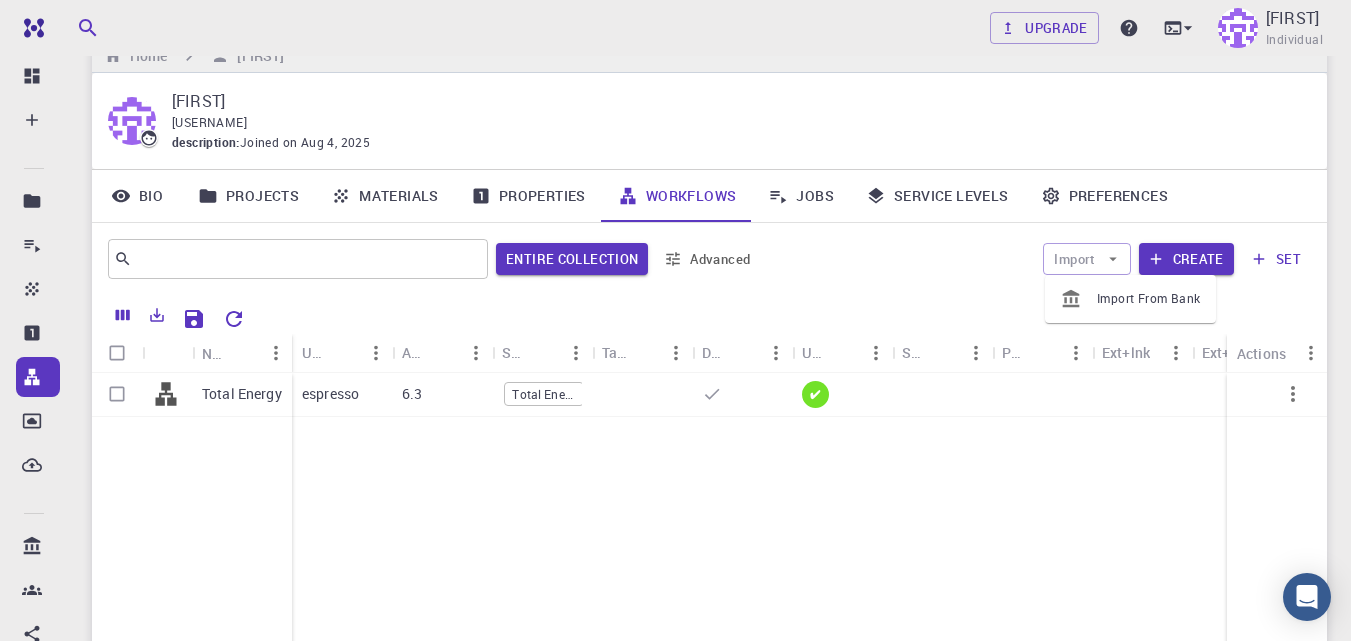 click on "Total Energy espresso 6.3 Total Energy ✔" at bounding box center (742, 521) 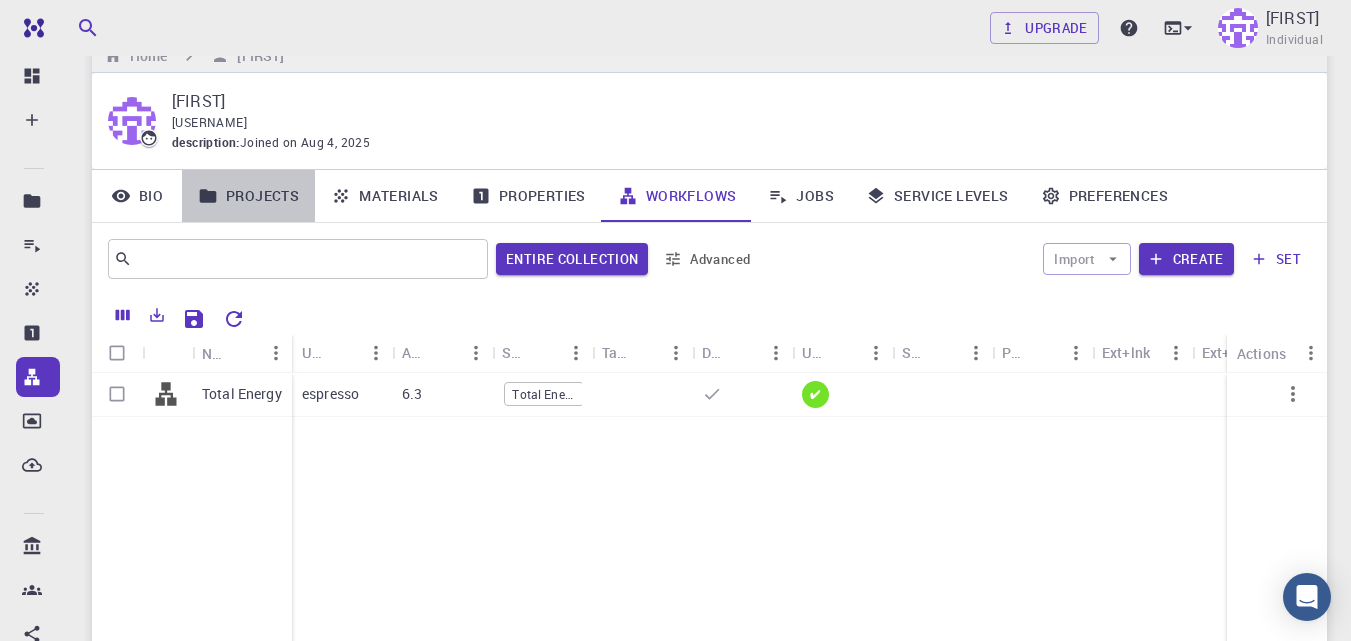 click on "Projects" at bounding box center [248, 196] 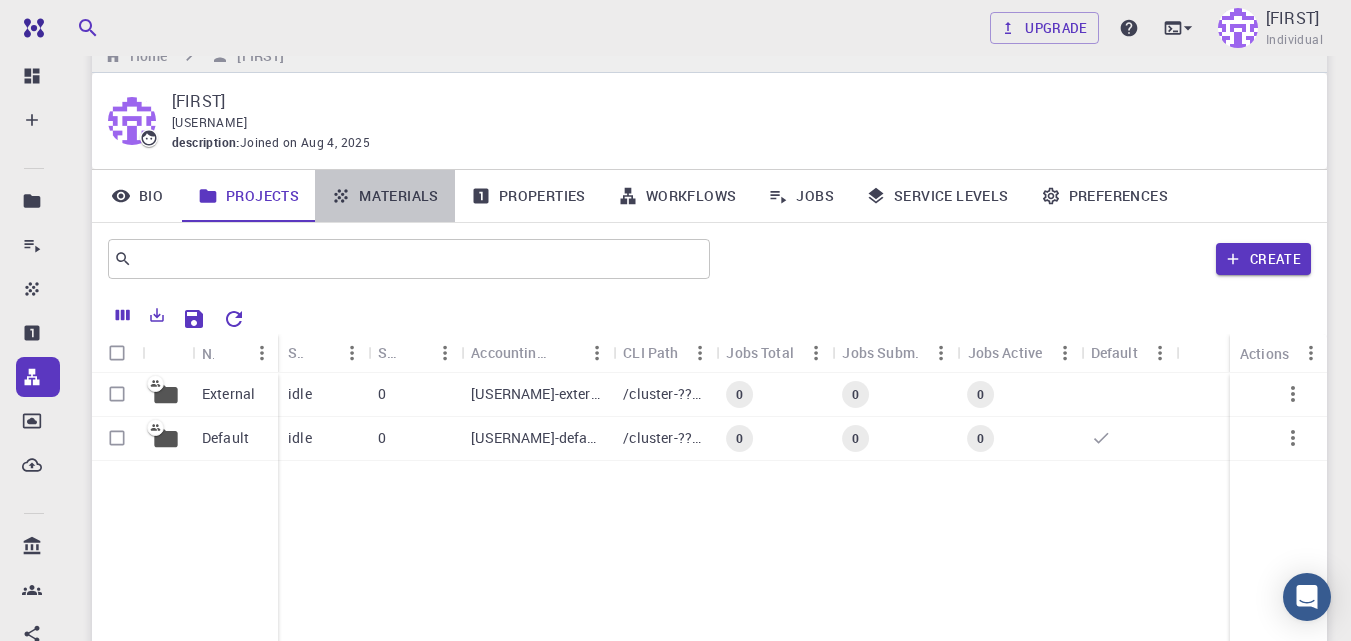 click on "Materials" at bounding box center (385, 196) 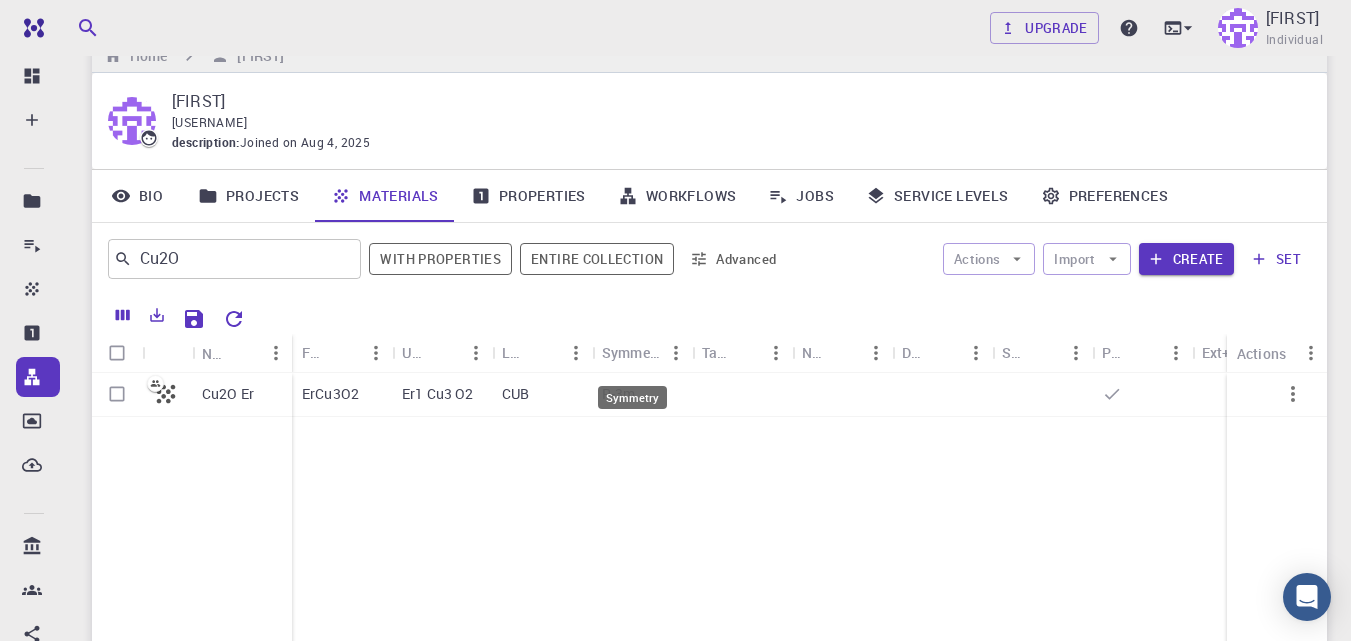 click on "Symmetry" at bounding box center [632, 397] 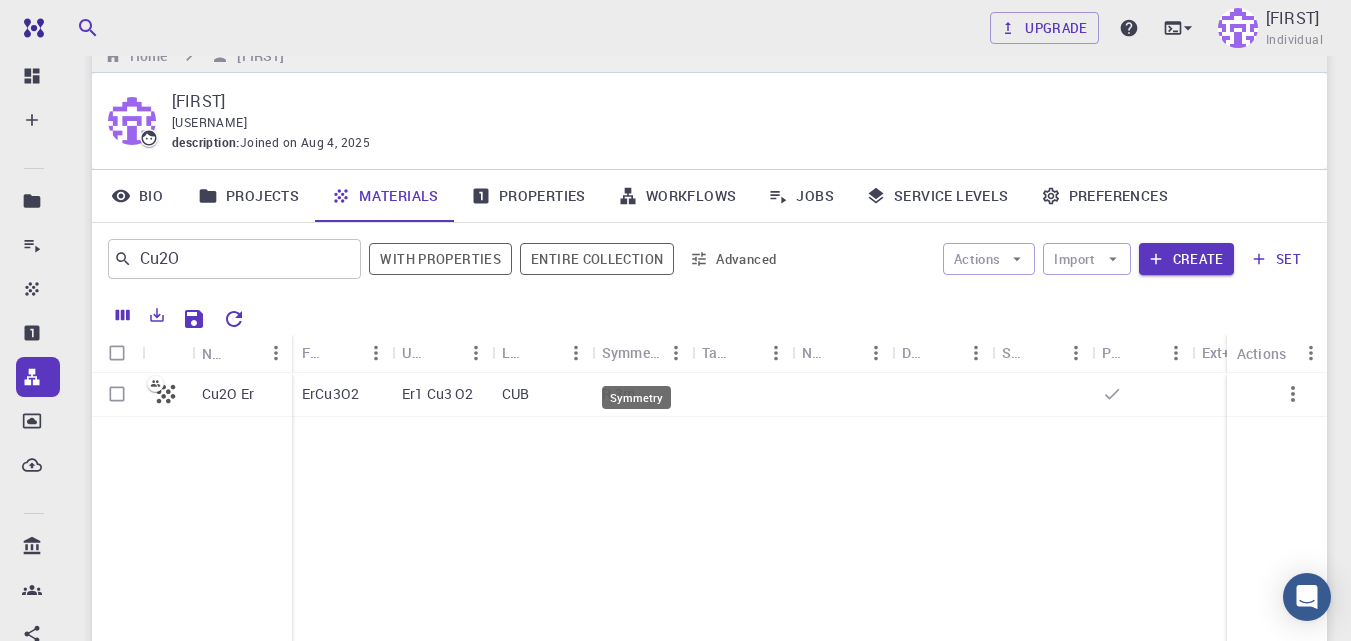 click on "Symmetry" at bounding box center (631, 352) 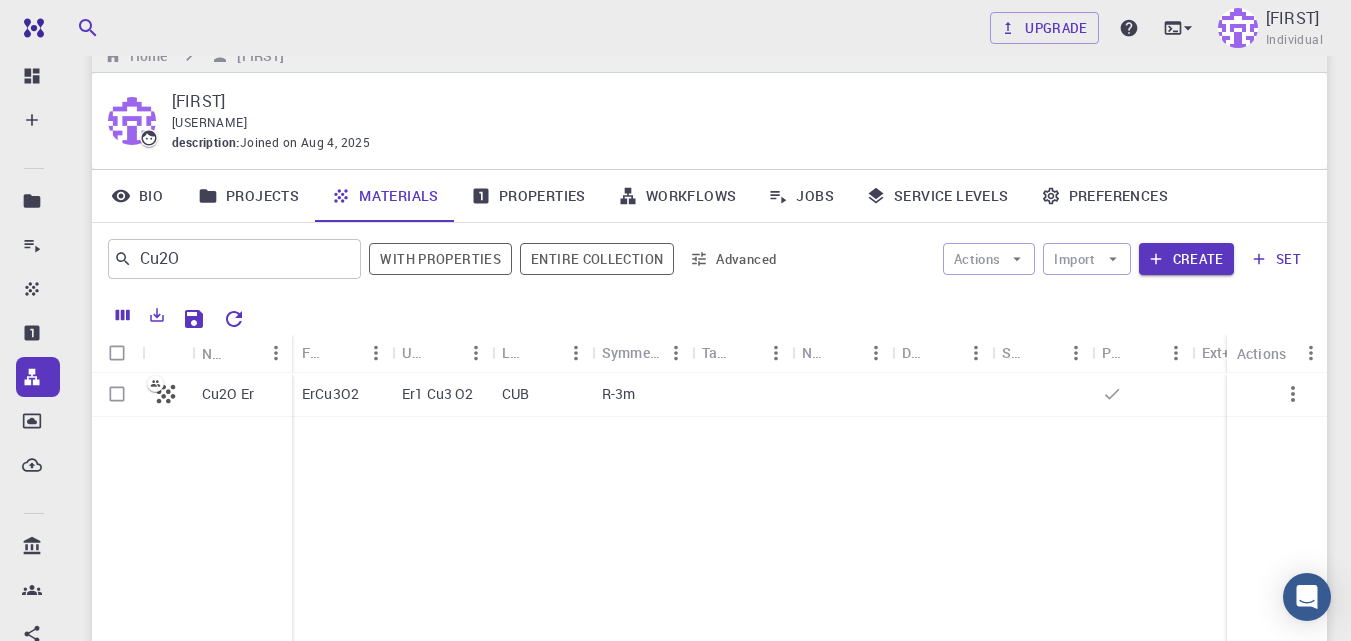 click on "Cu2O Er ErCu3O2 Er1 Cu3 O2 CUB R-3m" at bounding box center (792, 521) 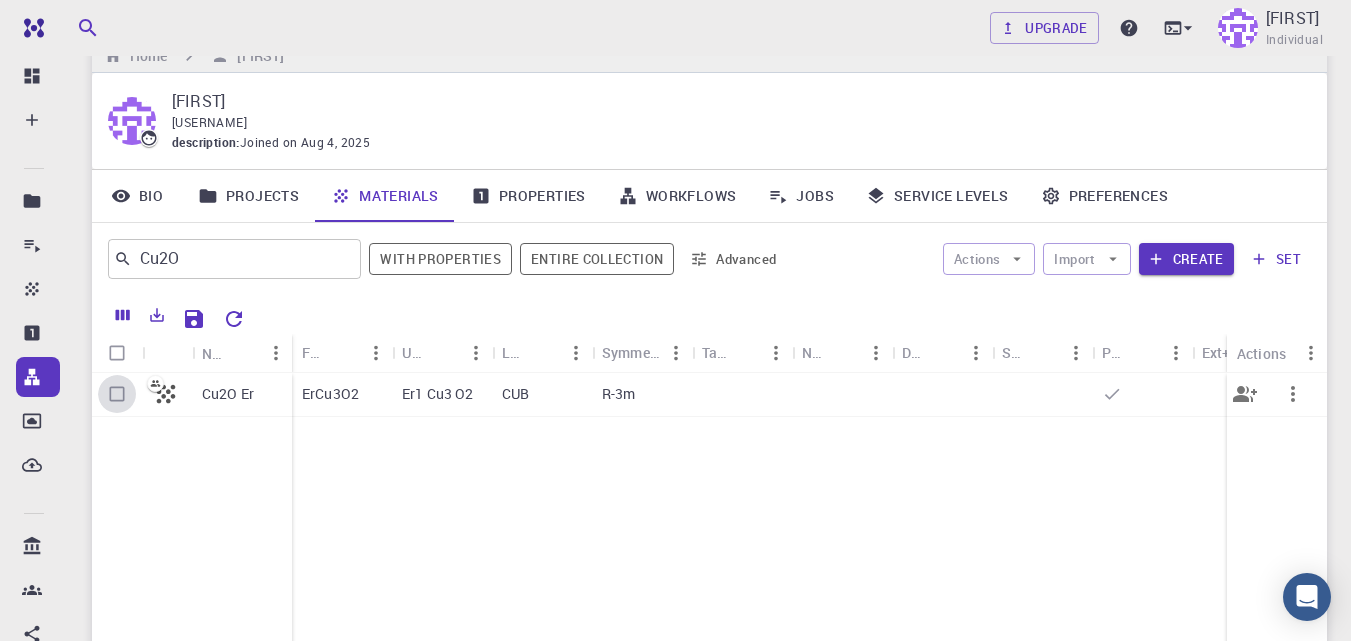 click at bounding box center [117, 394] 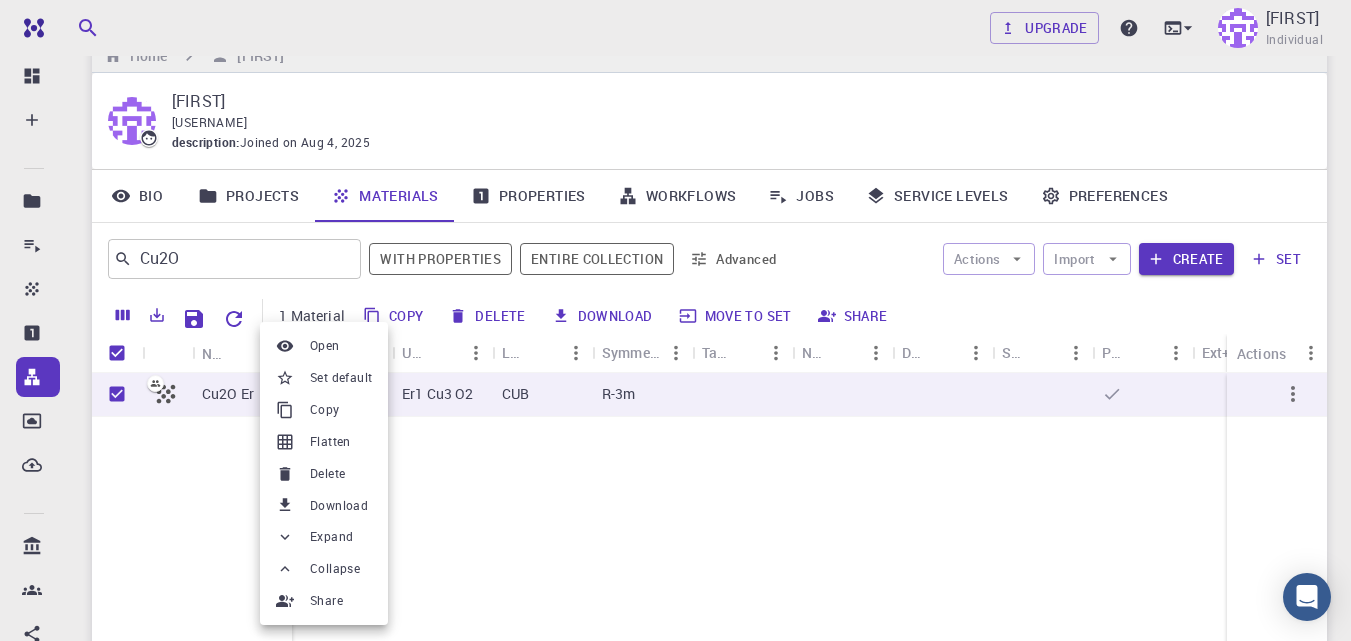 click on "Open" at bounding box center (325, 346) 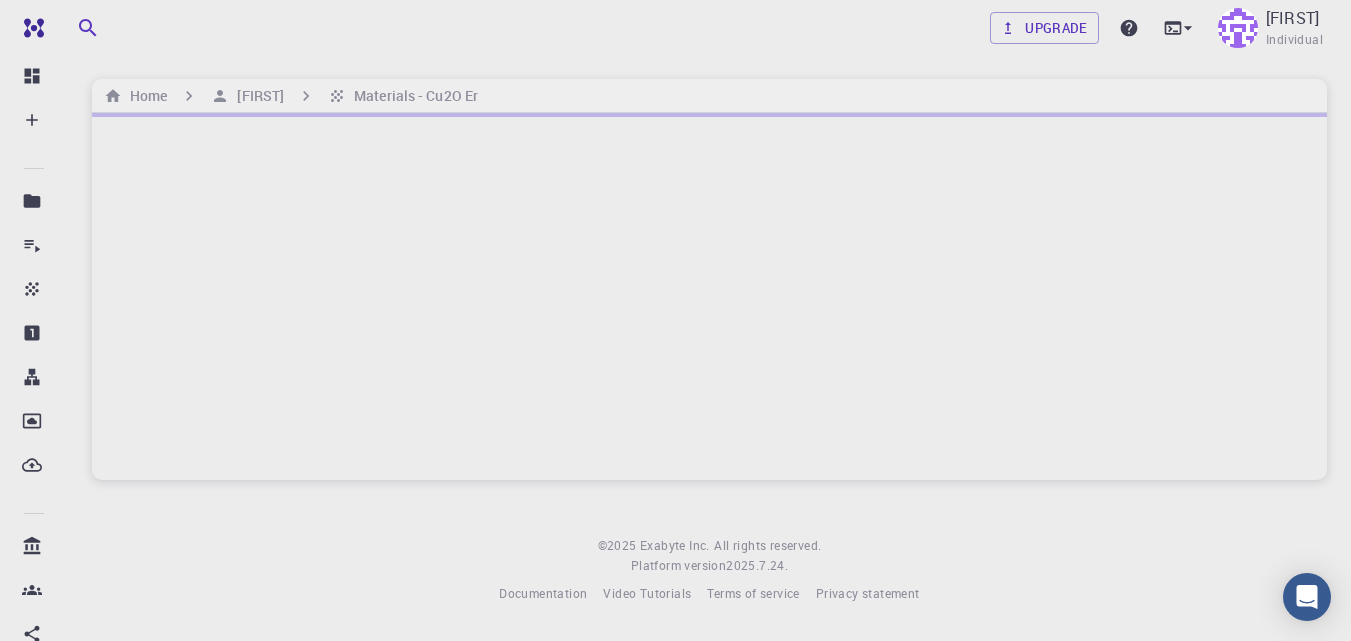 scroll, scrollTop: 0, scrollLeft: 0, axis: both 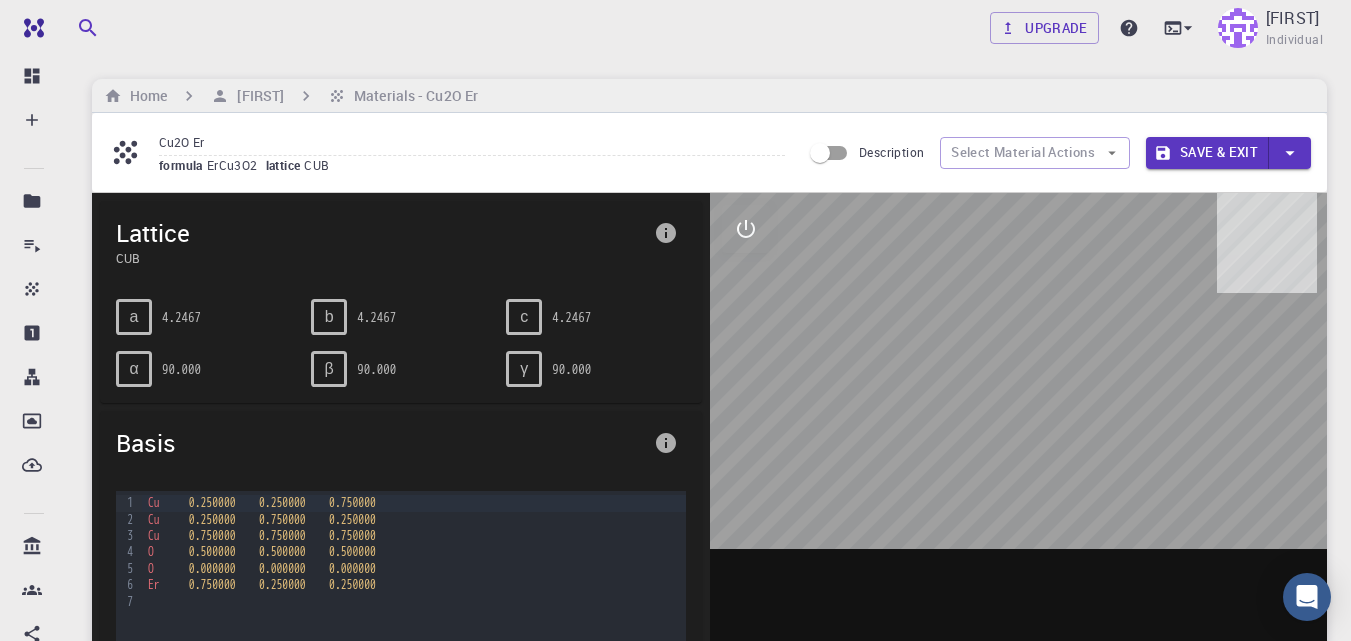 click at bounding box center (1019, 504) 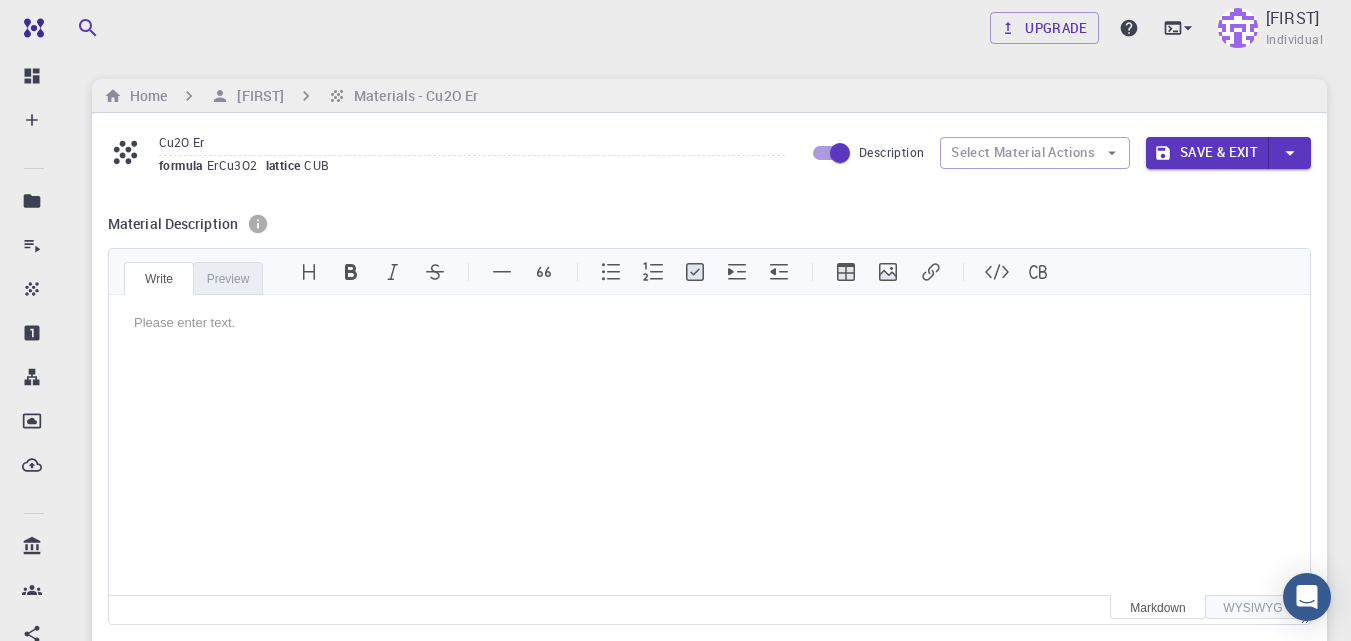 scroll, scrollTop: 0, scrollLeft: 0, axis: both 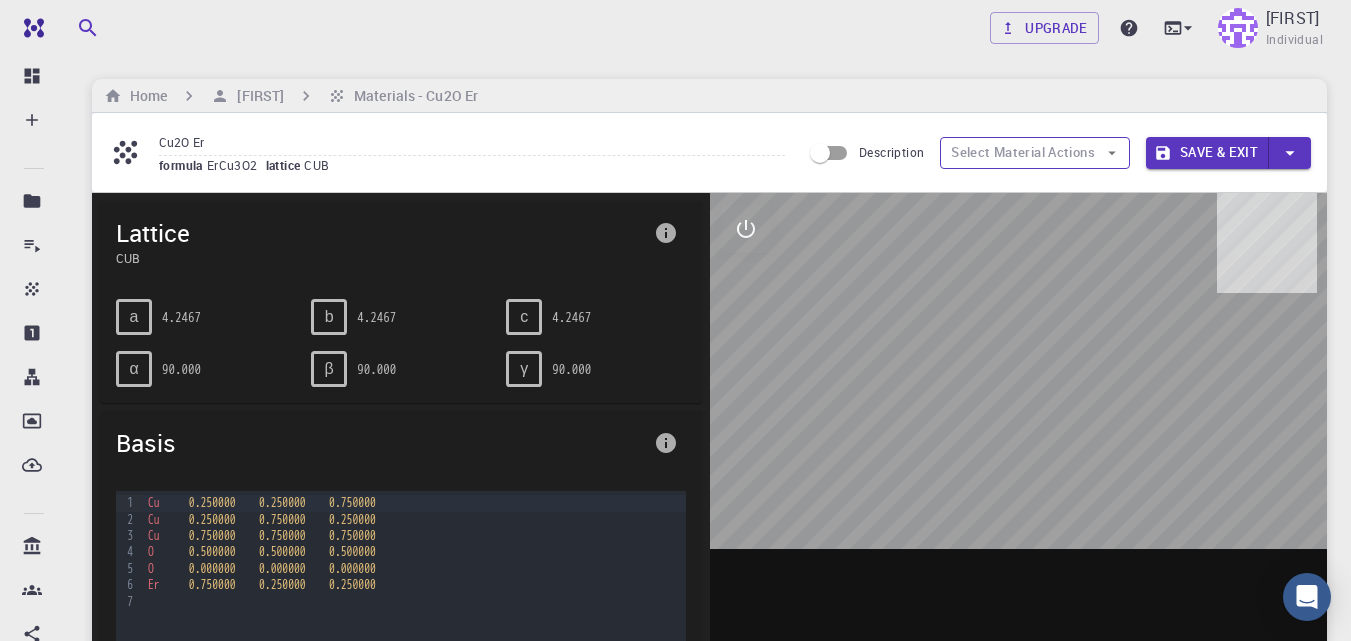 click 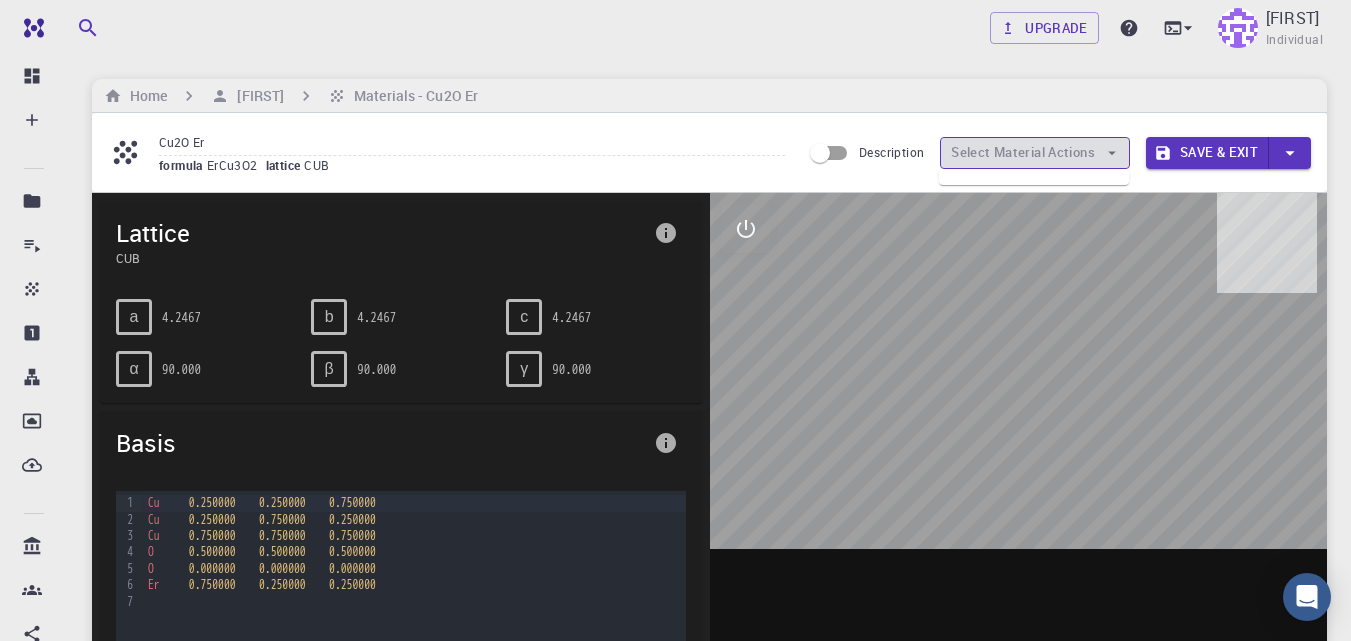 click 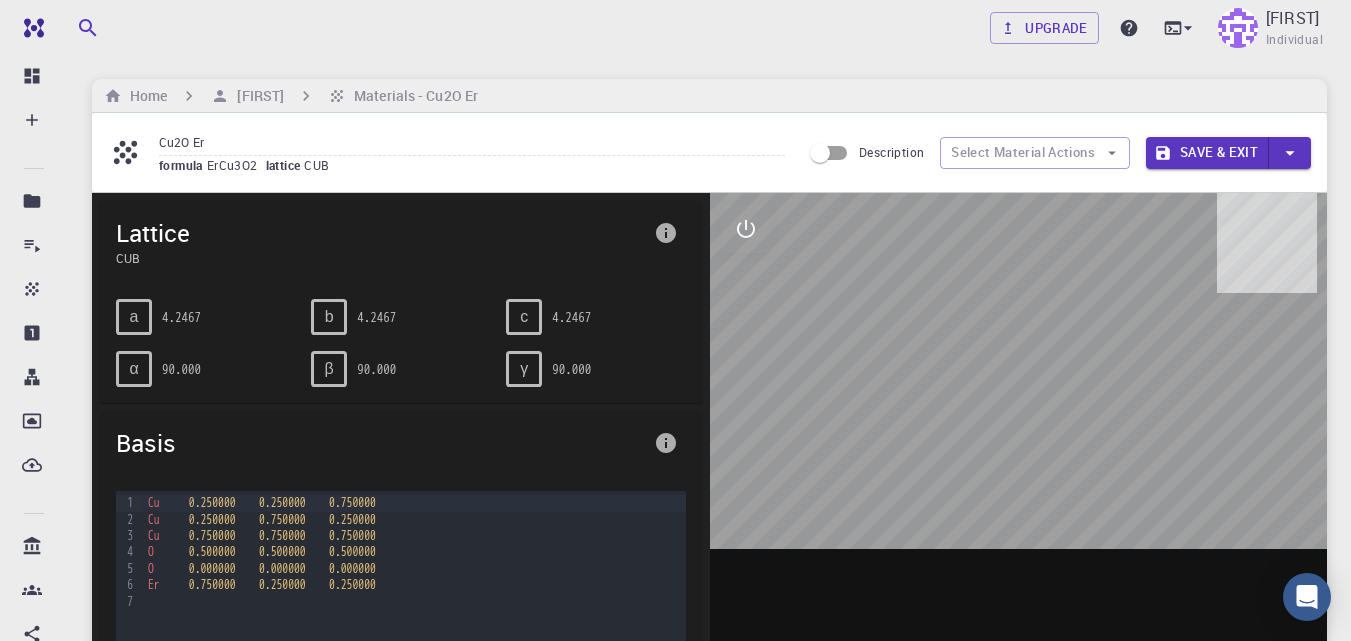 click 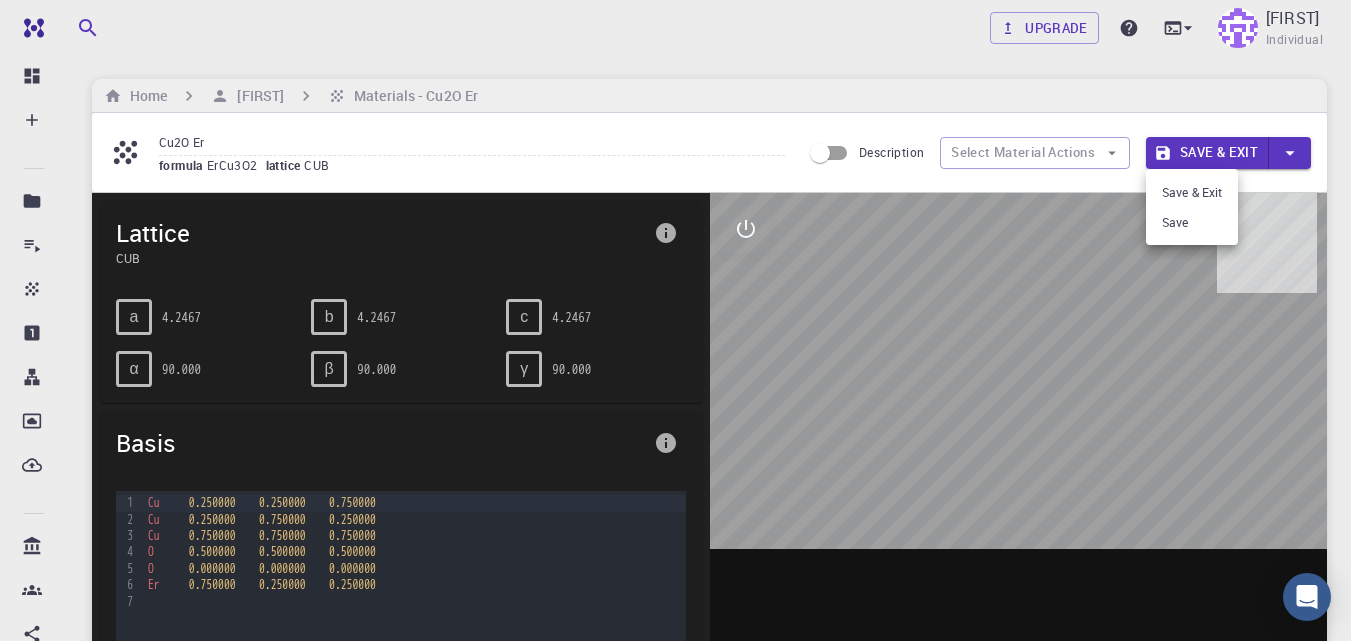 click at bounding box center [675, 320] 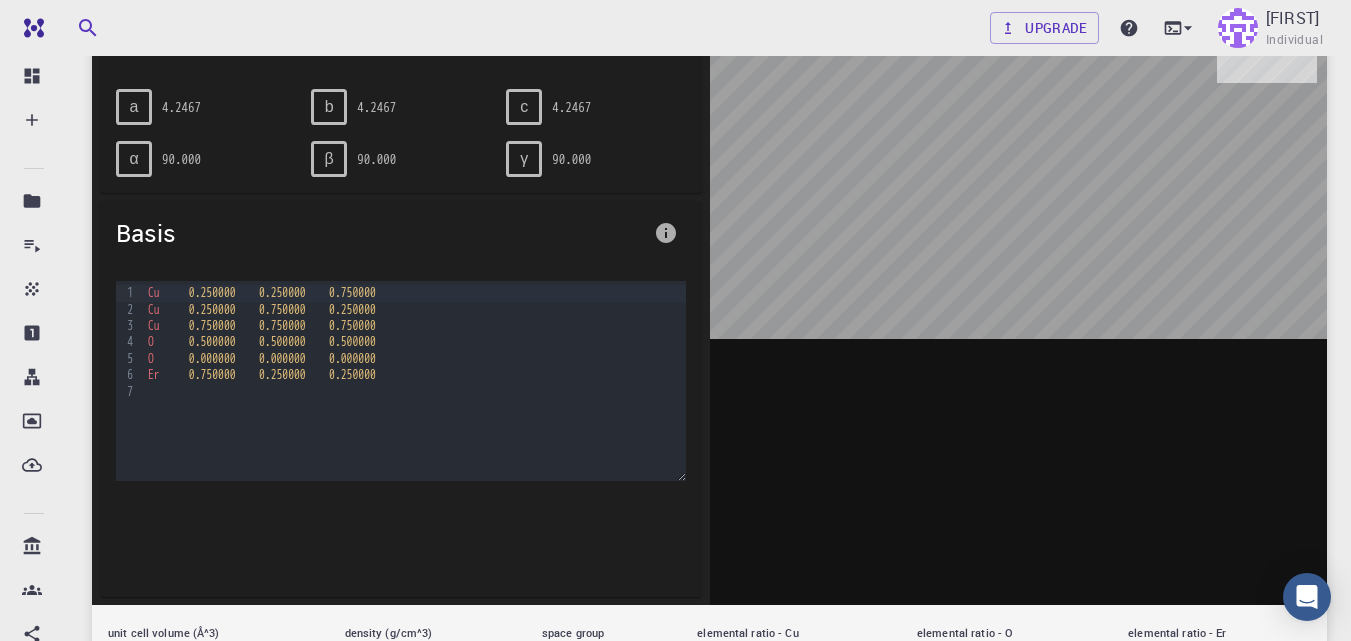 scroll, scrollTop: 188, scrollLeft: 0, axis: vertical 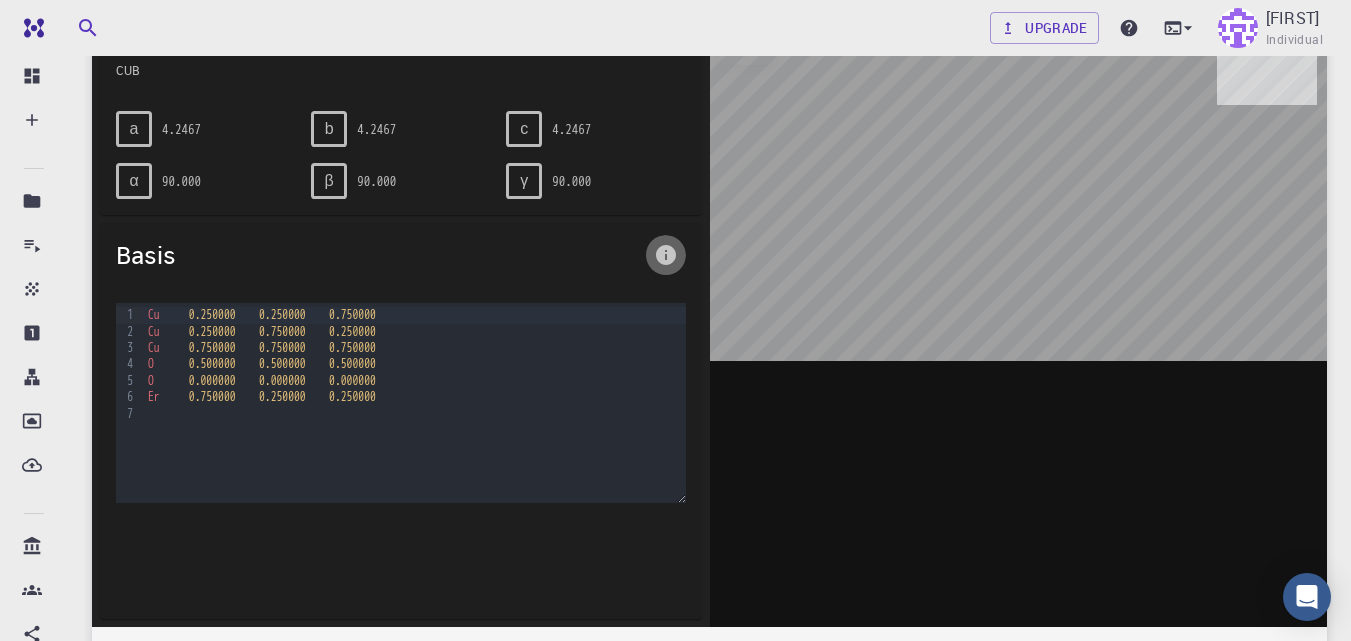 click 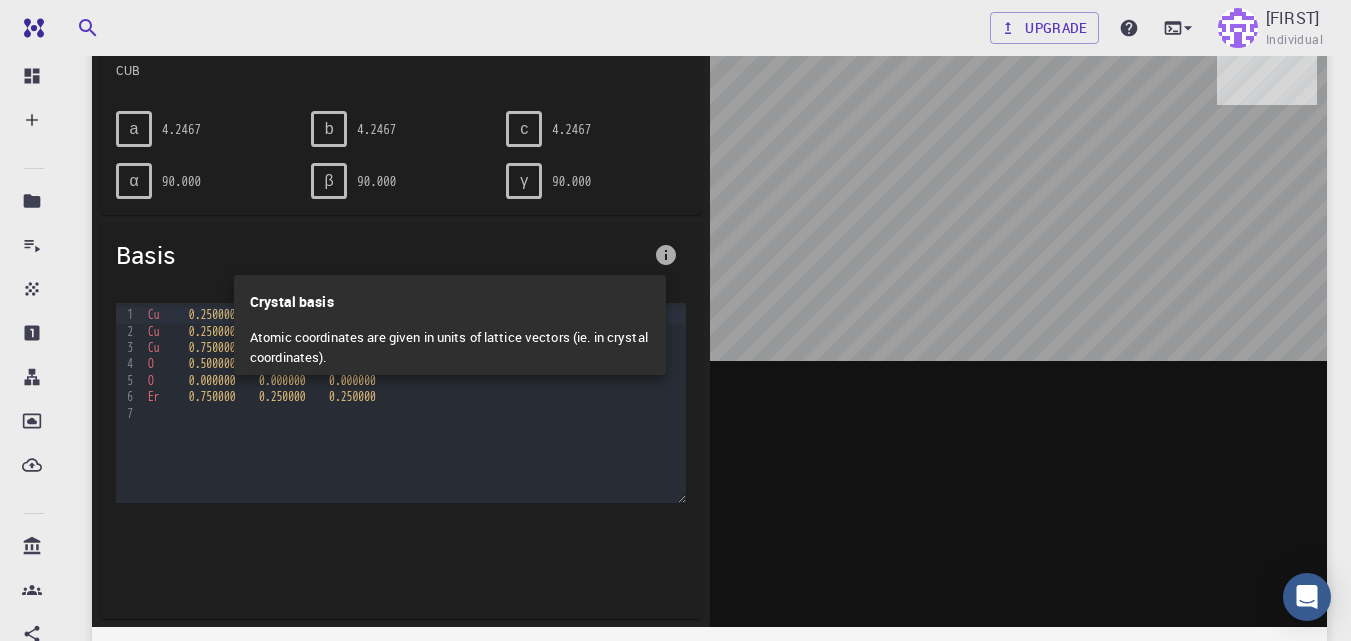 click at bounding box center (675, 320) 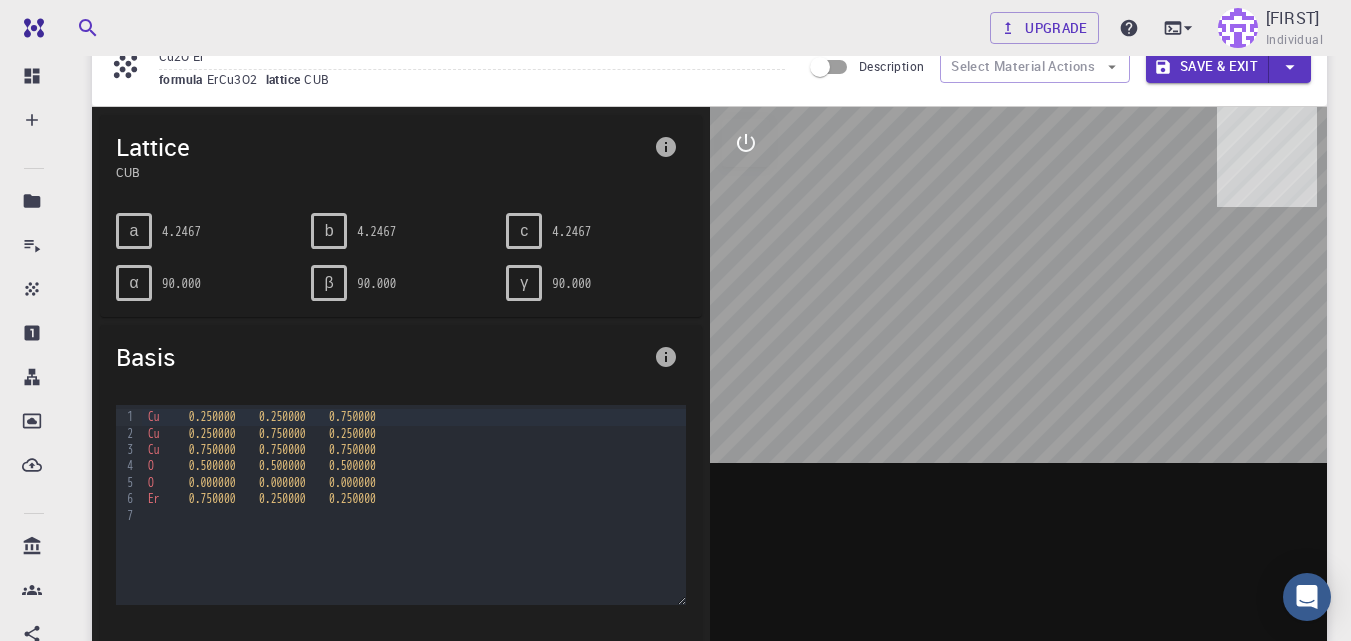 scroll, scrollTop: 115, scrollLeft: 0, axis: vertical 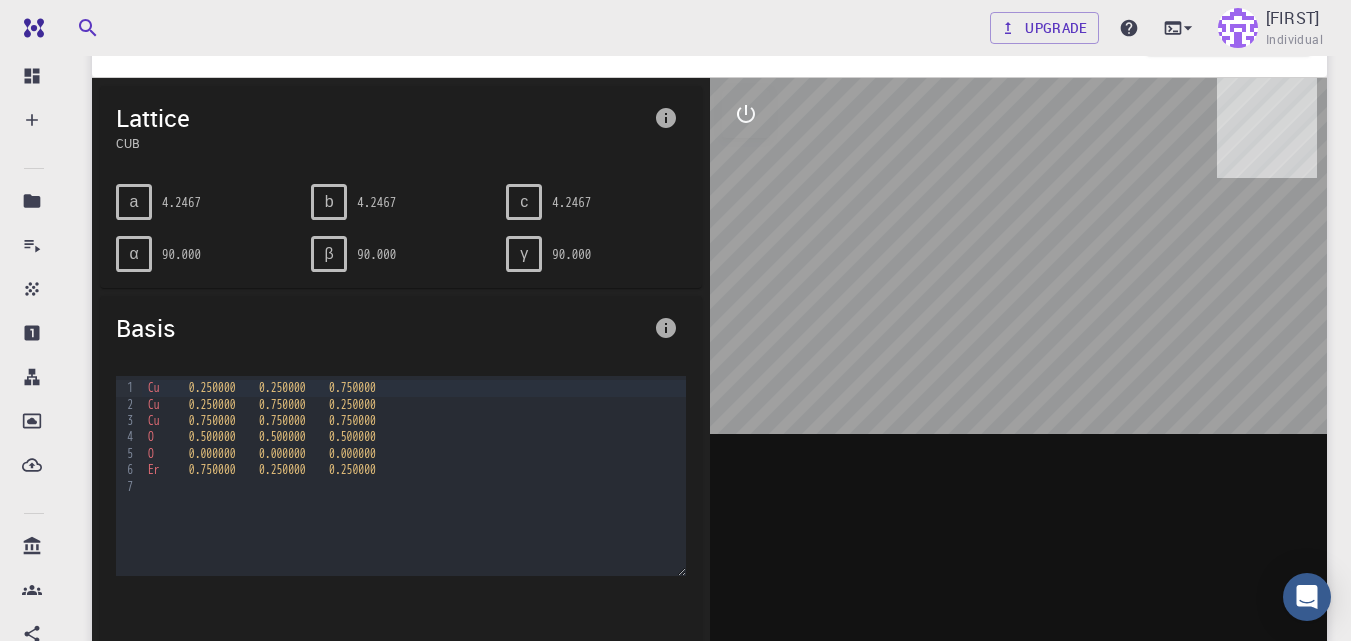 drag, startPoint x: 953, startPoint y: 241, endPoint x: 1150, endPoint y: 277, distance: 200.26233 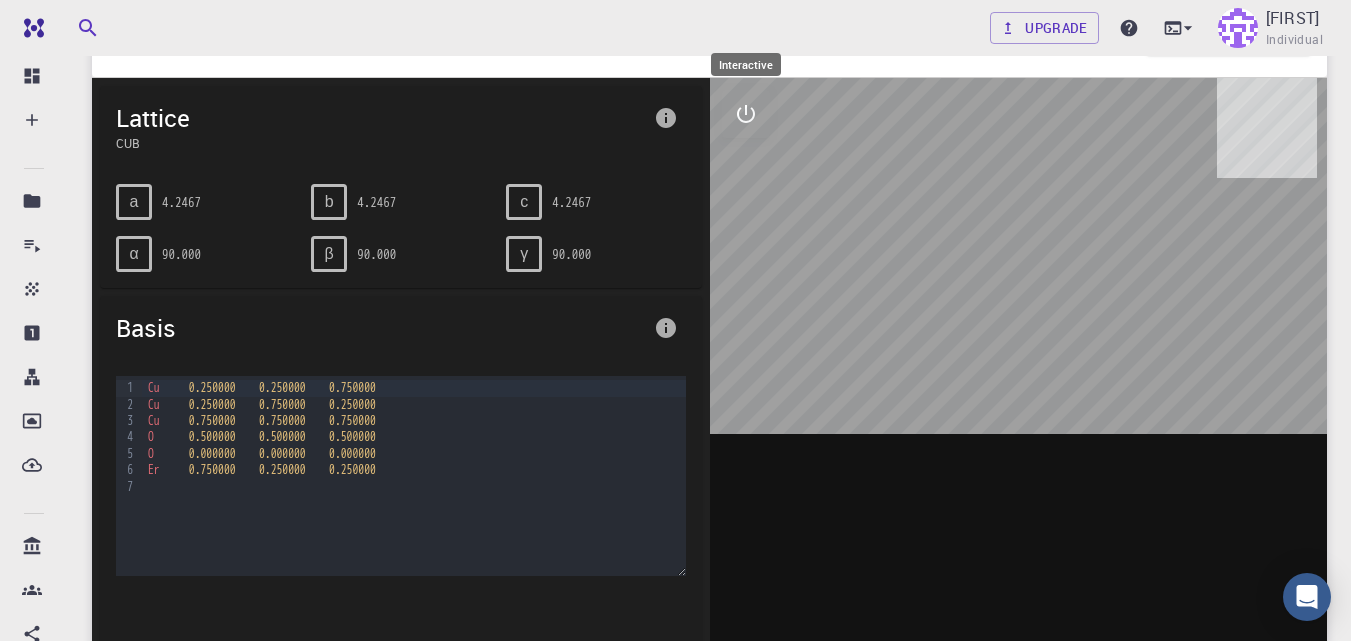 click at bounding box center [746, 114] 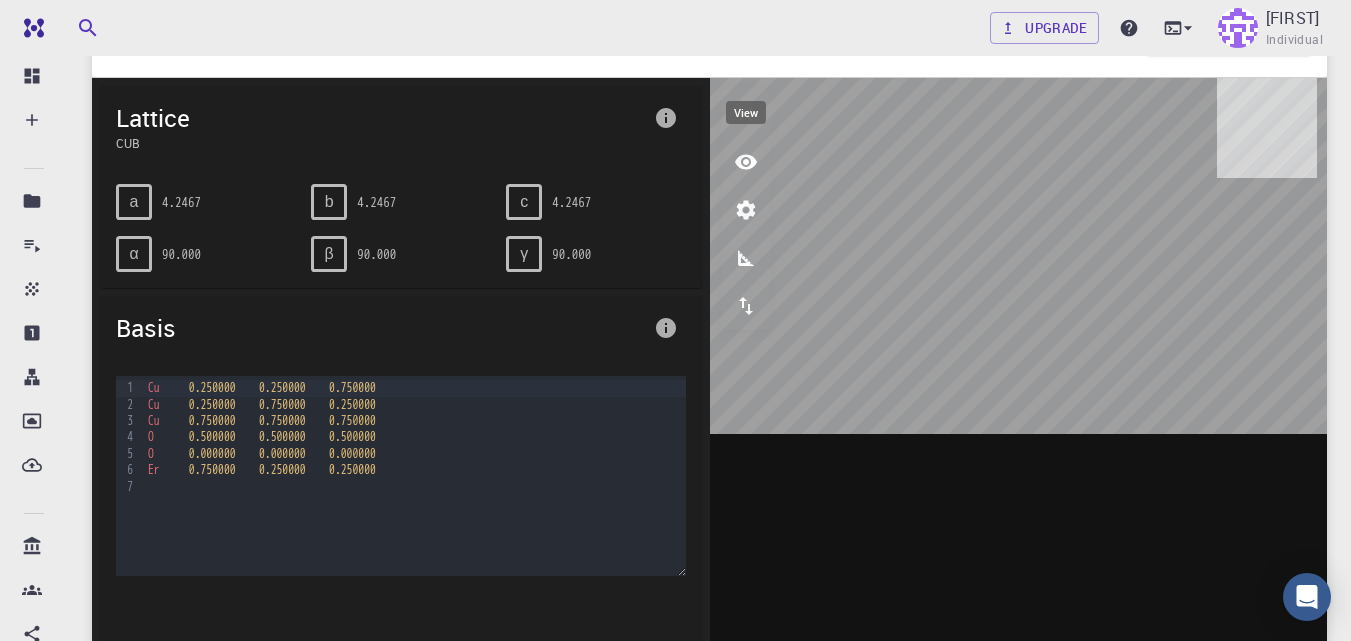 click 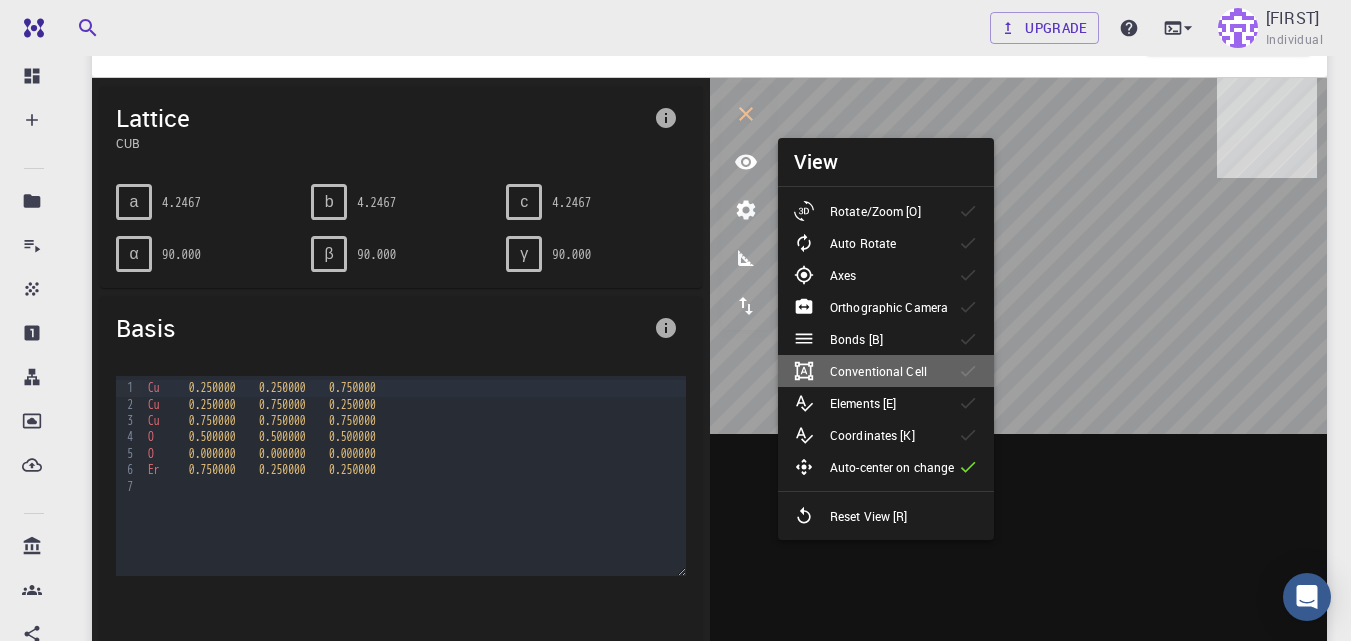 click on "Conventional Cell" at bounding box center (878, 371) 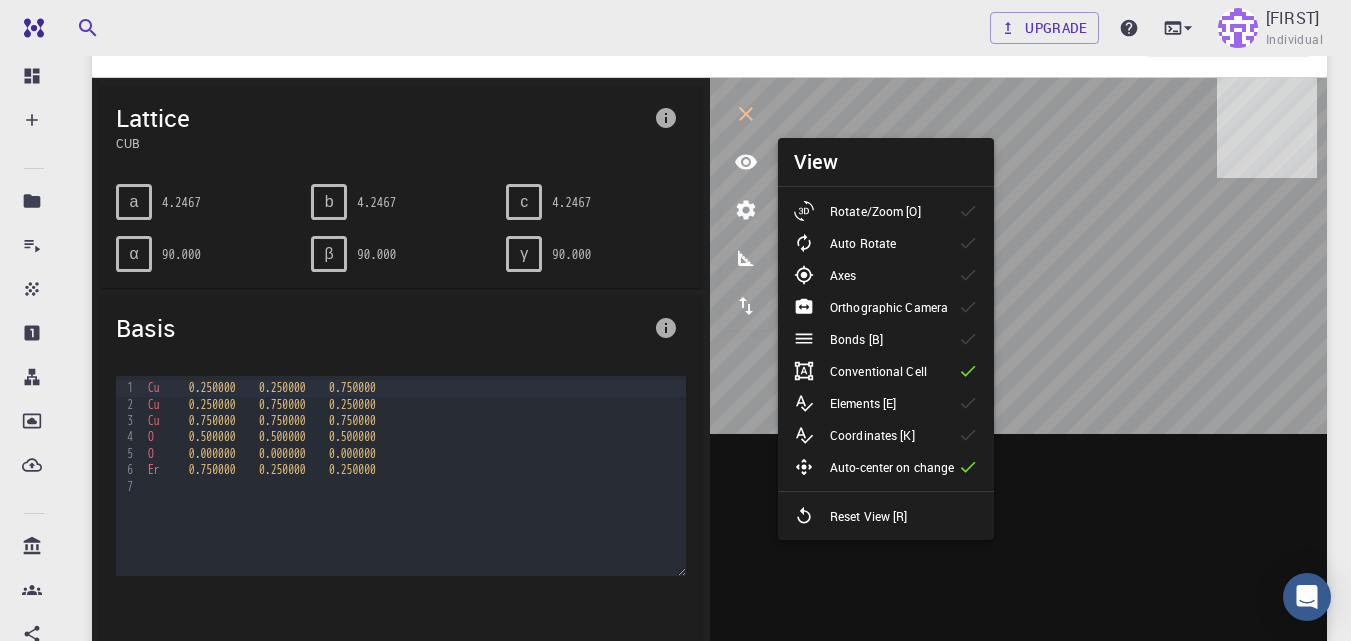 click on "Elements [E]" at bounding box center (863, 403) 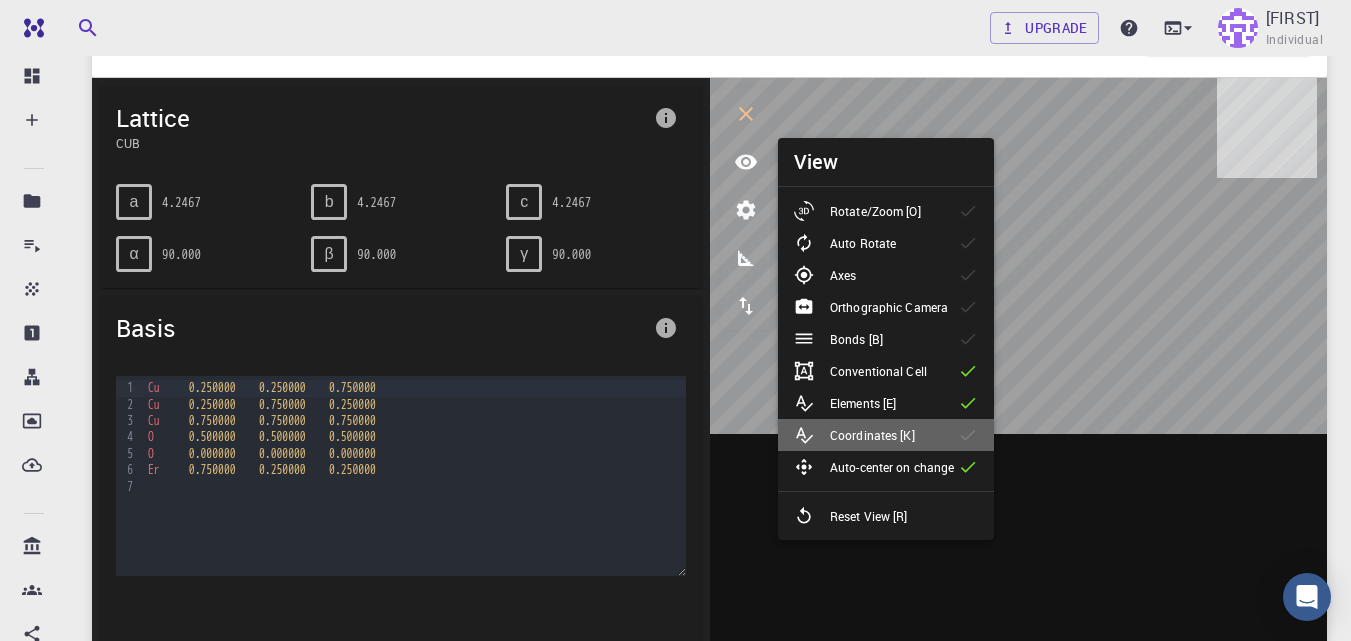 click on "Coordinates [K]" at bounding box center [872, 435] 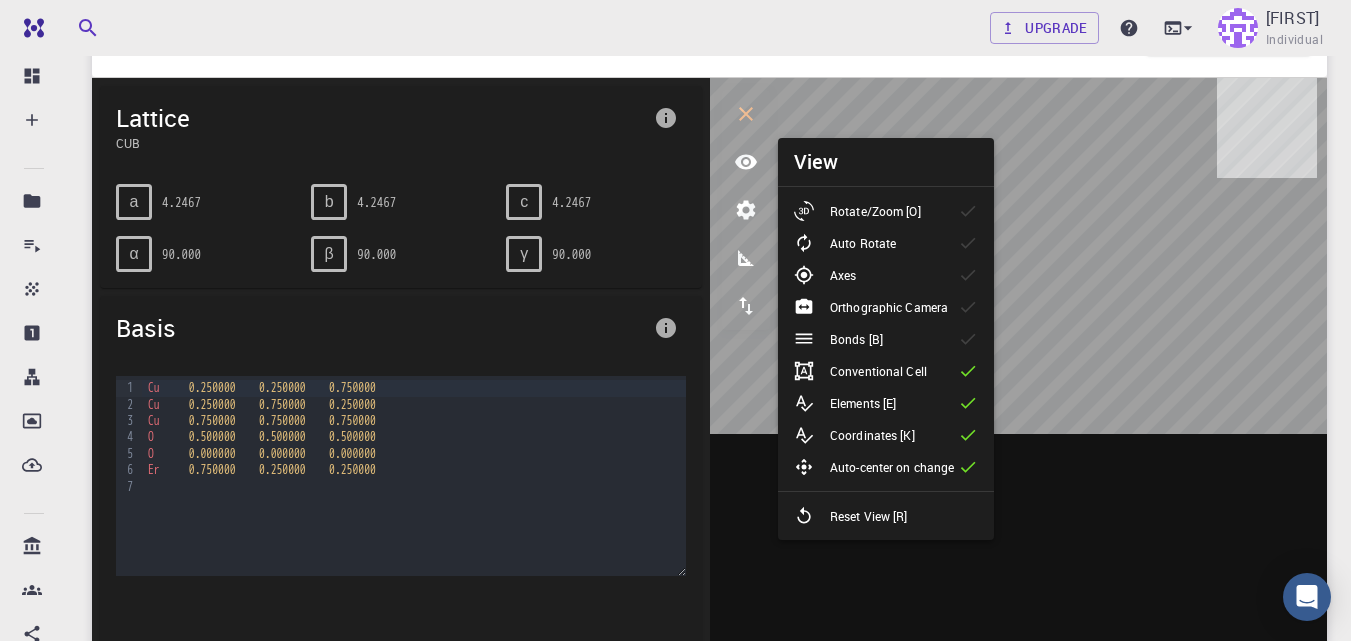 click on "Coordinates [K]" at bounding box center (872, 435) 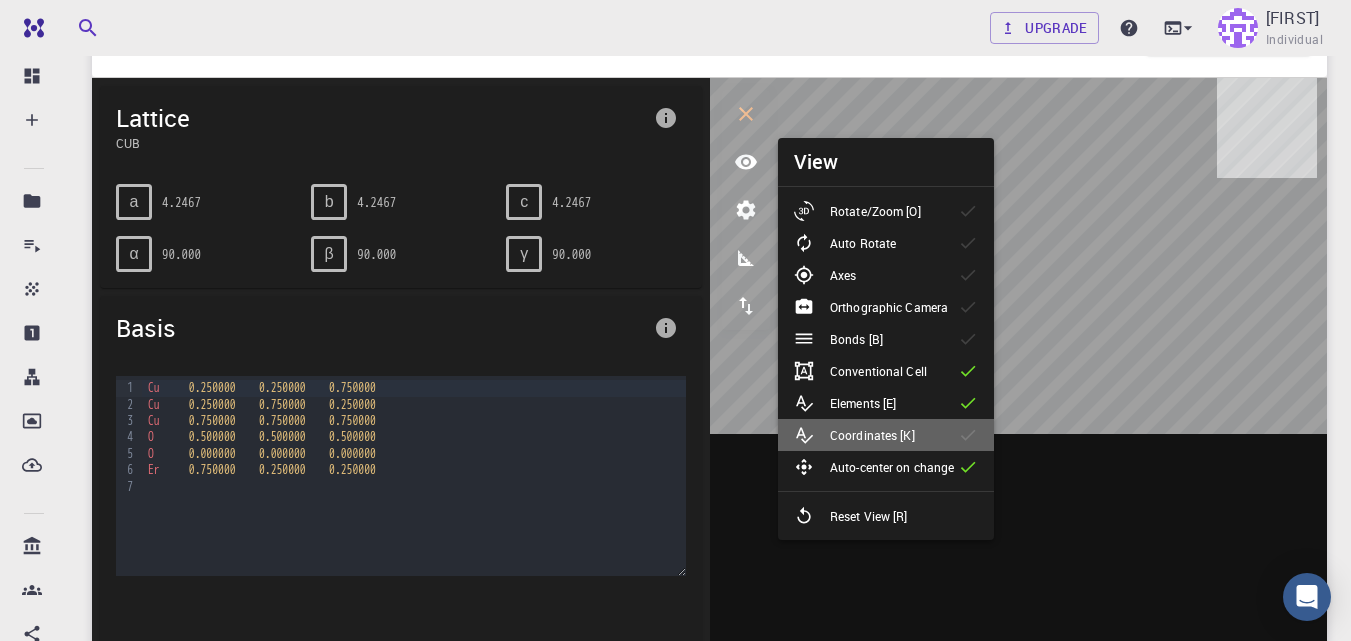 click on "Coordinates [K]" at bounding box center (872, 435) 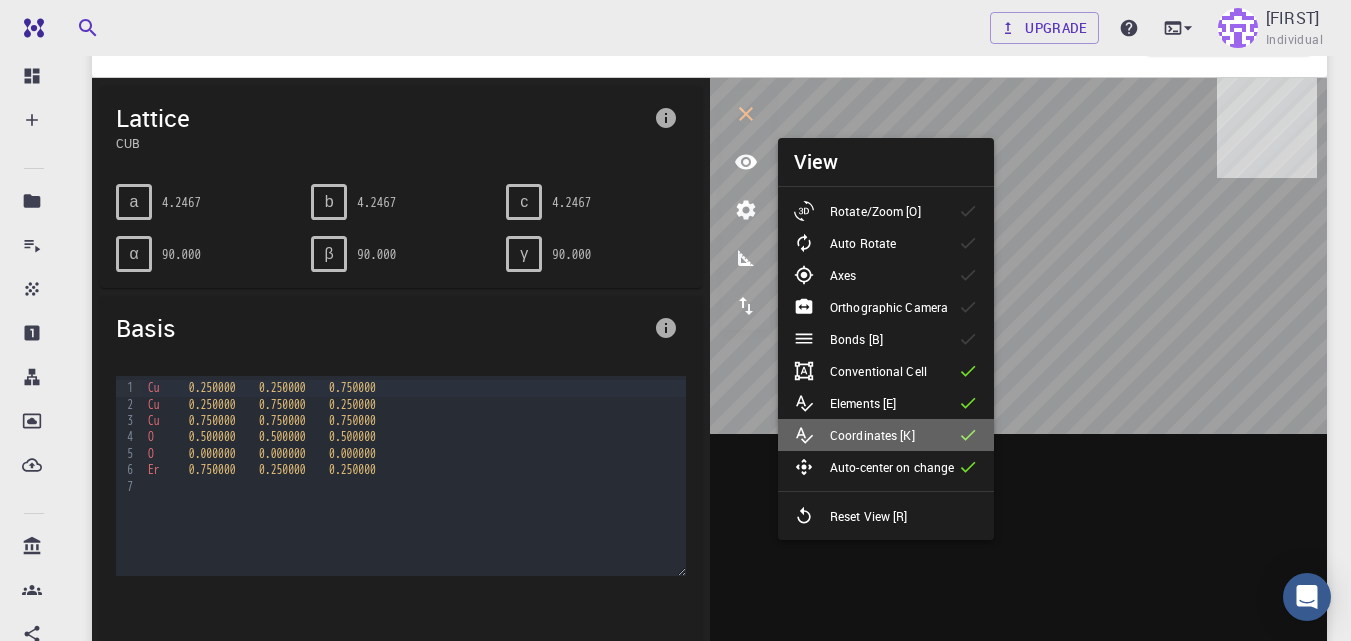 click on "Coordinates [K]" at bounding box center [872, 435] 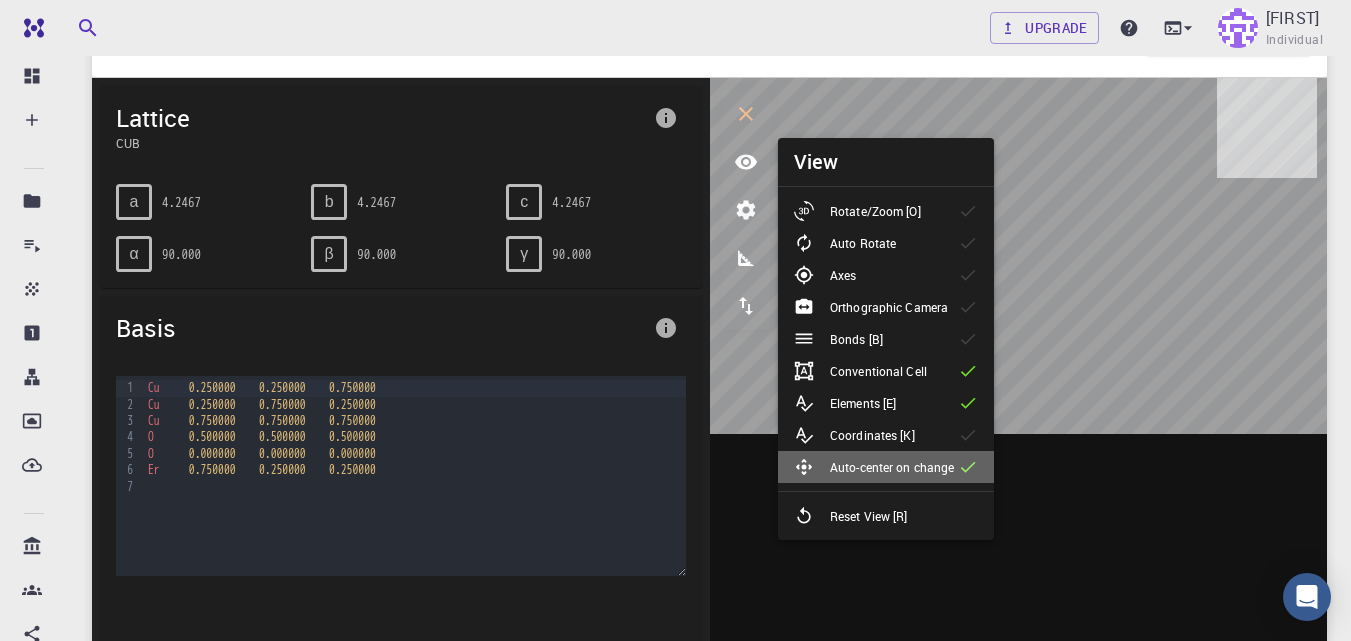 click on "Auto-center on change" at bounding box center [892, 467] 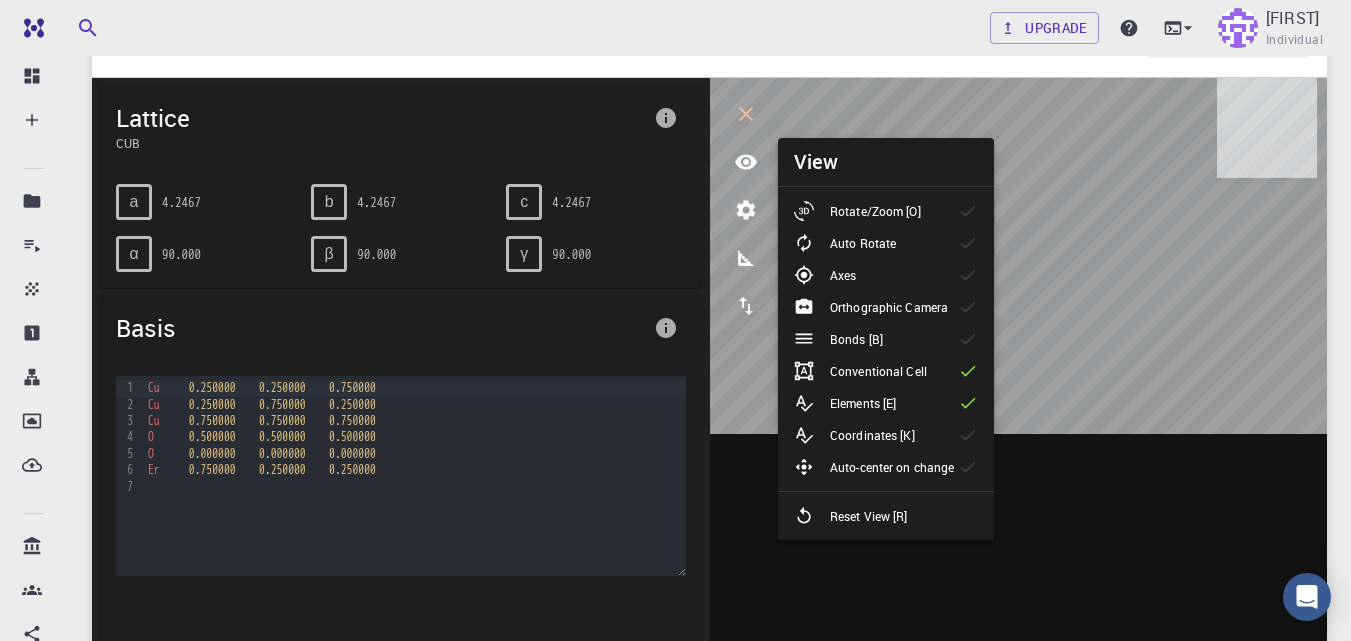 click on "Auto-center on change" at bounding box center [892, 467] 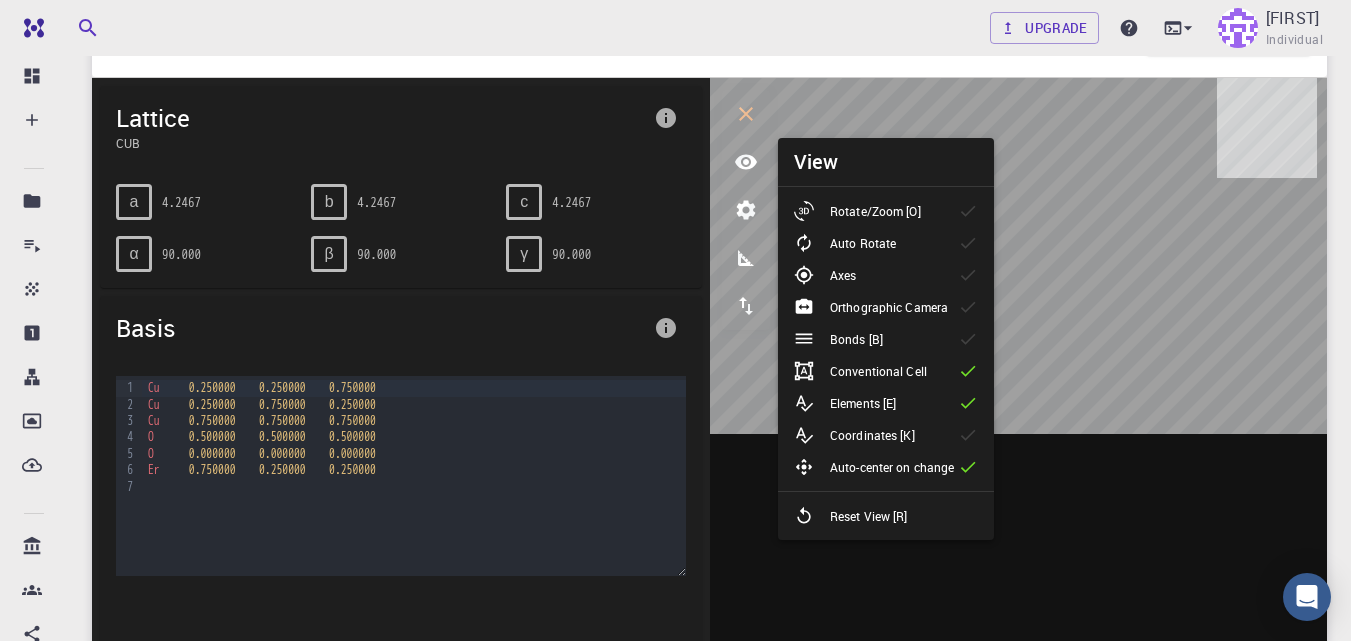 click on "Reset View [R]" at bounding box center [869, 516] 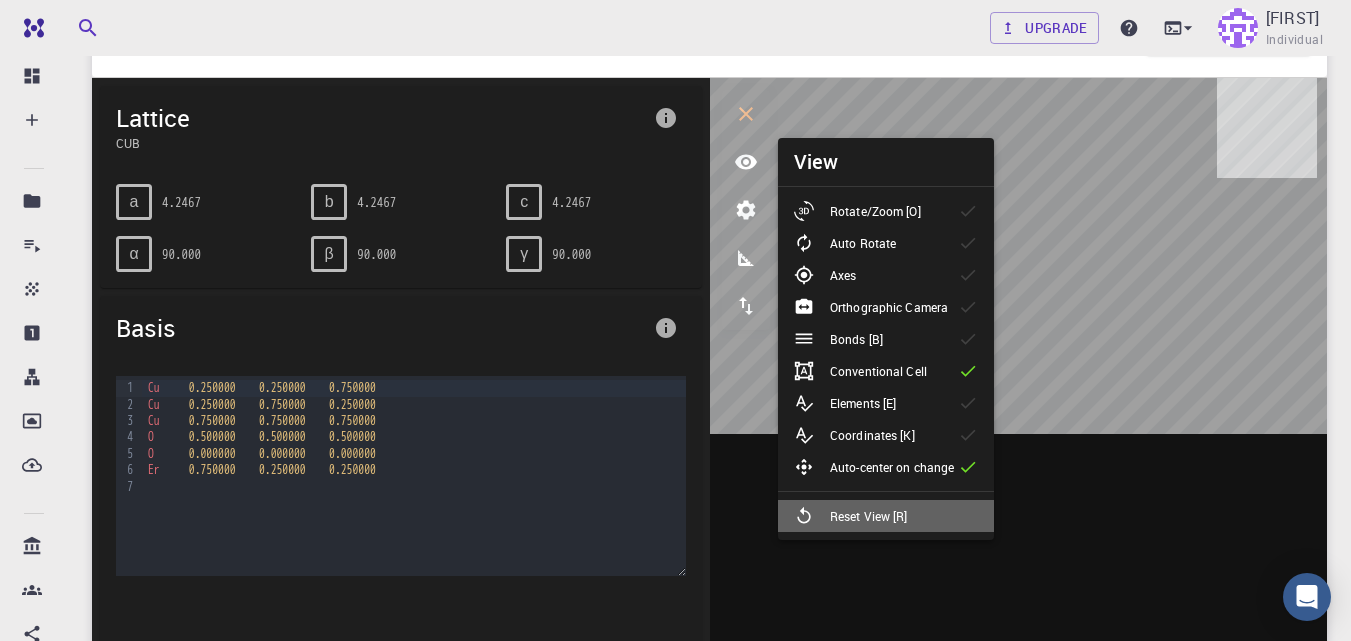 click on "Reset View [R]" at bounding box center [869, 516] 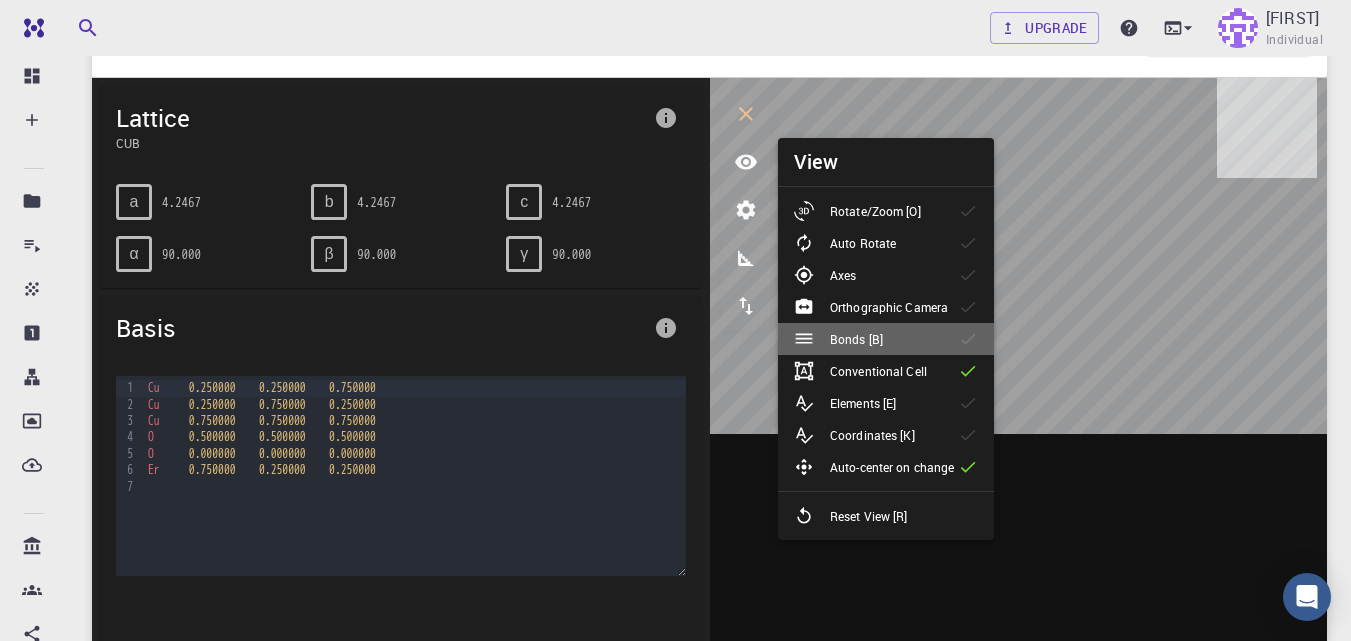 click 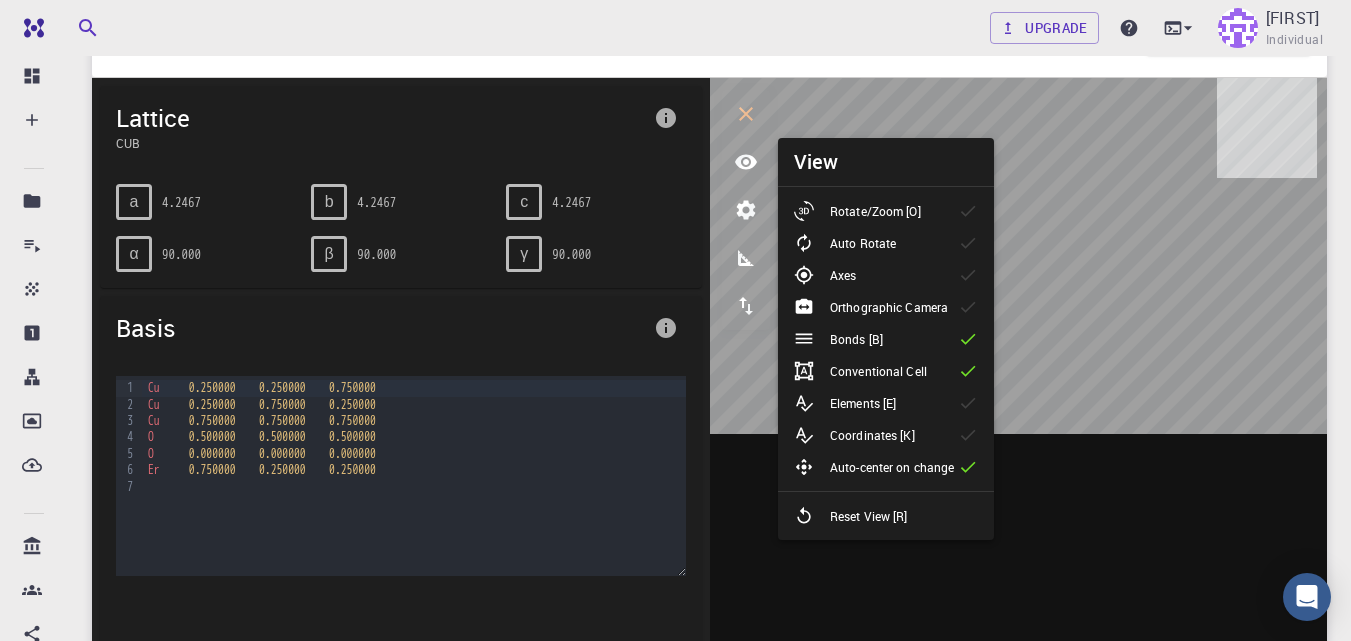 click on "Elements [E]" at bounding box center [863, 403] 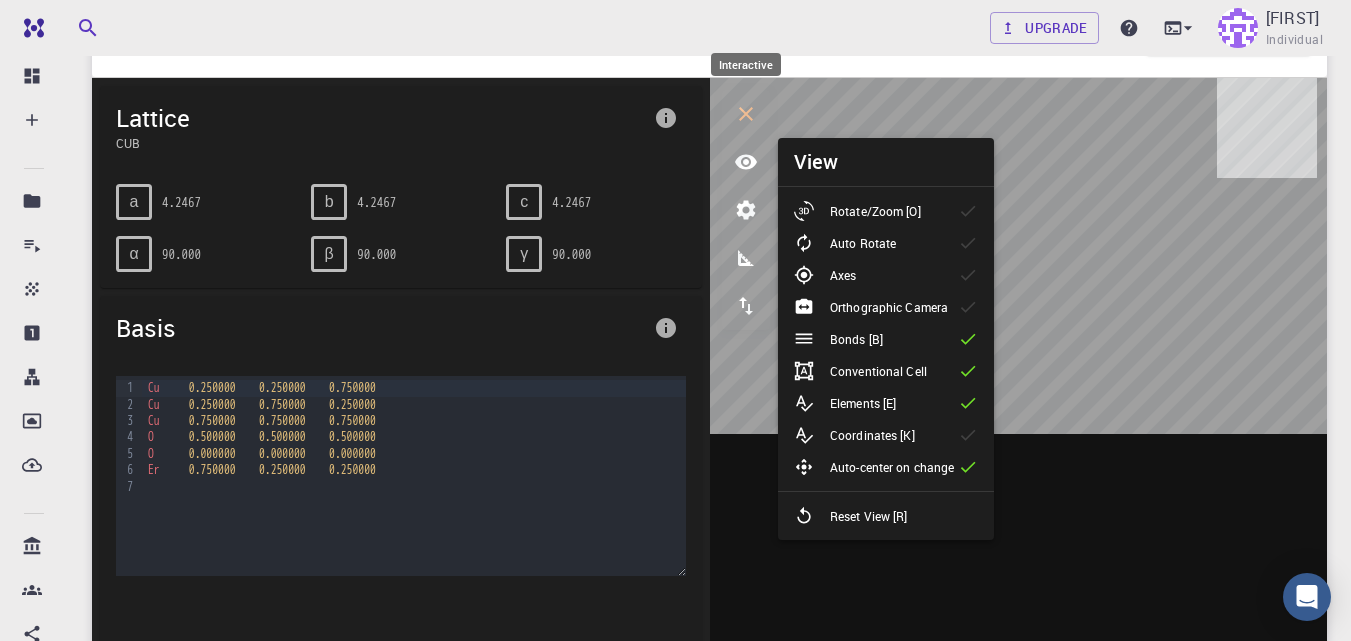 click 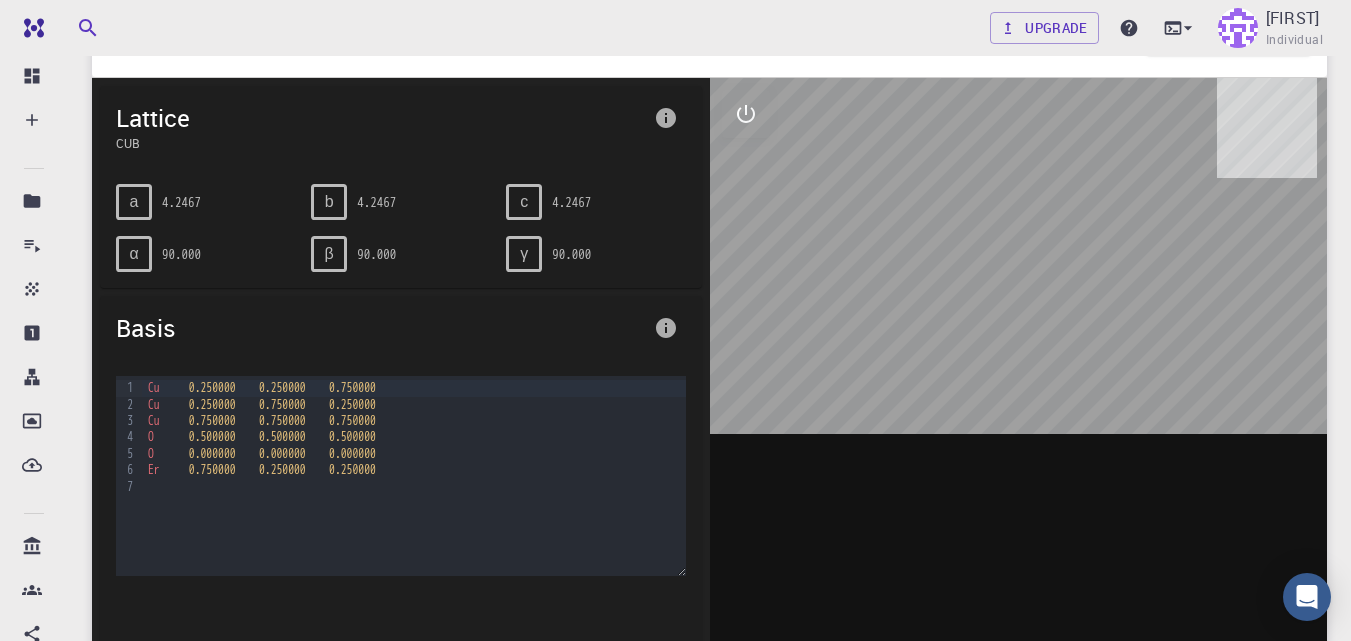 drag, startPoint x: 869, startPoint y: 296, endPoint x: 997, endPoint y: 331, distance: 132.69891 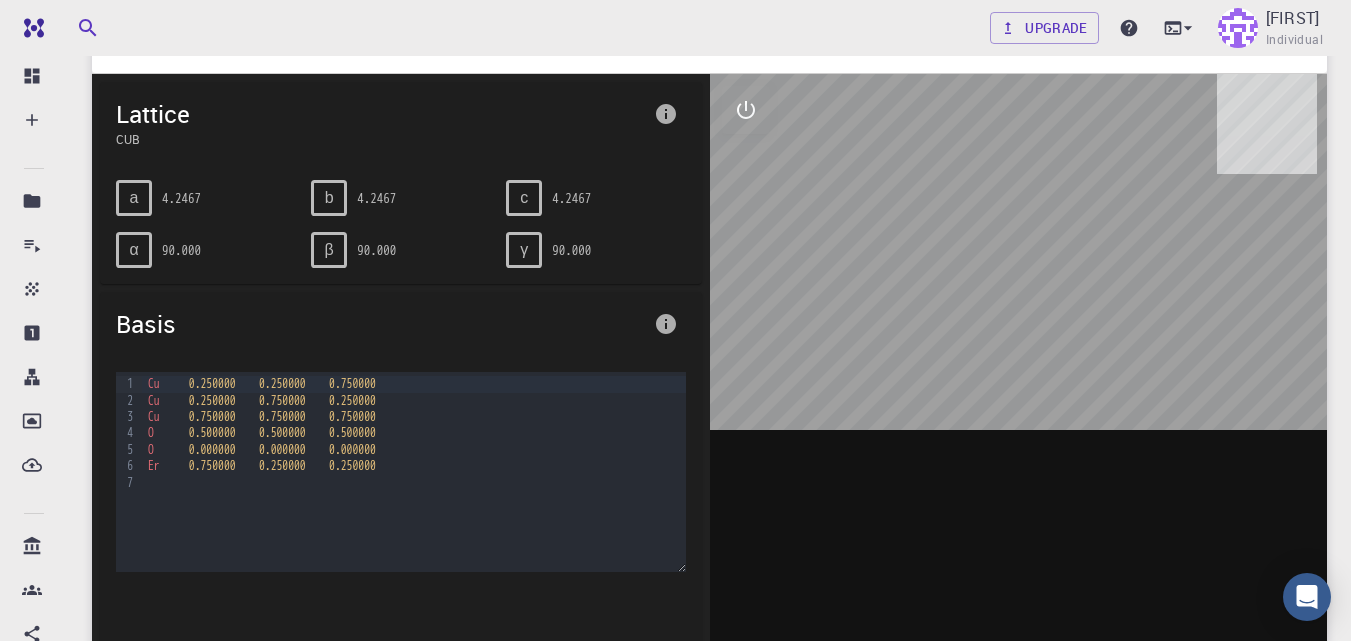 scroll, scrollTop: 155, scrollLeft: 0, axis: vertical 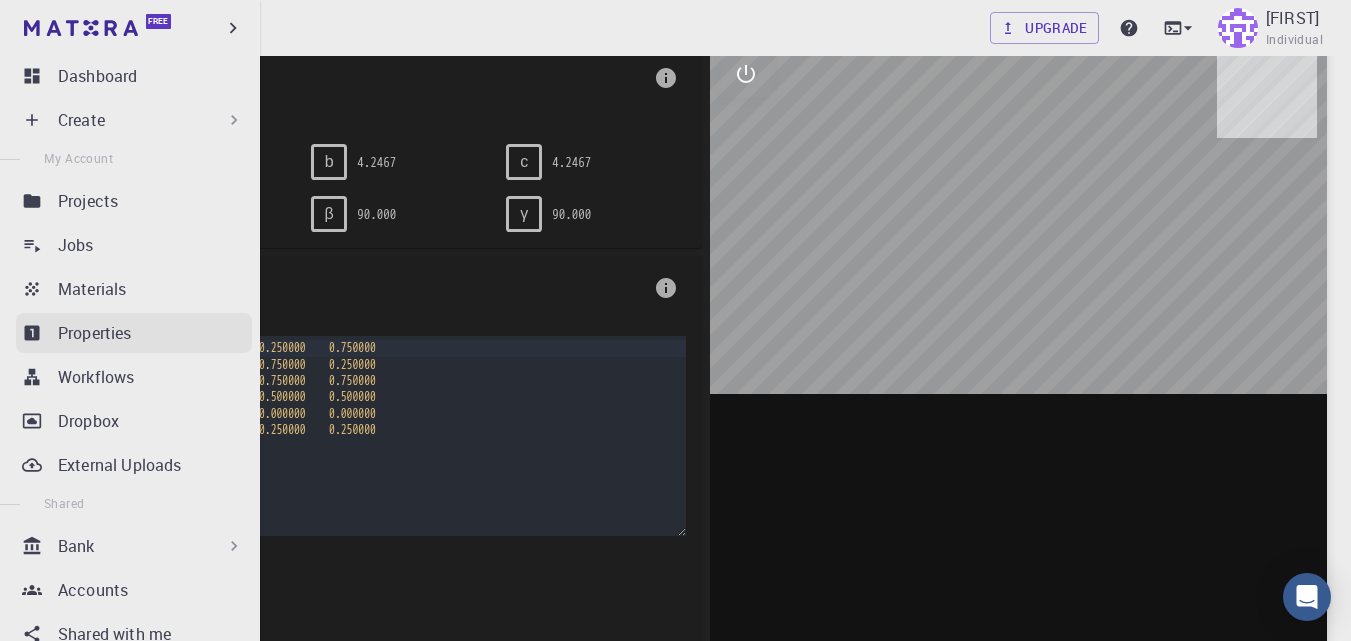 click on "Properties" at bounding box center [155, 333] 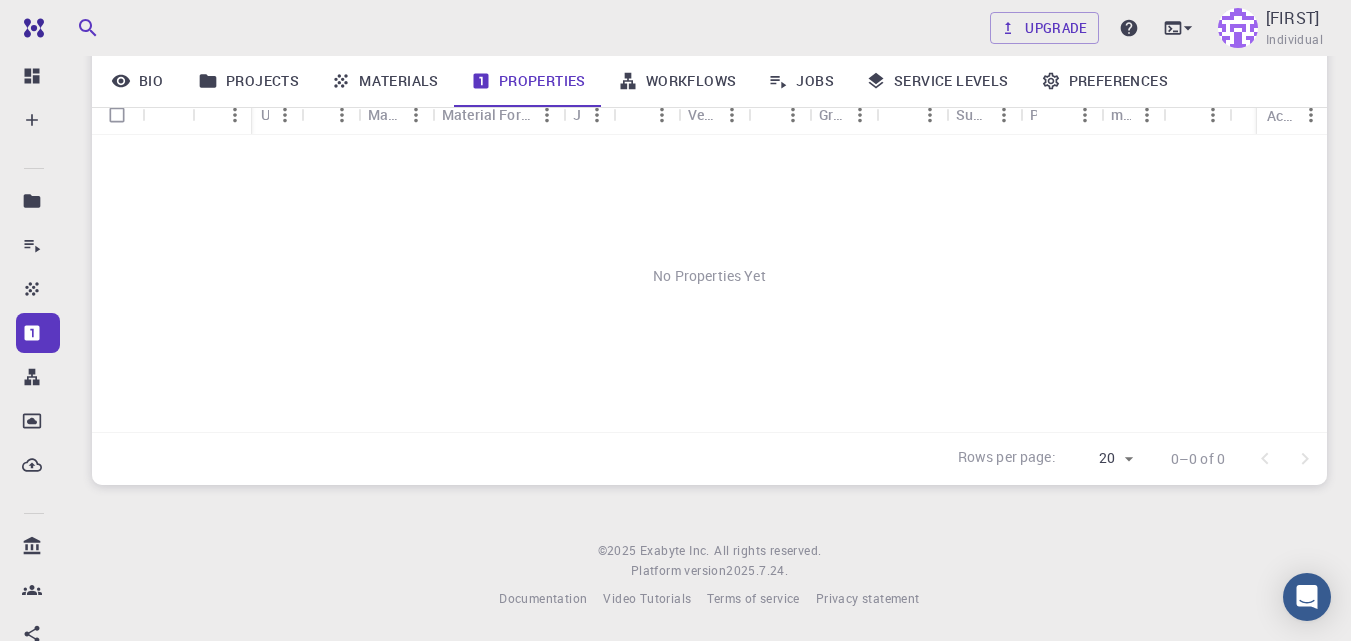 scroll, scrollTop: 117, scrollLeft: 0, axis: vertical 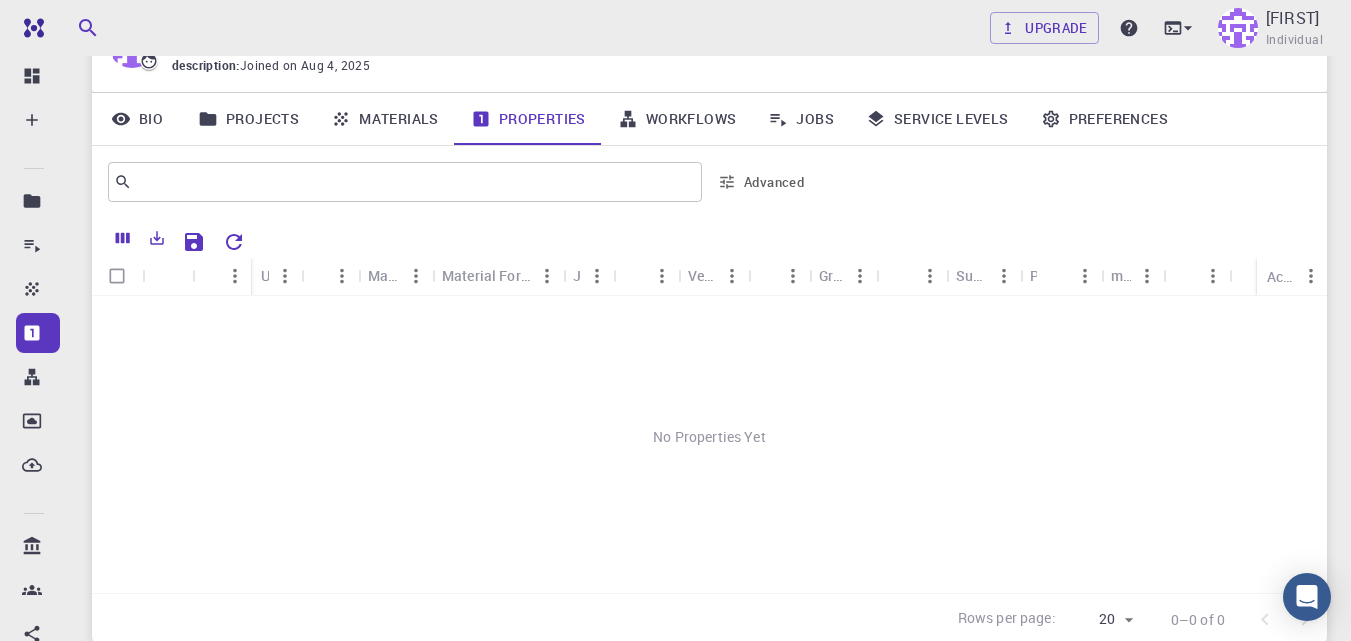 click 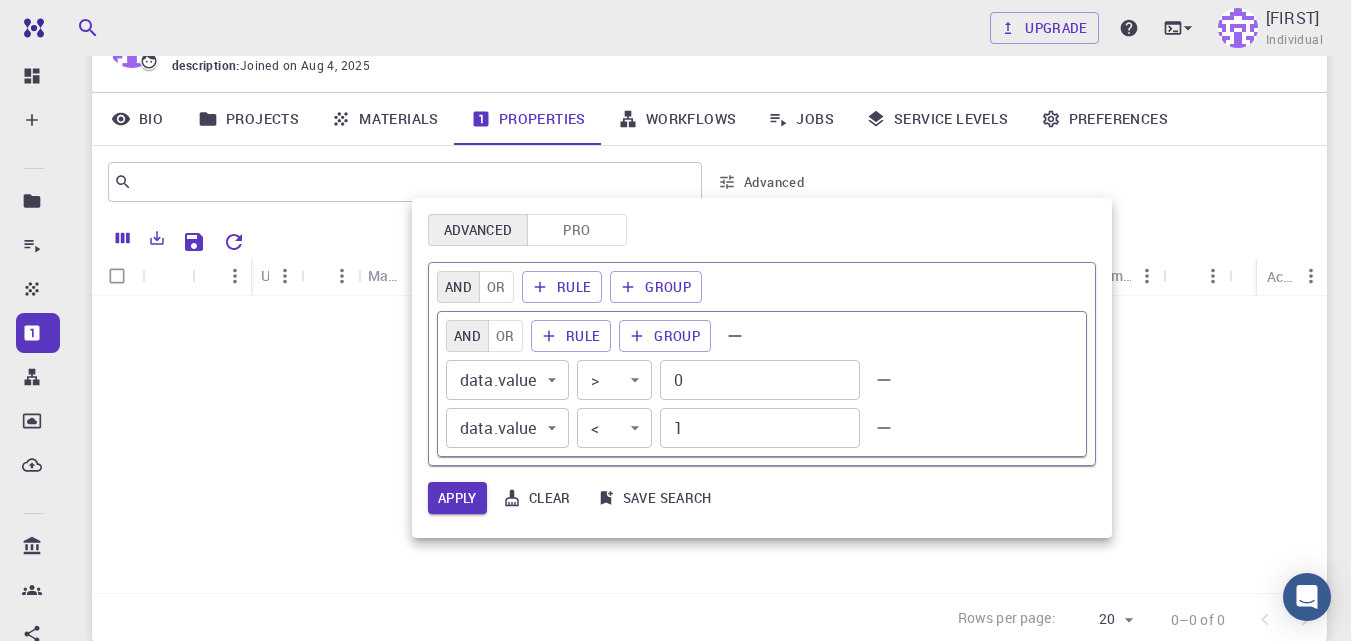 click at bounding box center (675, 320) 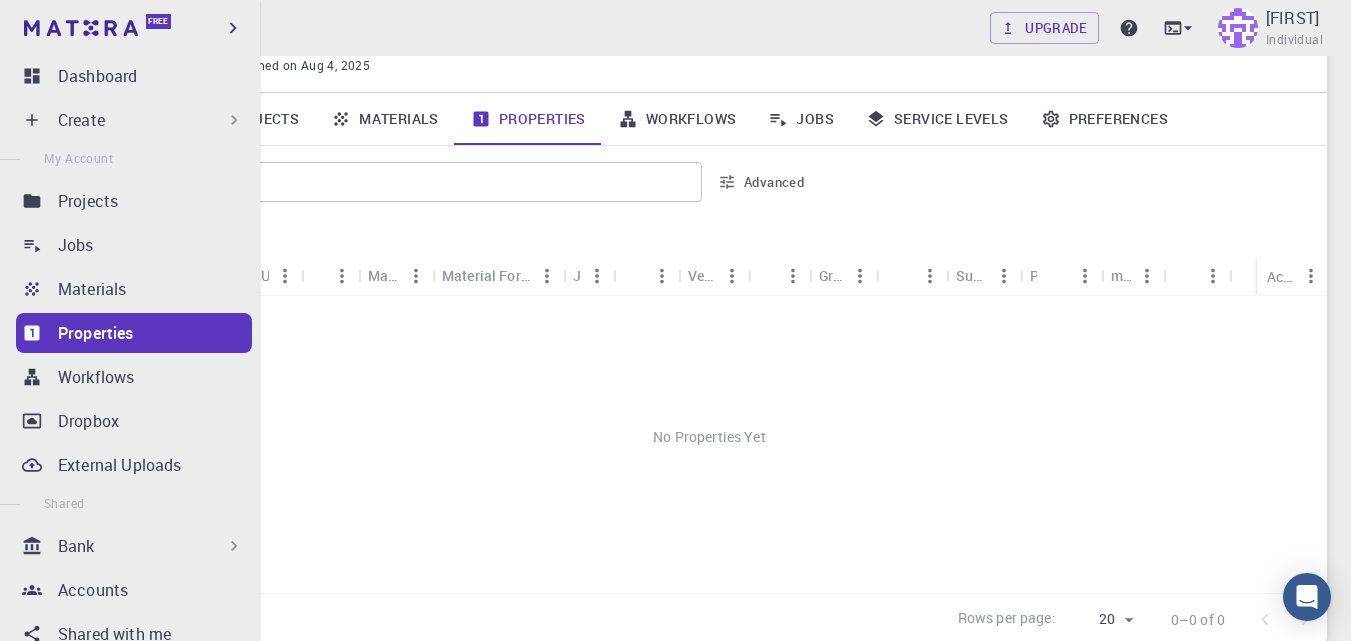 type 